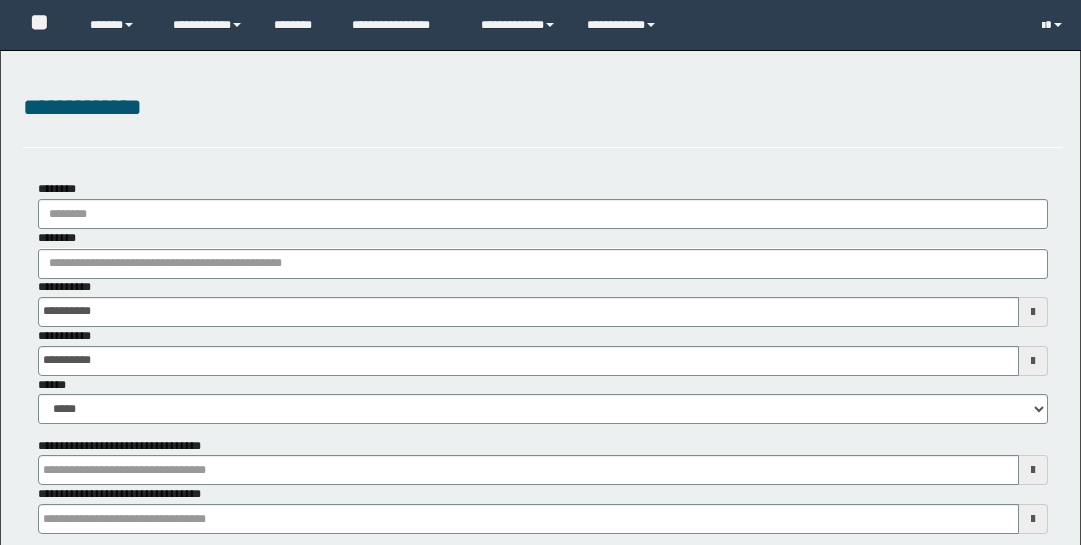 scroll, scrollTop: 356, scrollLeft: 0, axis: vertical 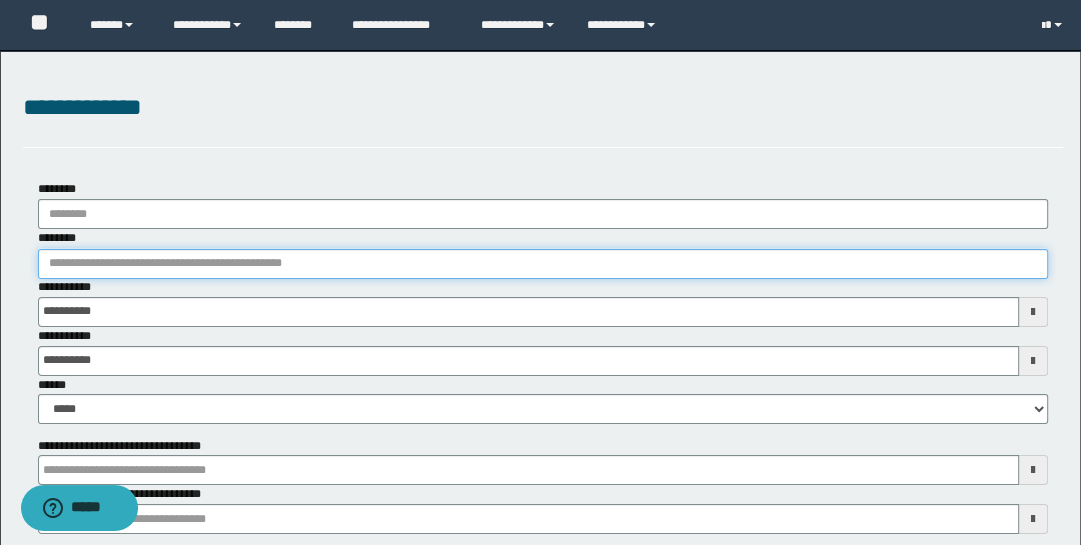 drag, startPoint x: 306, startPoint y: 262, endPoint x: 0, endPoint y: 206, distance: 311.08197 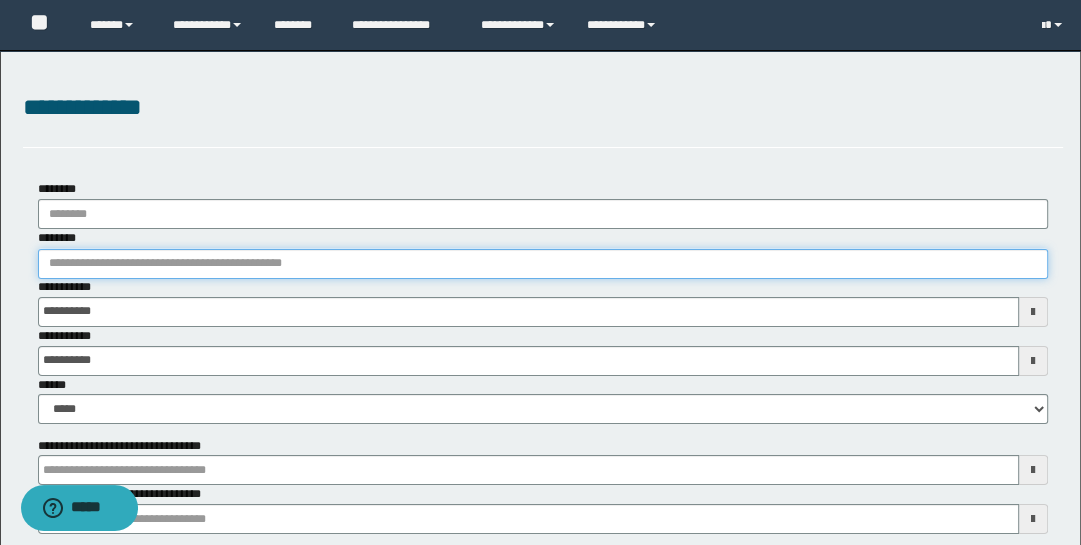 click on "**********" at bounding box center [540, 2449] 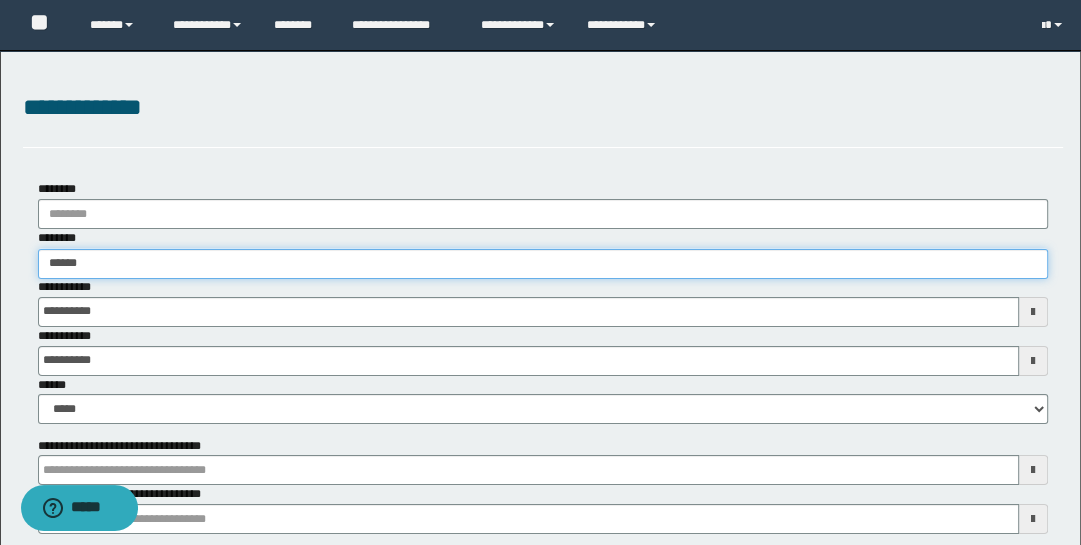 type on "*******" 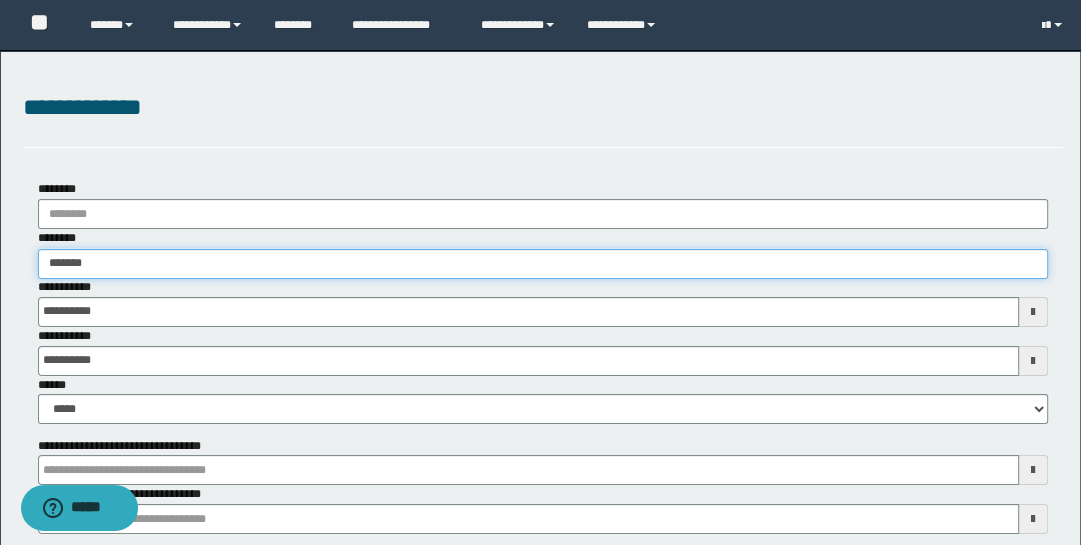 type on "*******" 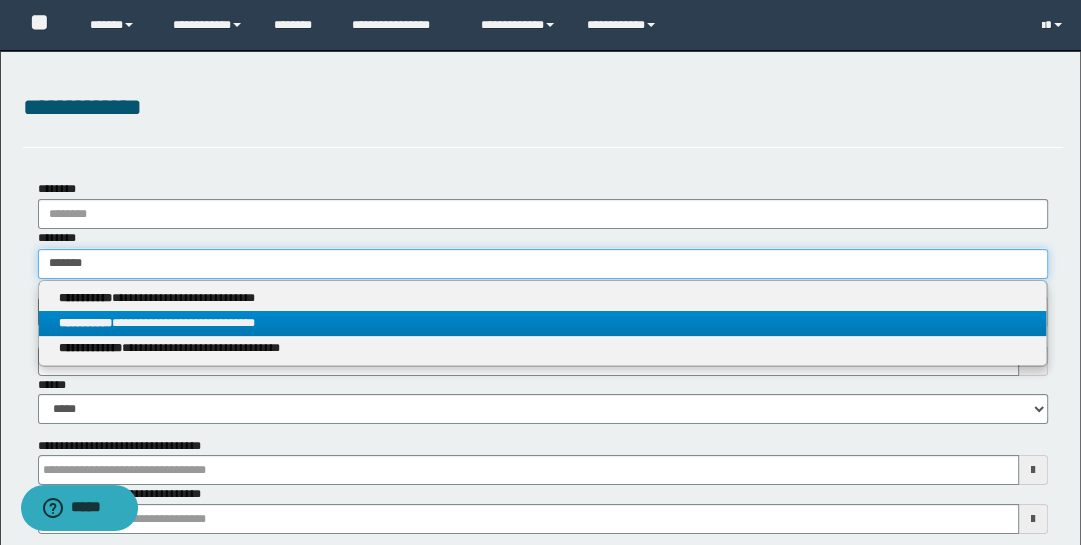 type on "*******" 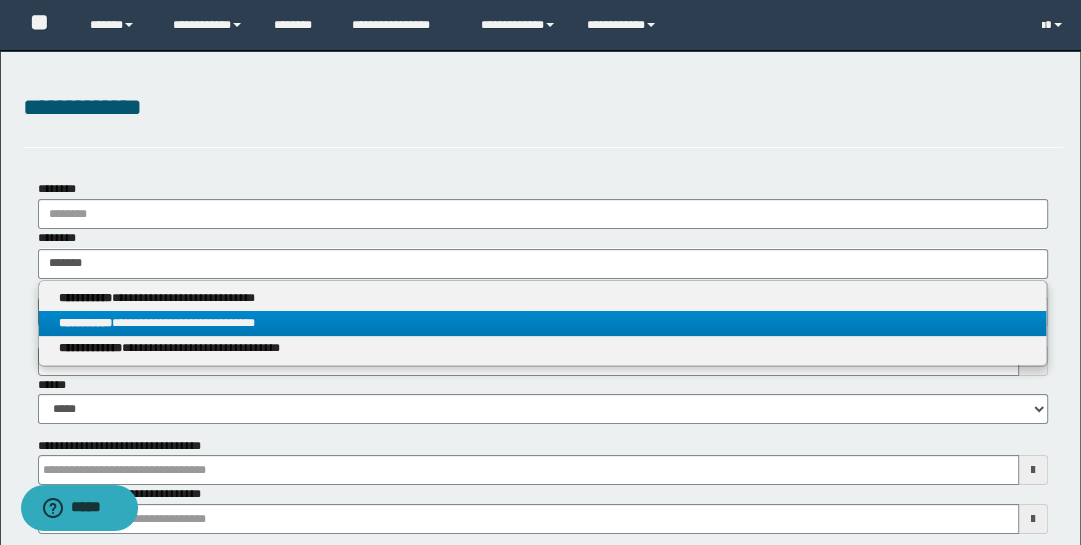 click on "**********" at bounding box center [542, 323] 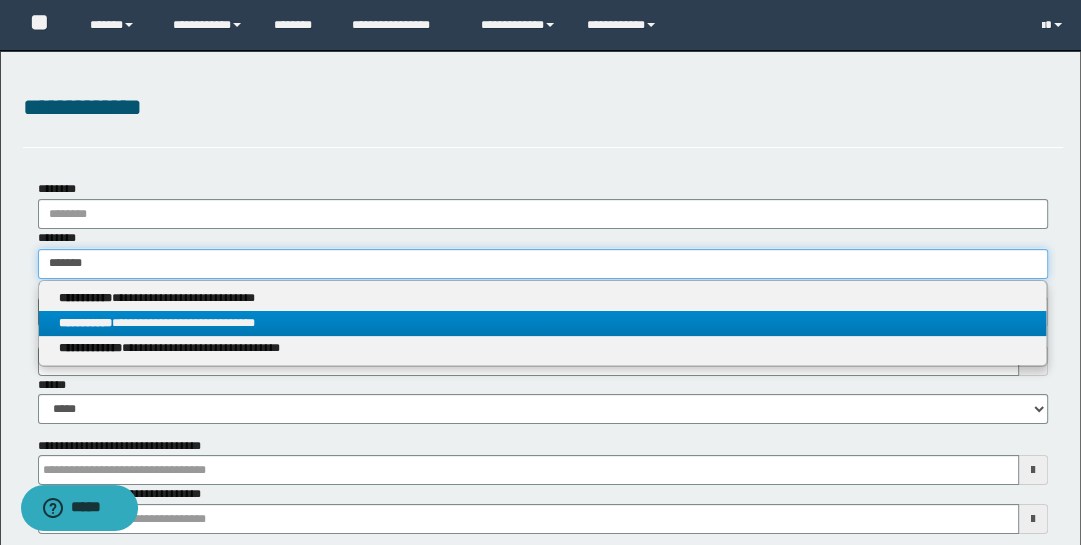 type 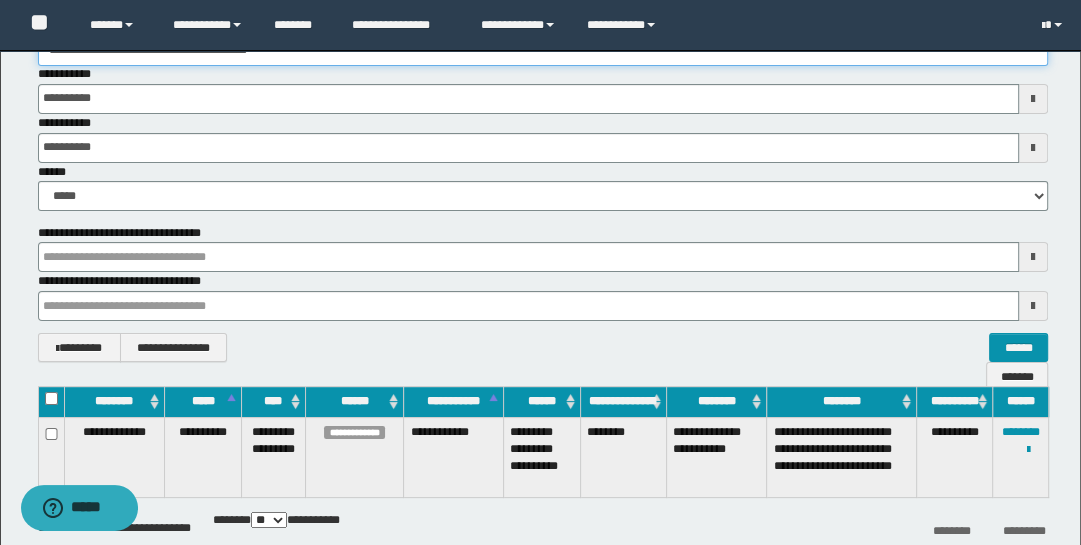 scroll, scrollTop: 214, scrollLeft: 0, axis: vertical 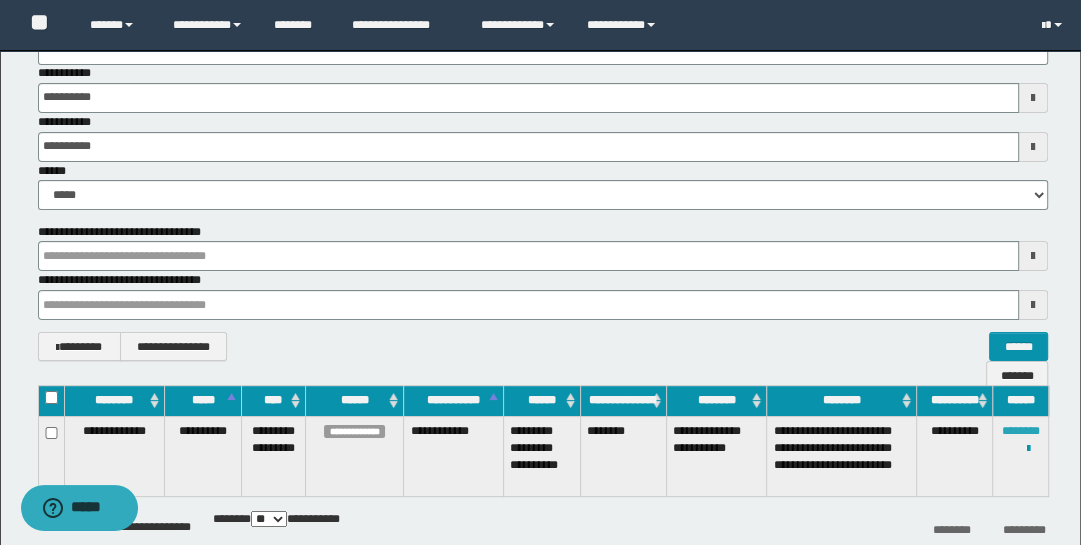 click on "********" at bounding box center [1021, 431] 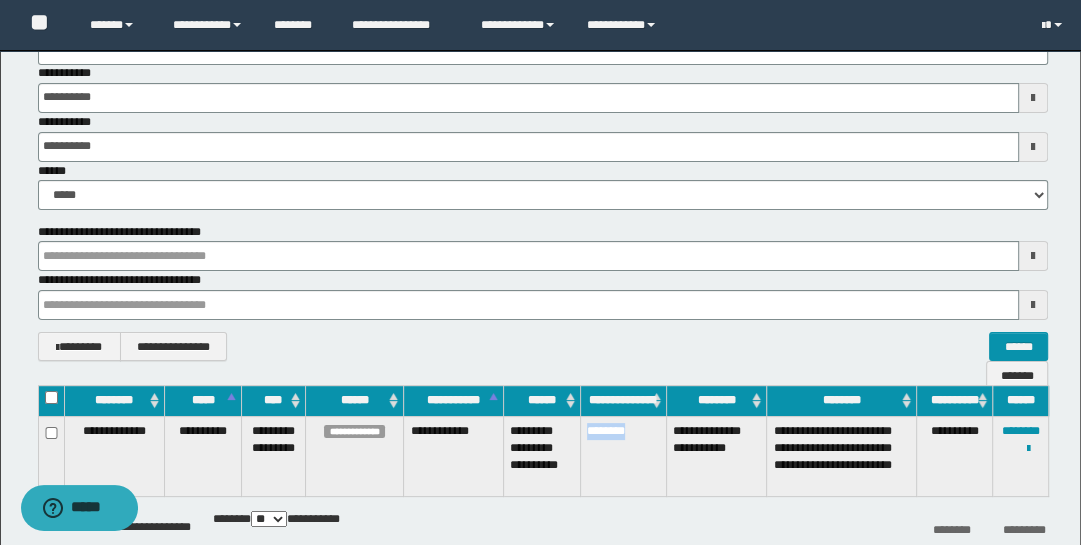 drag, startPoint x: 584, startPoint y: 430, endPoint x: 647, endPoint y: 447, distance: 65.25335 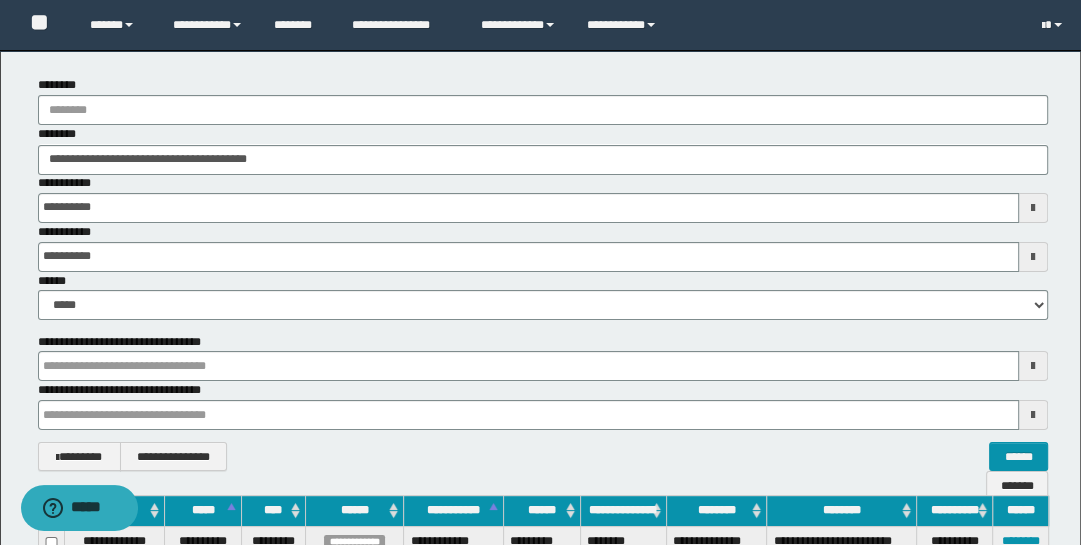 scroll, scrollTop: 0, scrollLeft: 0, axis: both 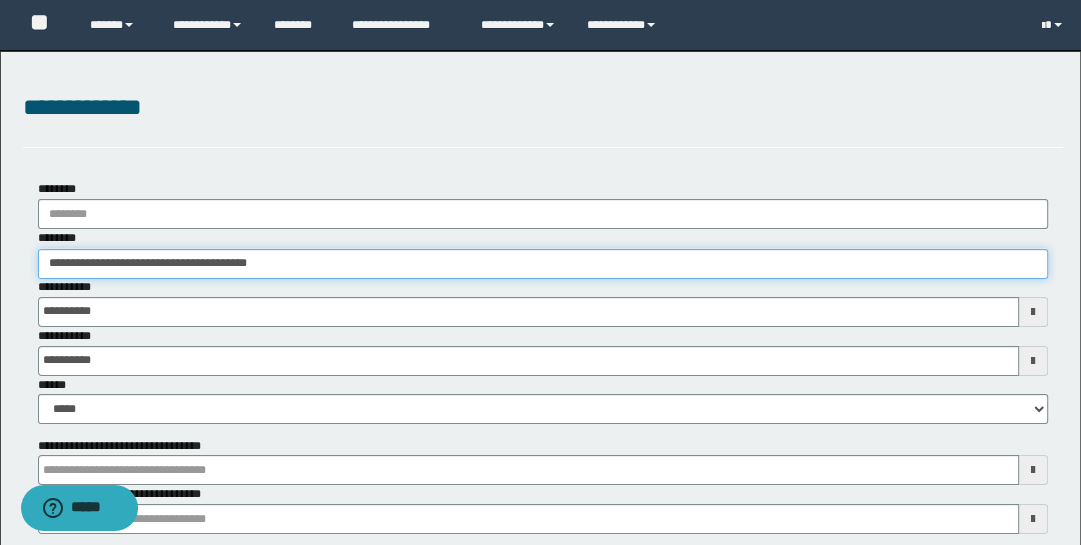 drag, startPoint x: 327, startPoint y: 267, endPoint x: -32, endPoint y: 194, distance: 366.34683 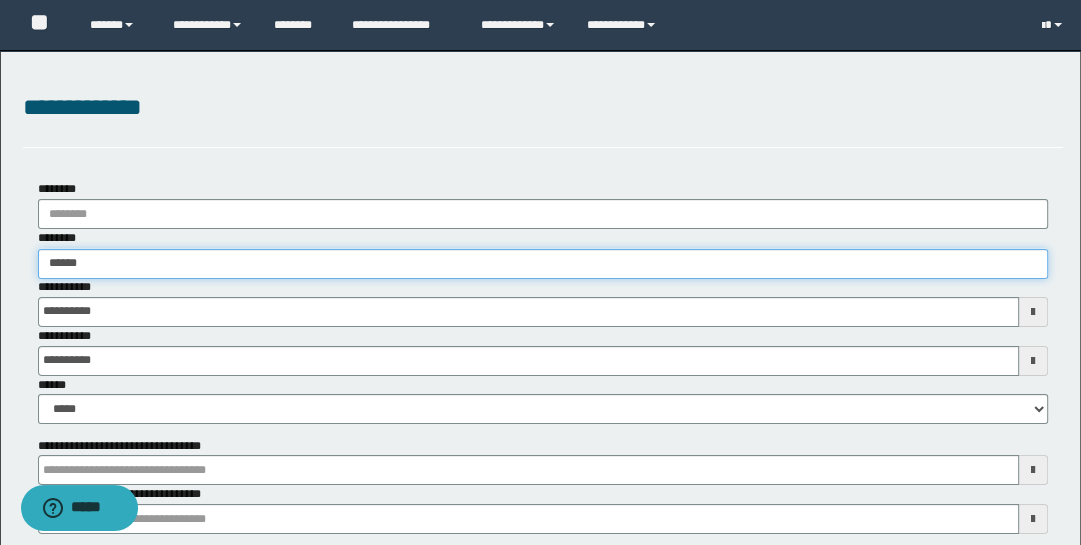 type on "*******" 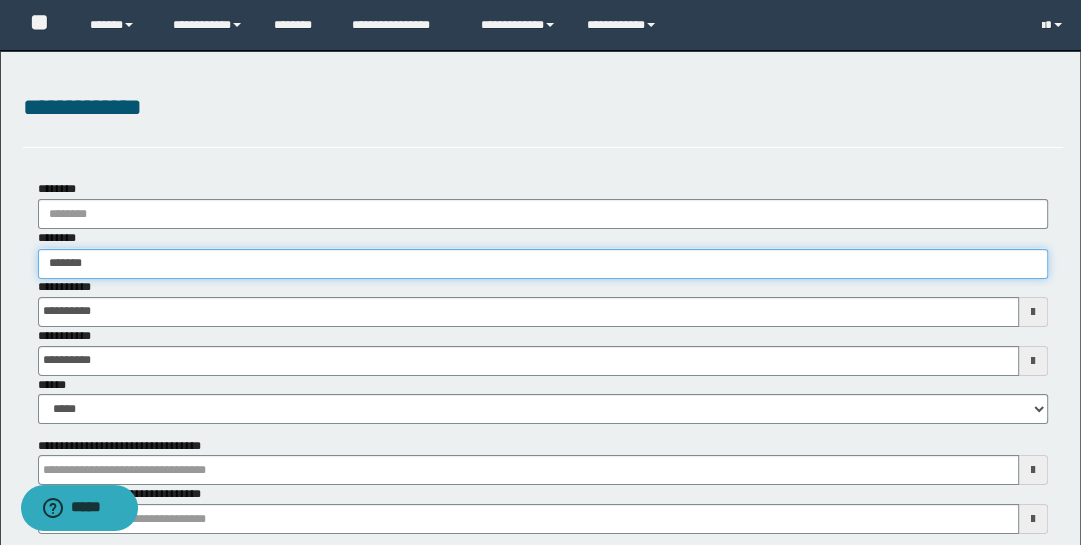 type on "*******" 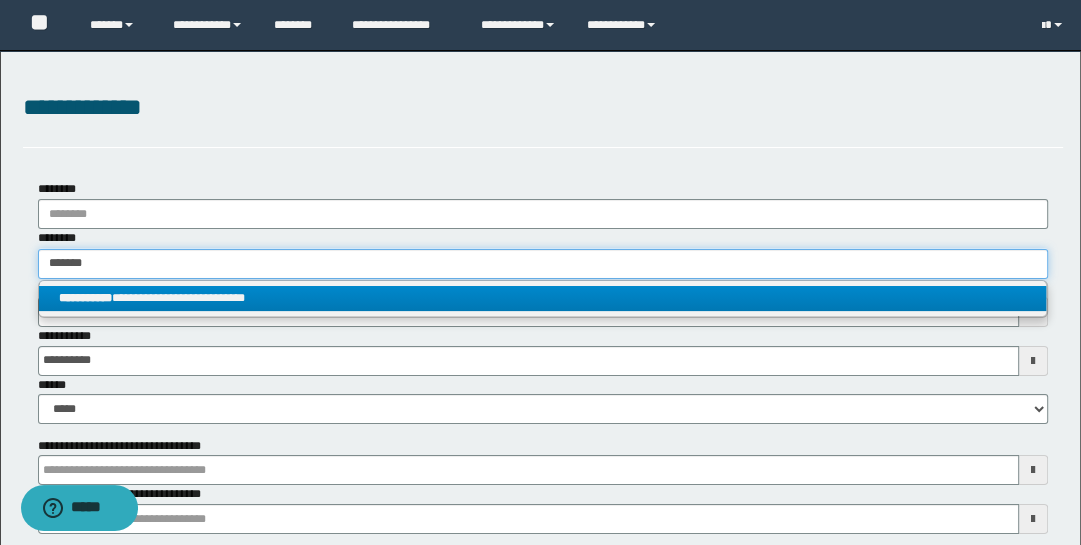 type on "*******" 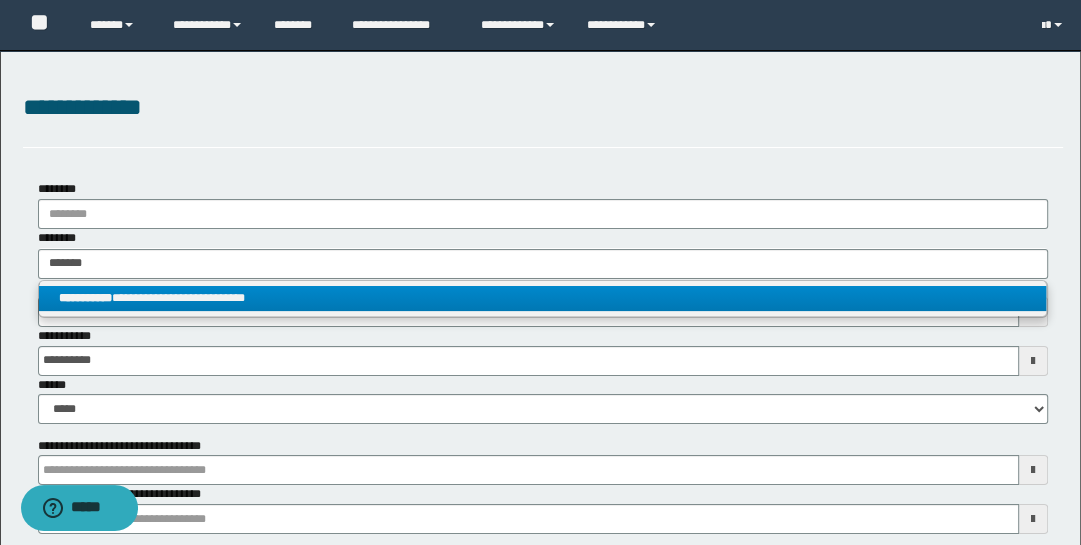 click on "**********" at bounding box center (543, 298) 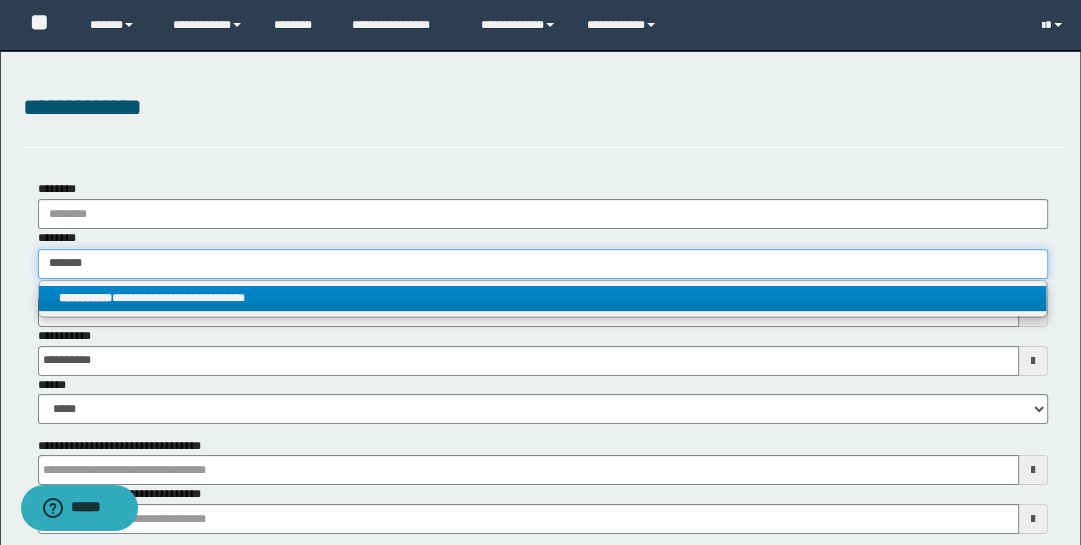 type 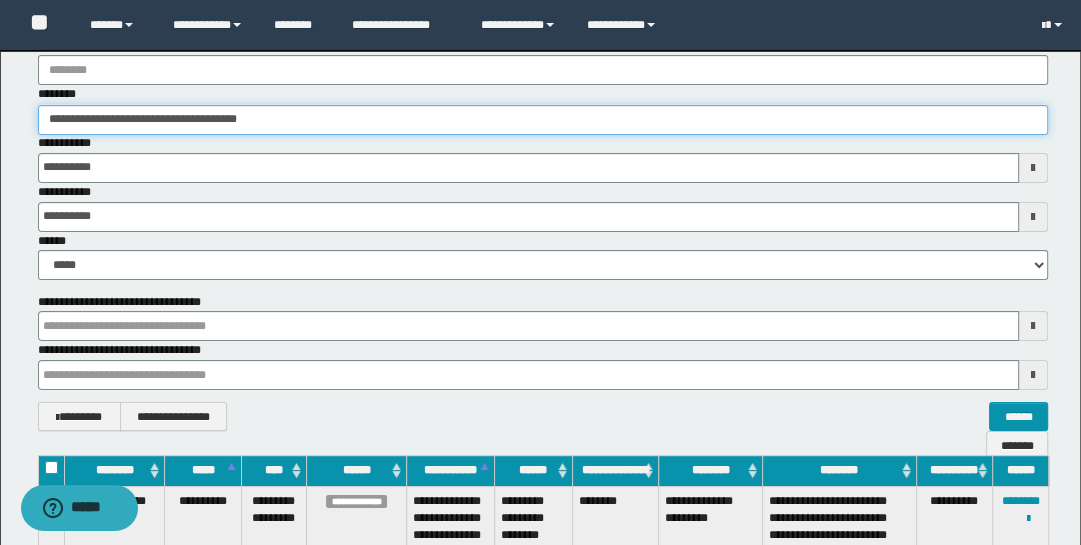scroll, scrollTop: 332, scrollLeft: 0, axis: vertical 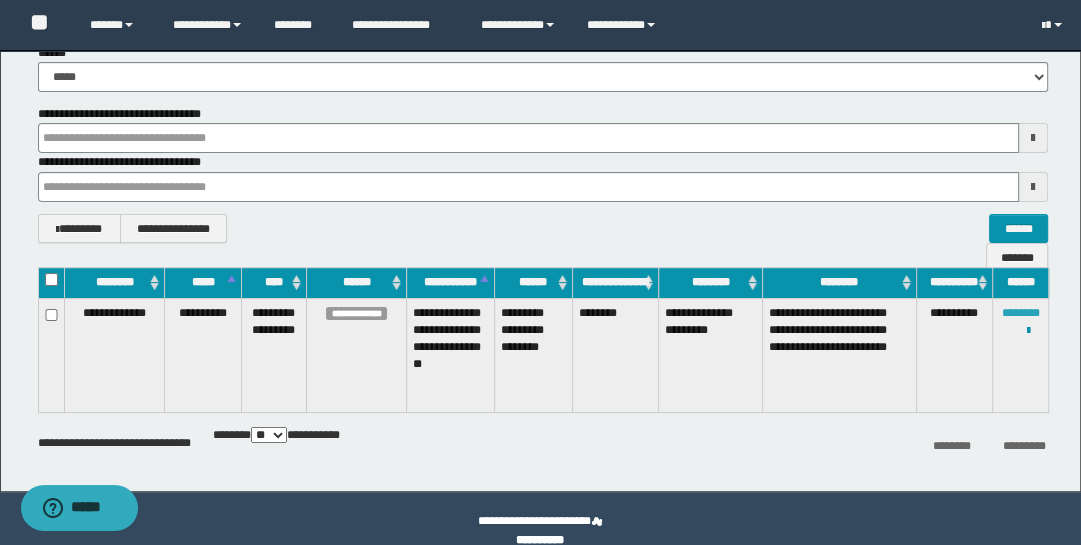 click on "********" at bounding box center [1021, 313] 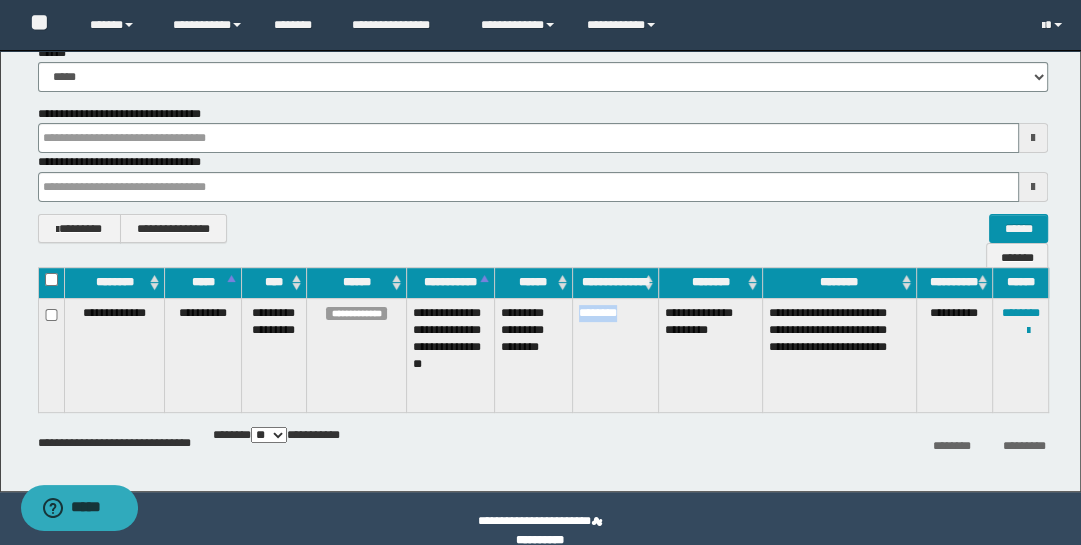 drag, startPoint x: 578, startPoint y: 310, endPoint x: 633, endPoint y: 319, distance: 55.7315 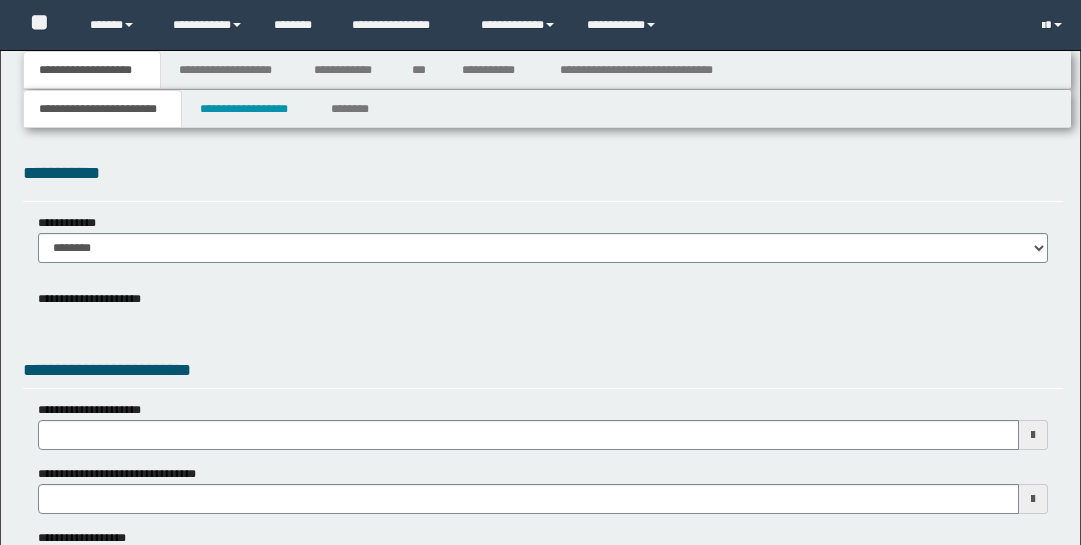scroll, scrollTop: 0, scrollLeft: 0, axis: both 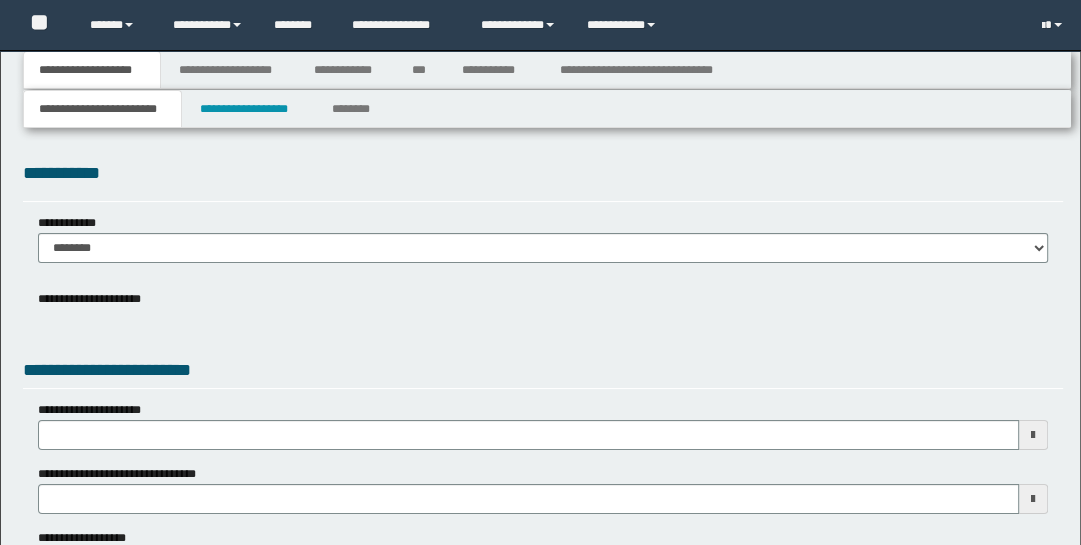 type on "**********" 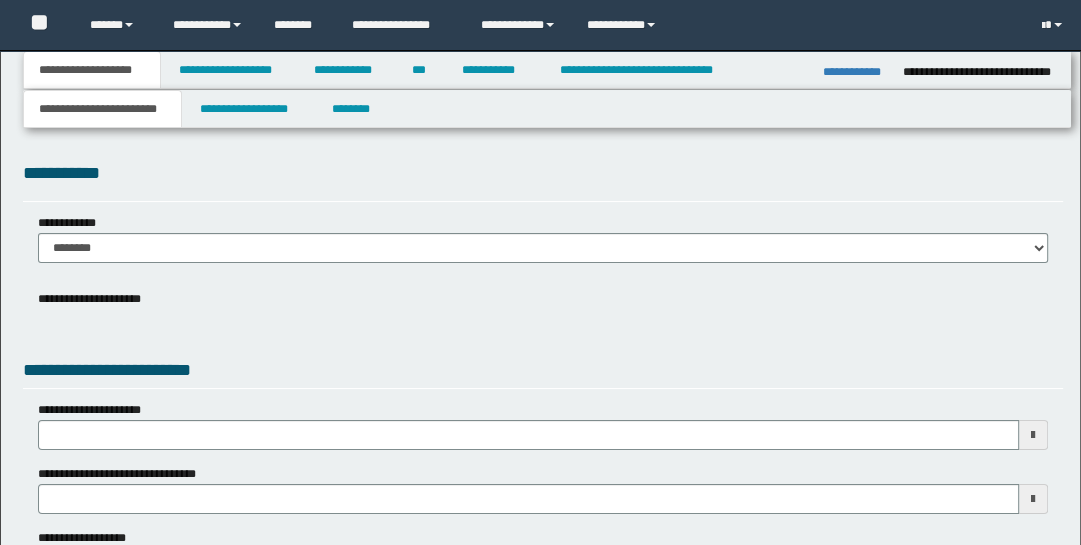scroll, scrollTop: 0, scrollLeft: 0, axis: both 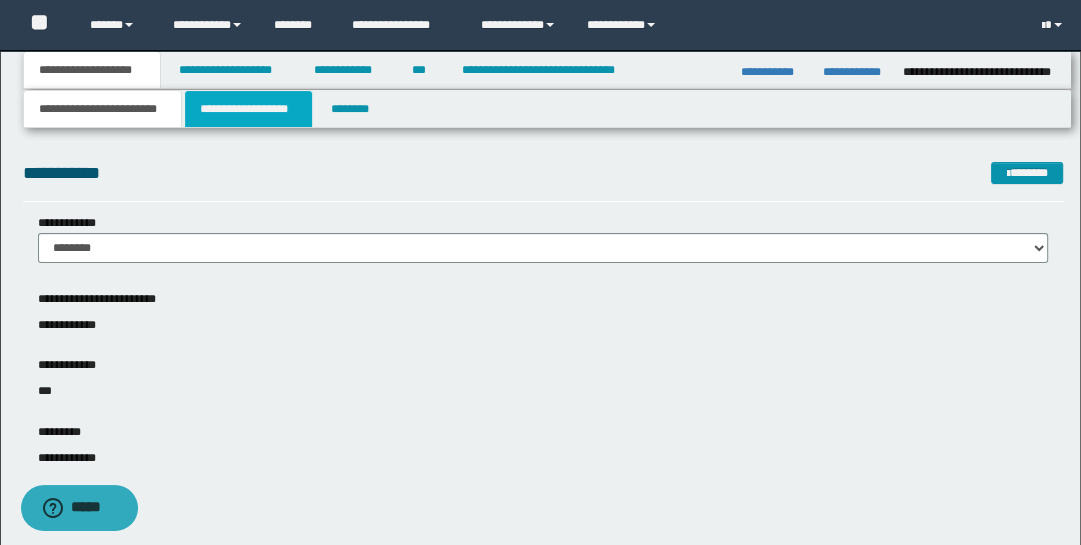 click on "**********" at bounding box center [249, 109] 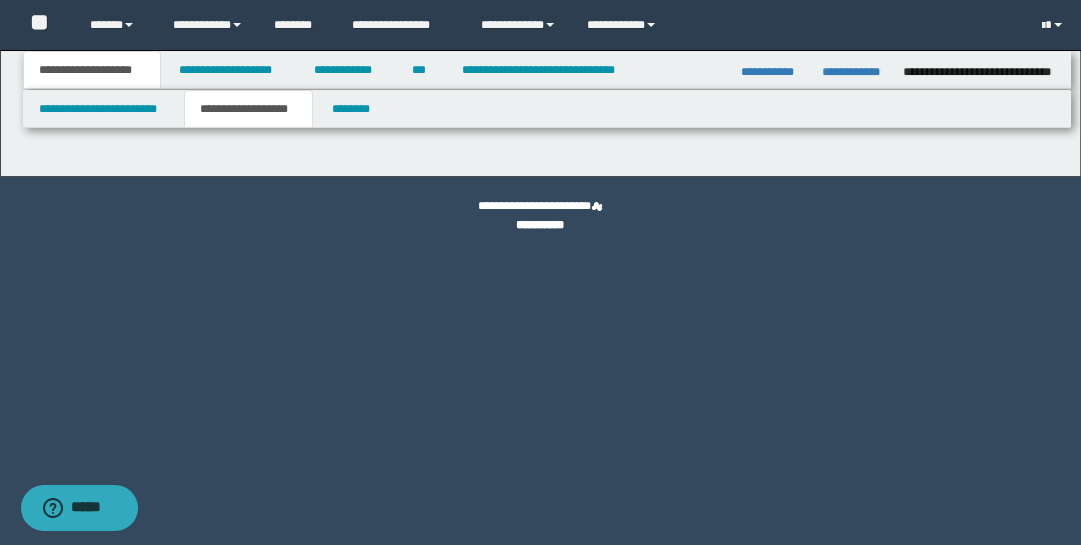 type on "********" 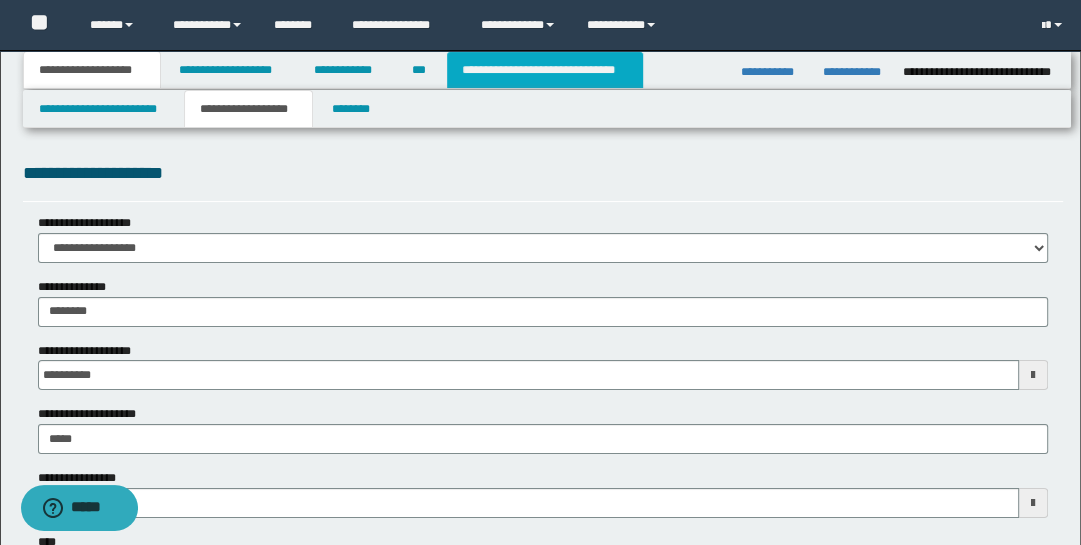 click on "**********" at bounding box center [545, 70] 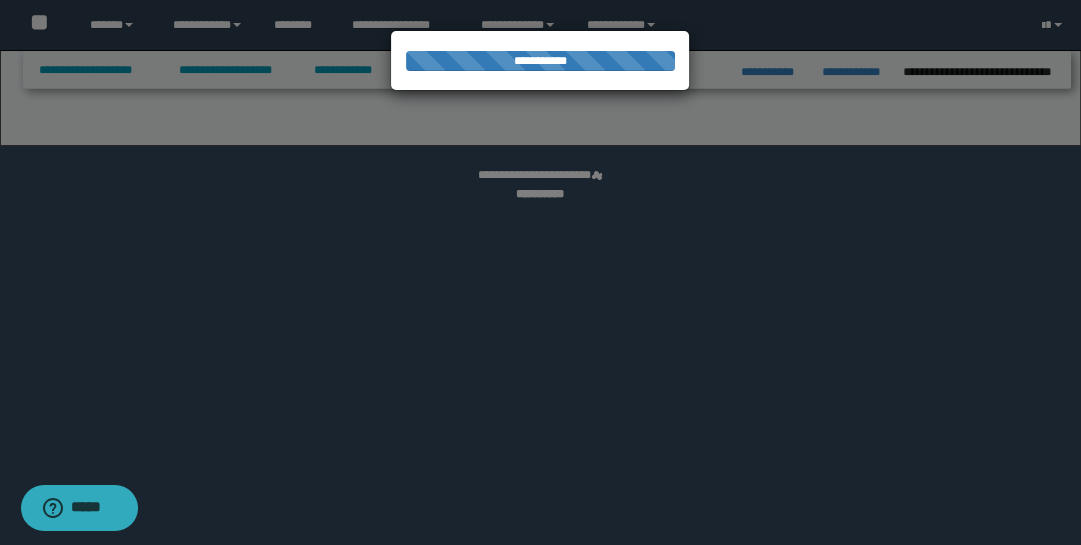 select on "*" 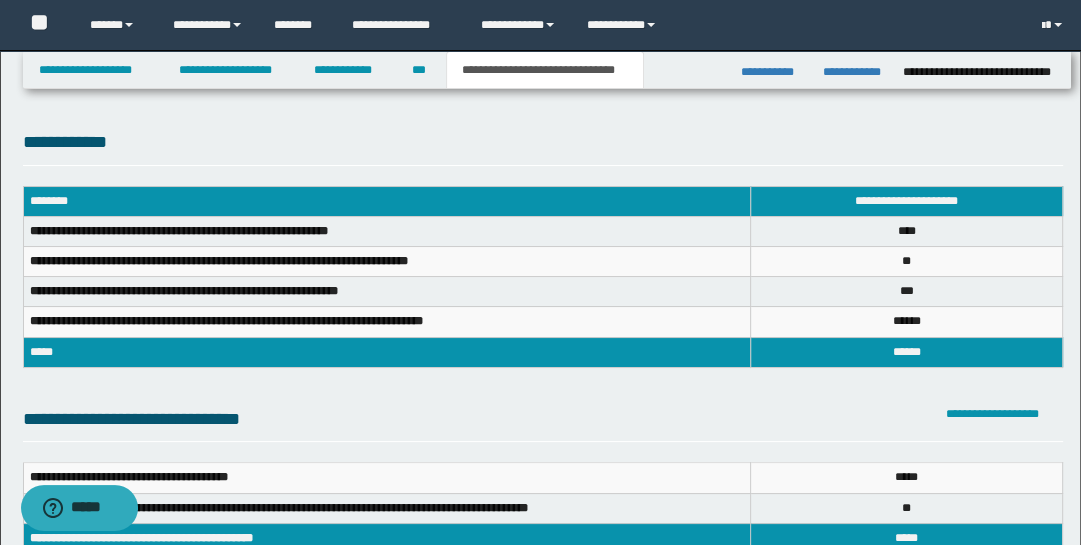 scroll, scrollTop: 0, scrollLeft: 0, axis: both 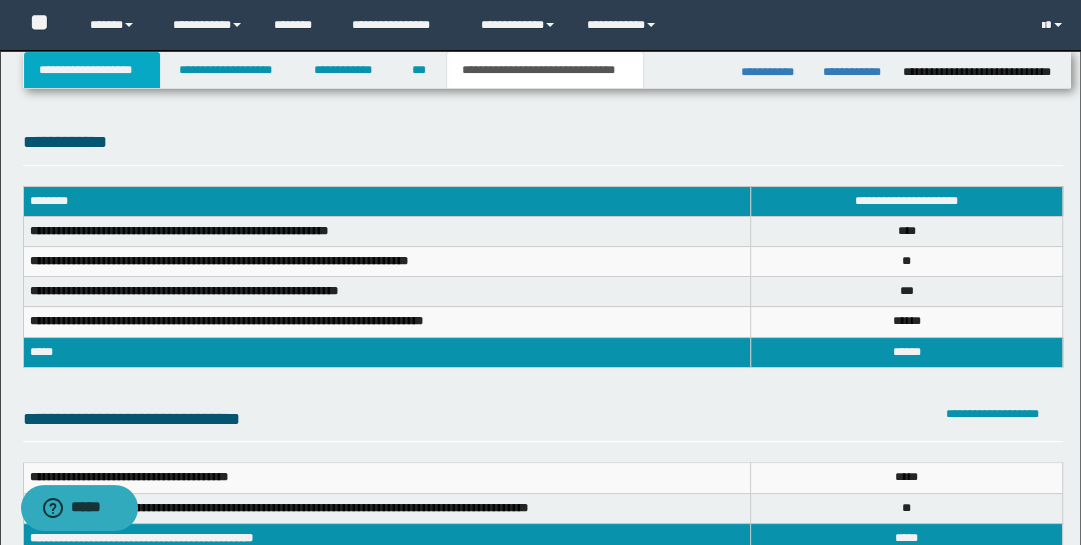 click on "**********" at bounding box center [92, 70] 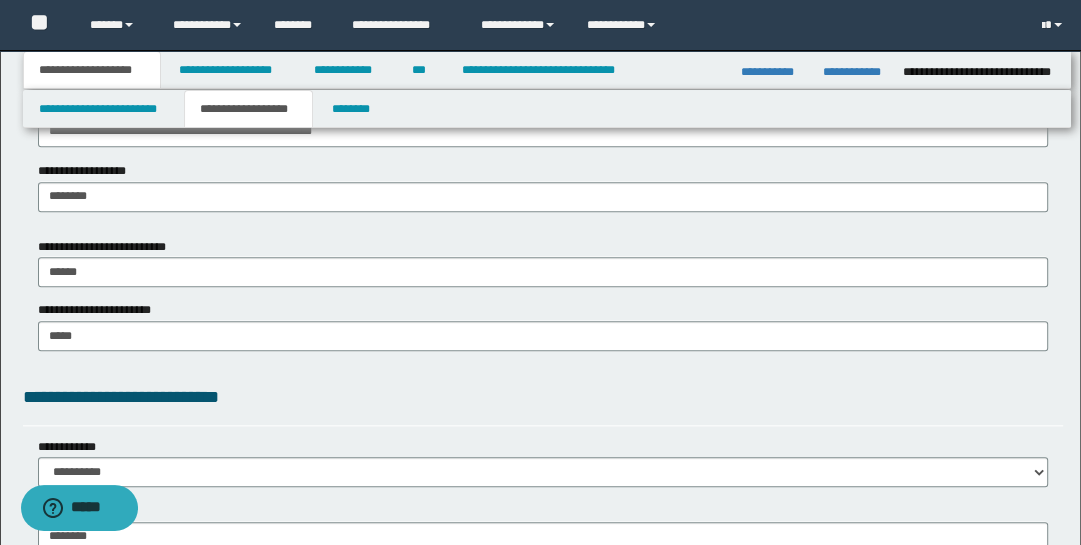 scroll, scrollTop: 1310, scrollLeft: 0, axis: vertical 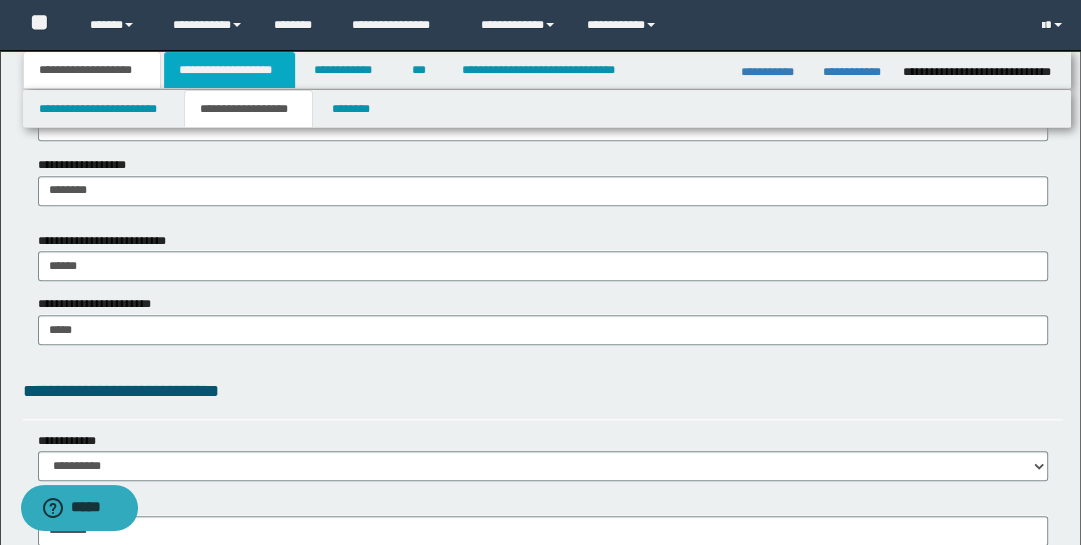 click on "**********" at bounding box center [229, 70] 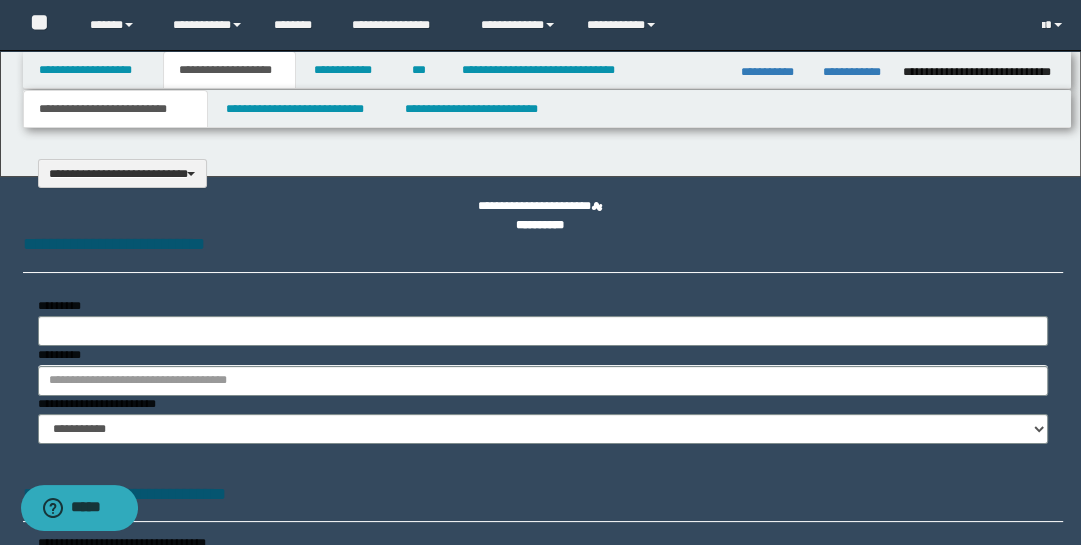 scroll, scrollTop: 0, scrollLeft: 0, axis: both 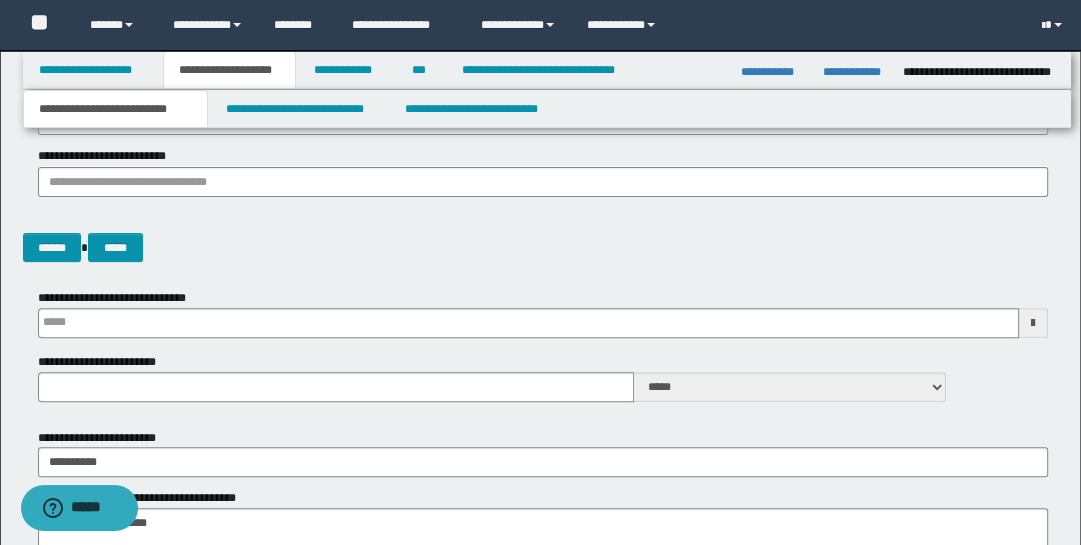 type 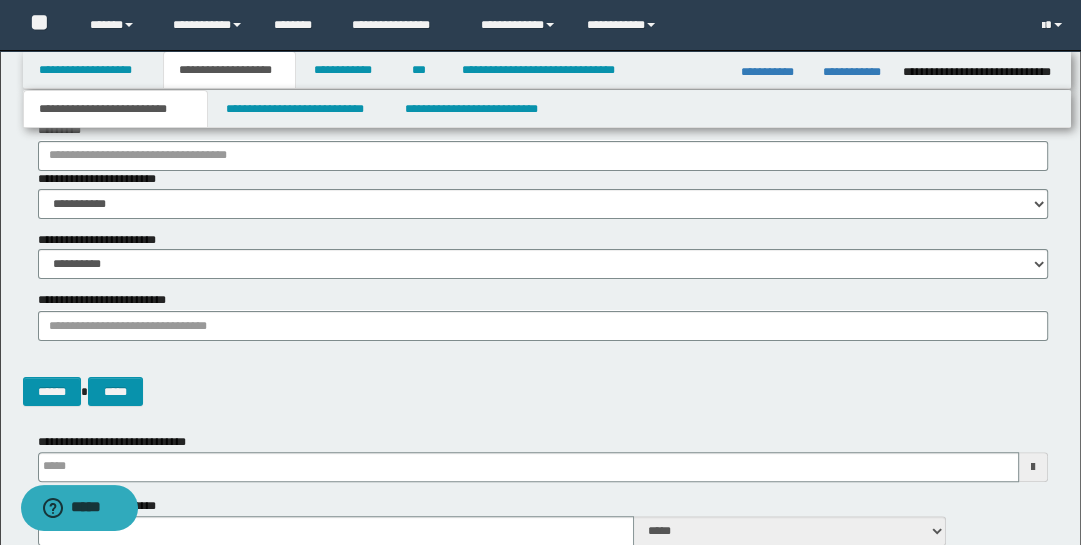 scroll, scrollTop: 64, scrollLeft: 0, axis: vertical 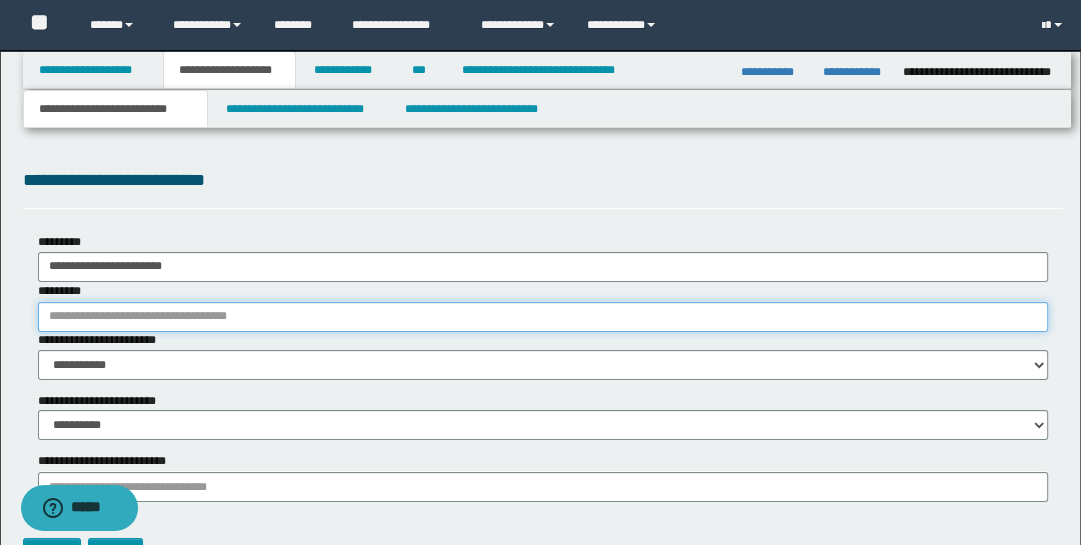 click on "*********" at bounding box center [543, 317] 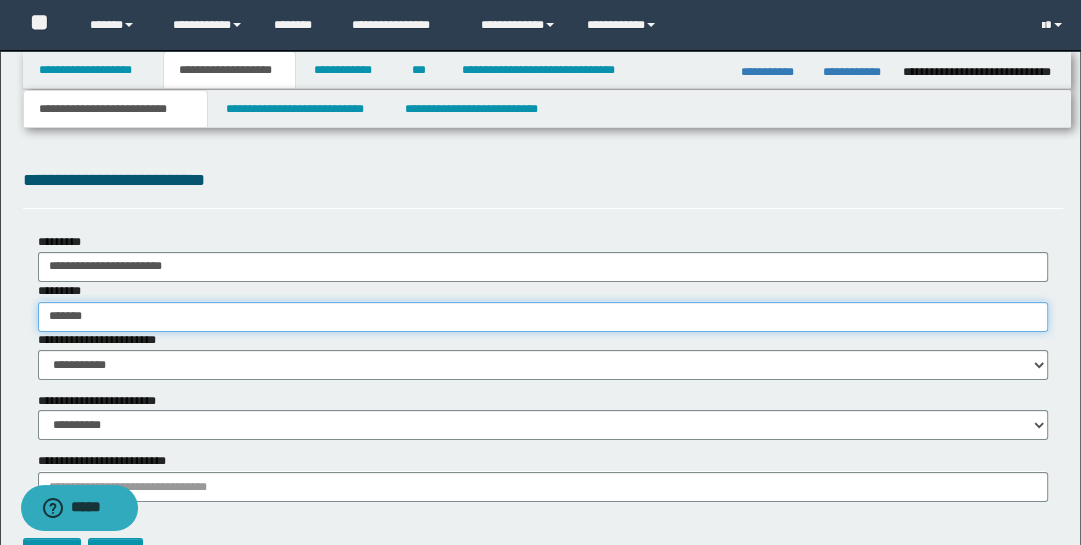 type on "********" 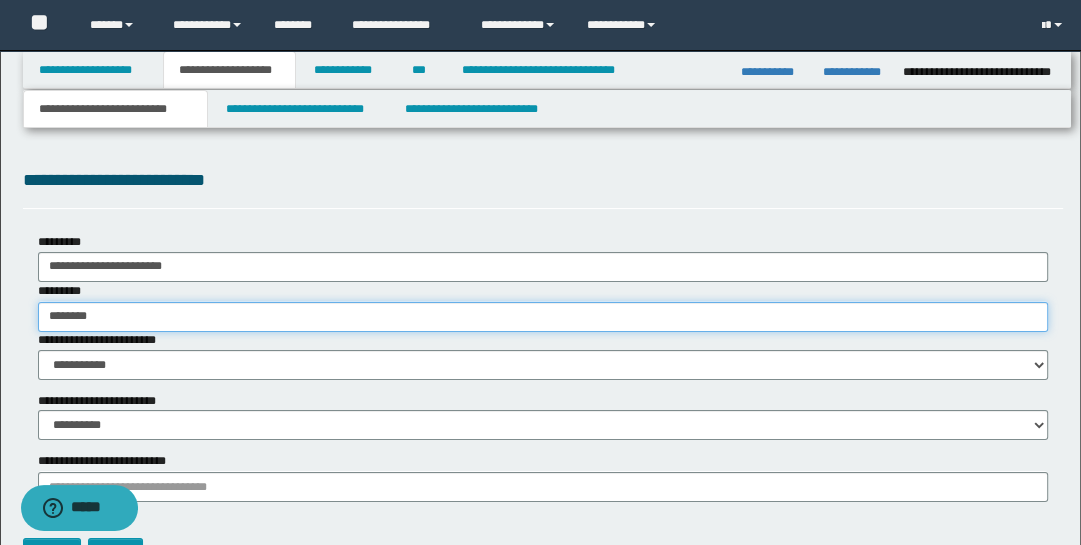 type on "********" 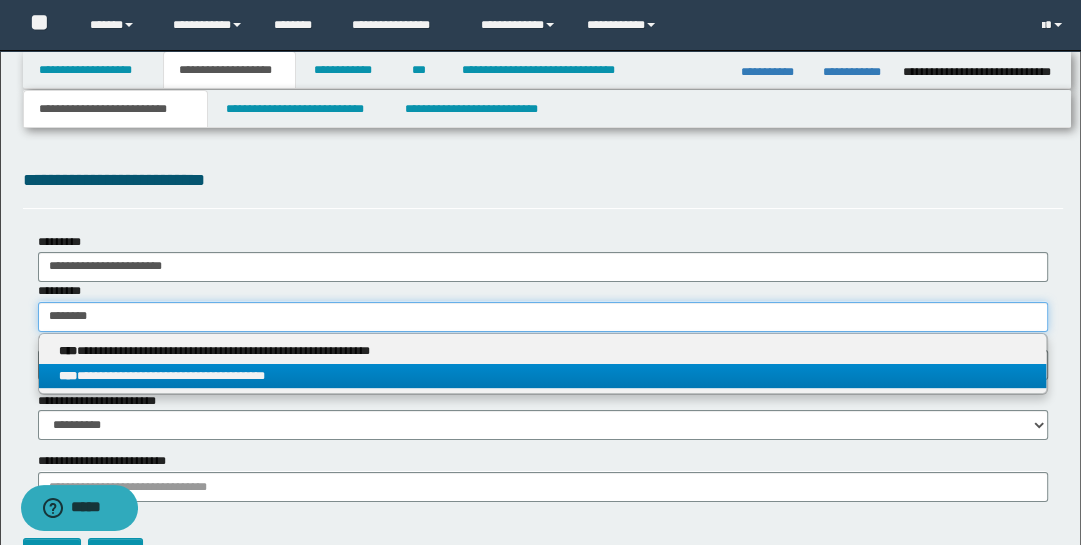 type on "********" 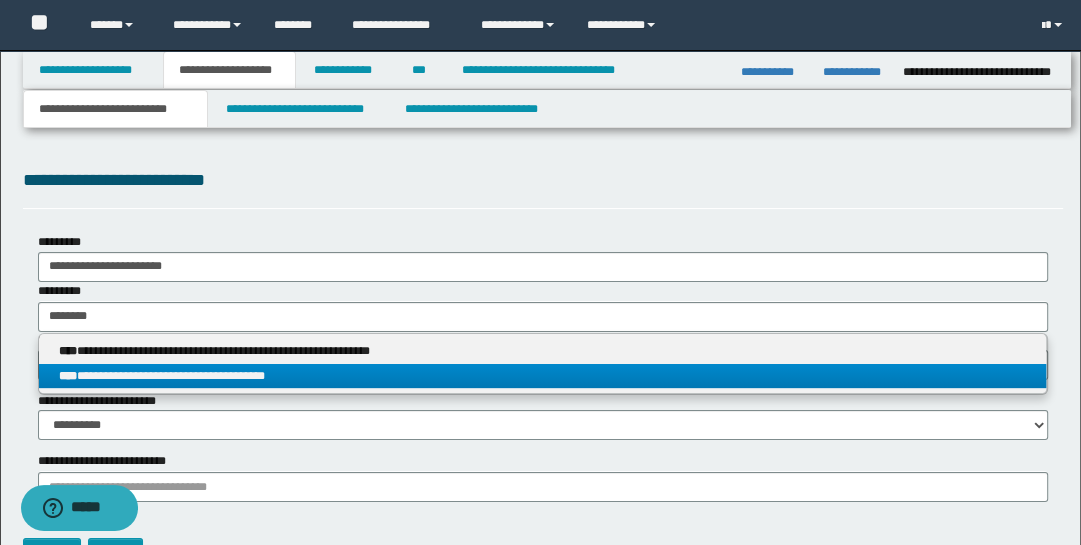 click on "**********" at bounding box center [543, 376] 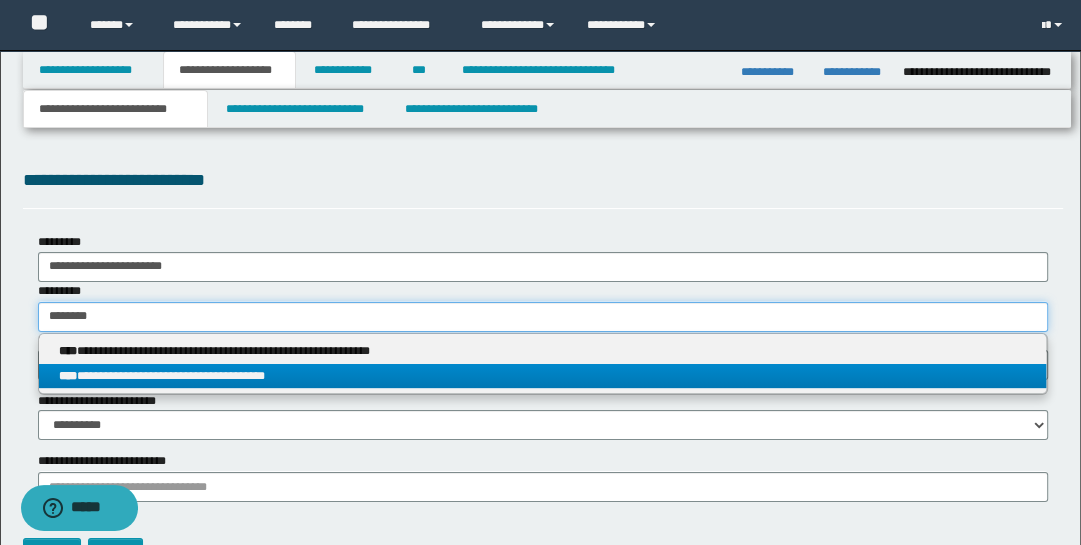 type 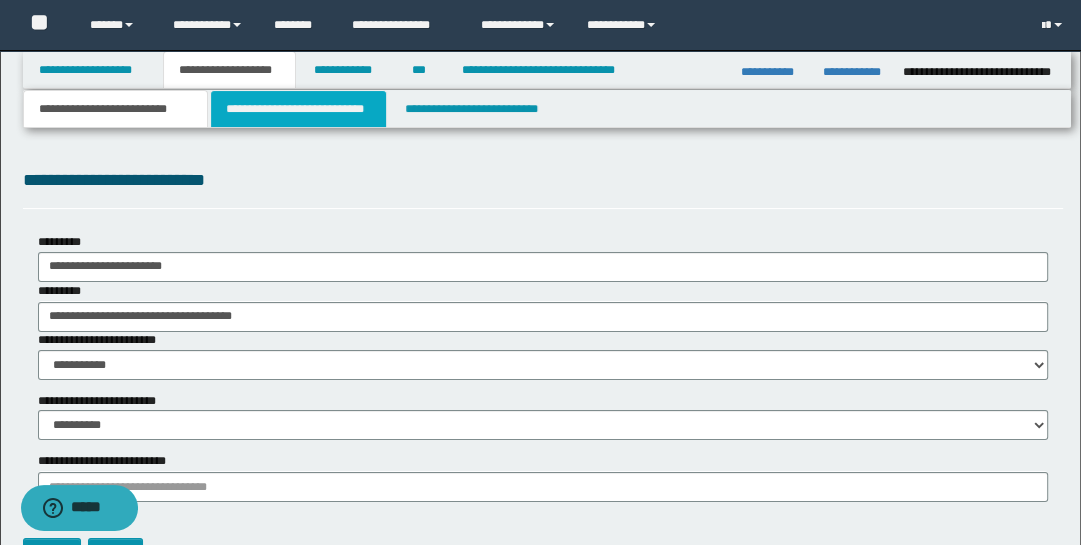 click on "**********" at bounding box center [299, 109] 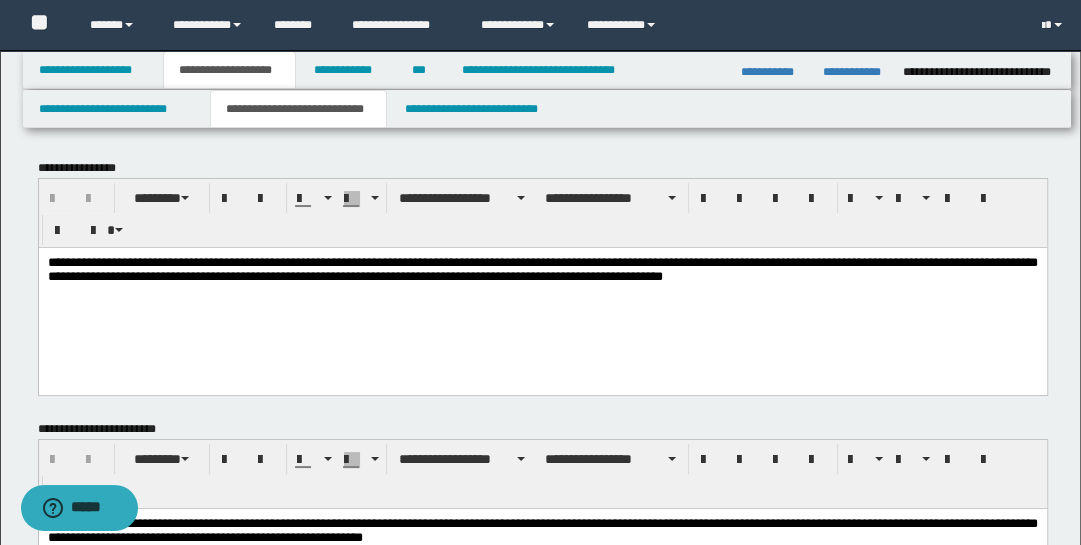 scroll, scrollTop: 0, scrollLeft: 0, axis: both 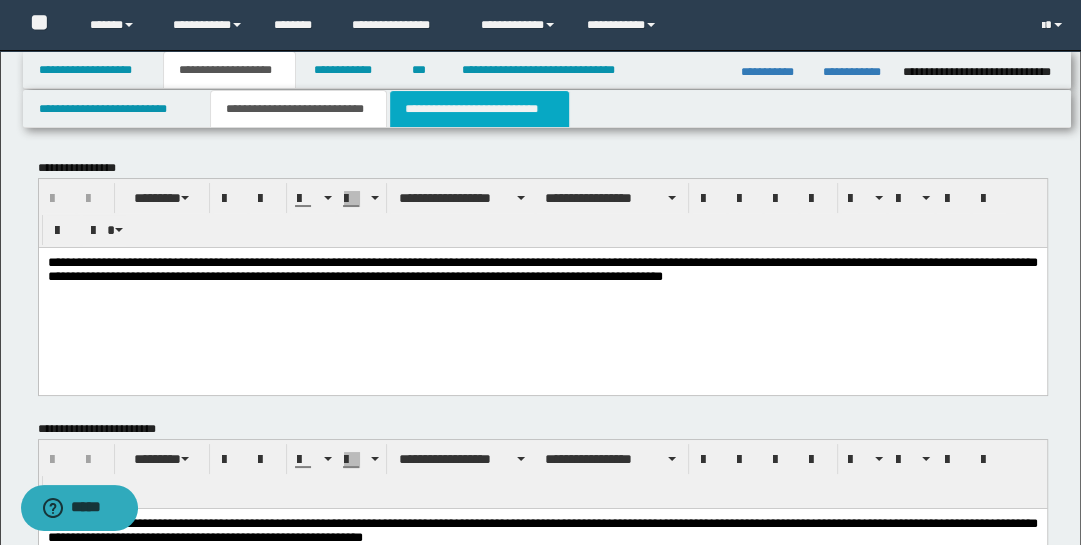 click on "**********" at bounding box center [479, 109] 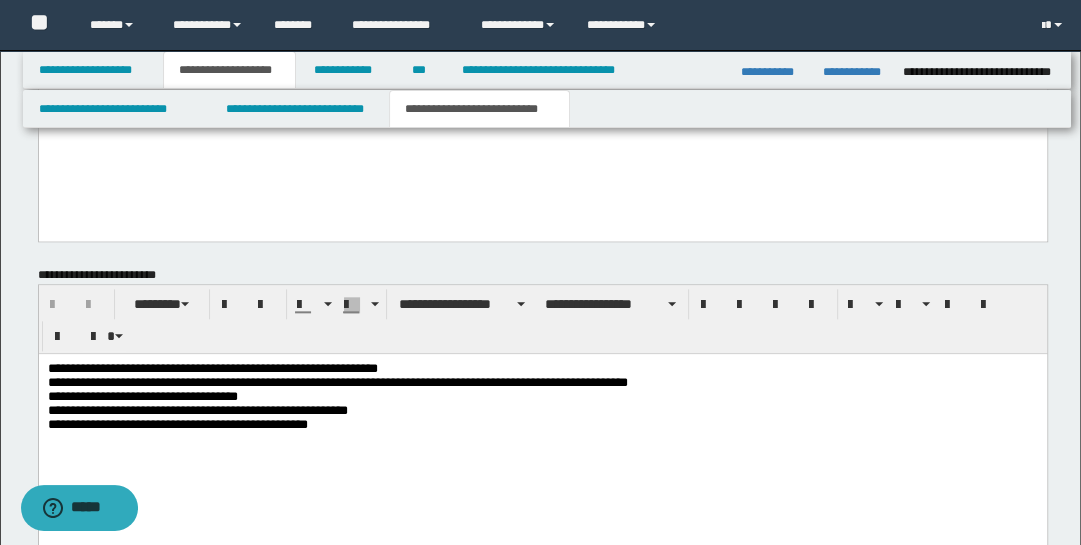 scroll, scrollTop: 1463, scrollLeft: 0, axis: vertical 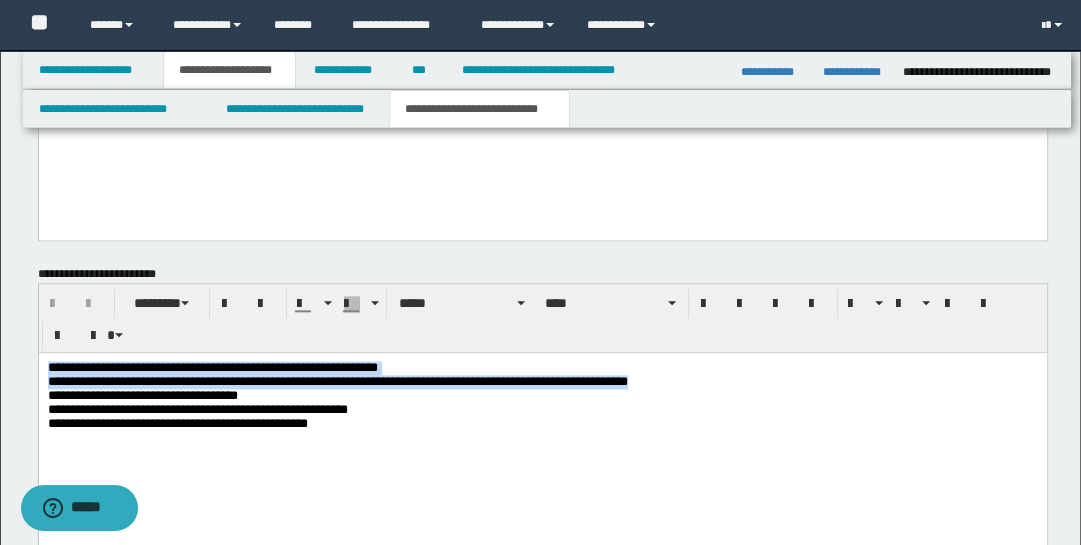 click on "**********" at bounding box center [542, 421] 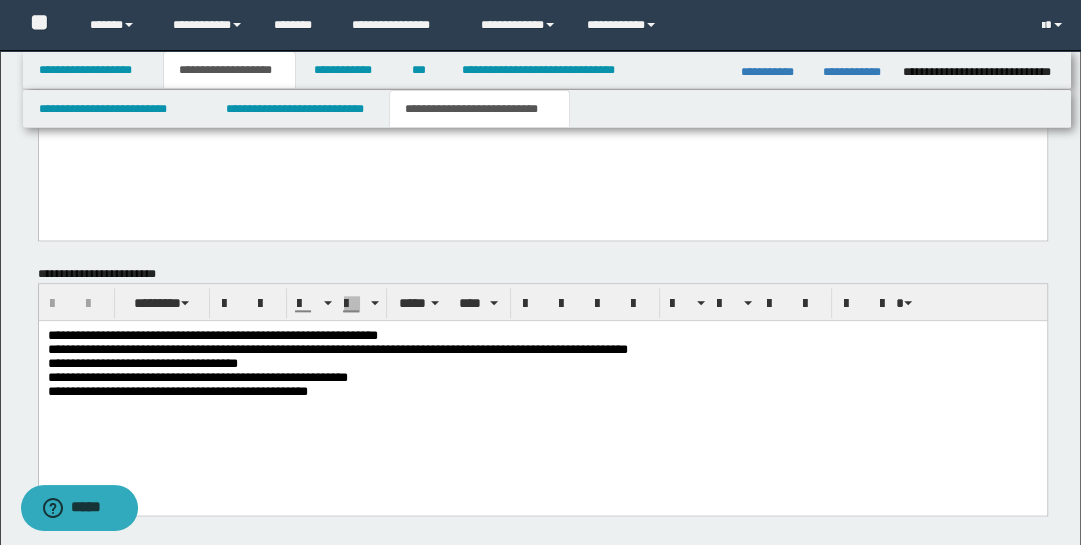 click on "**********" at bounding box center [542, 389] 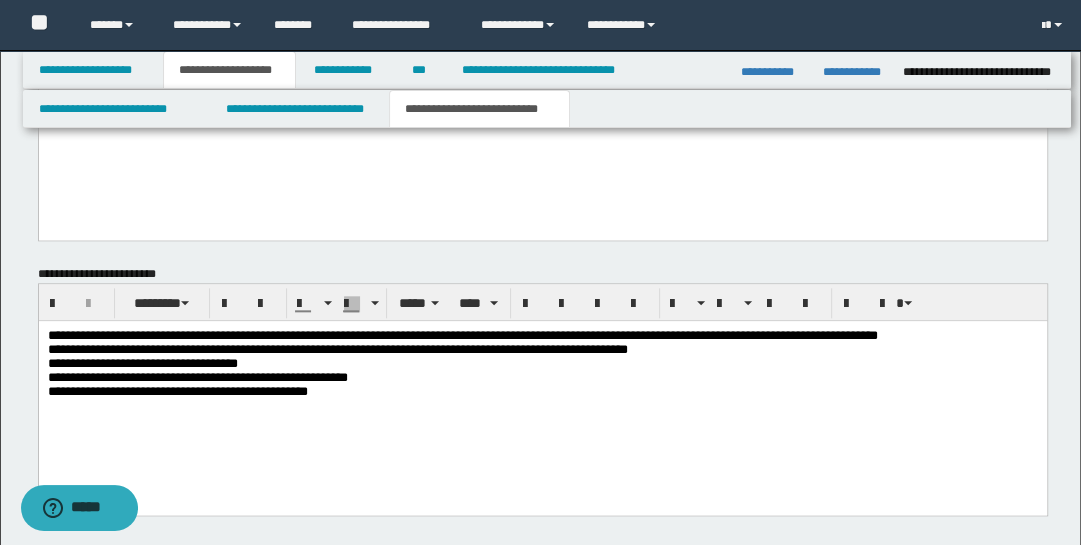 click on "**********" at bounding box center [462, 335] 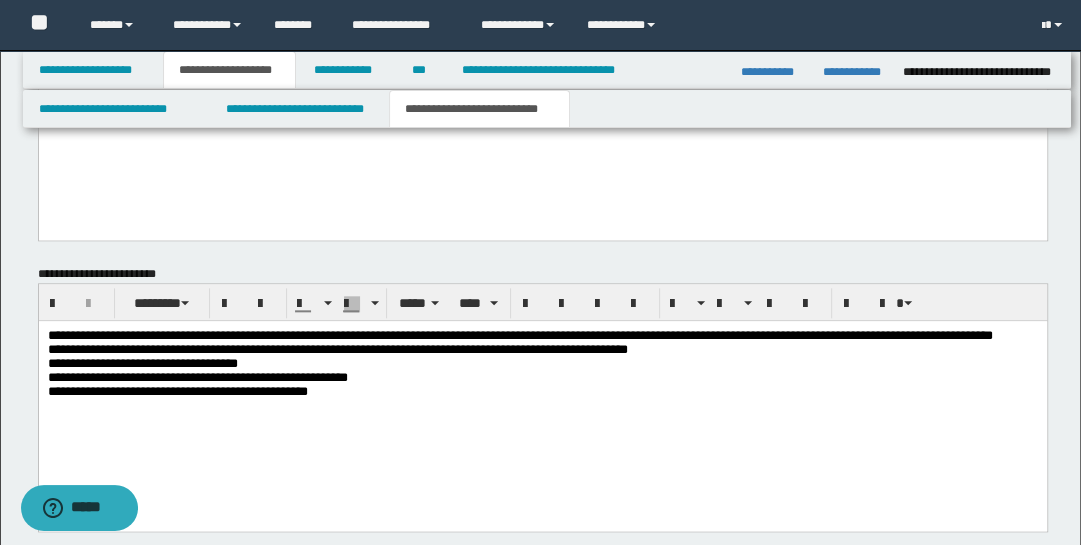 click on "**********" at bounding box center (519, 335) 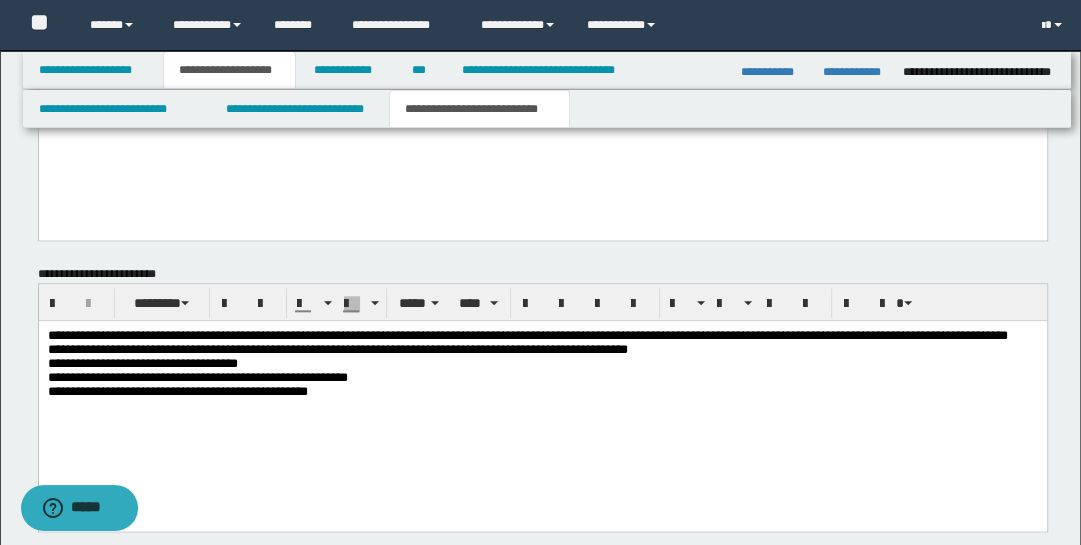 click on "**********" at bounding box center [542, 336] 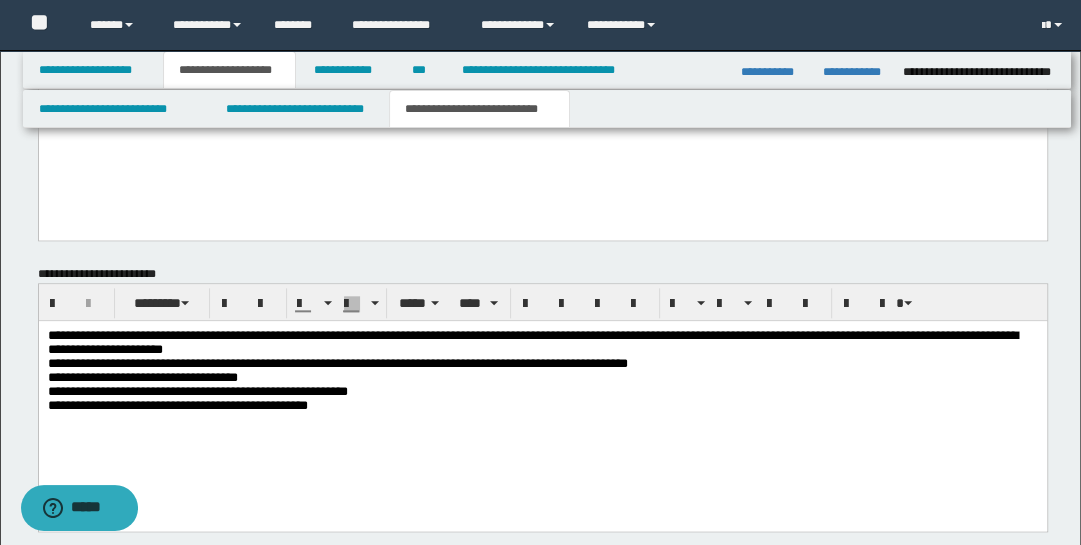 click on "**********" at bounding box center [542, 343] 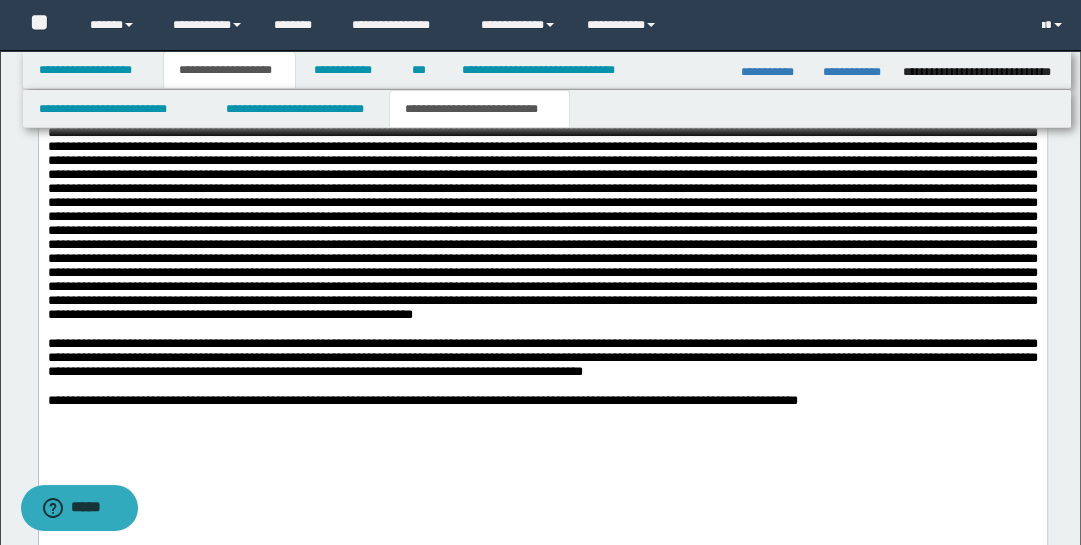 scroll, scrollTop: 1041, scrollLeft: 0, axis: vertical 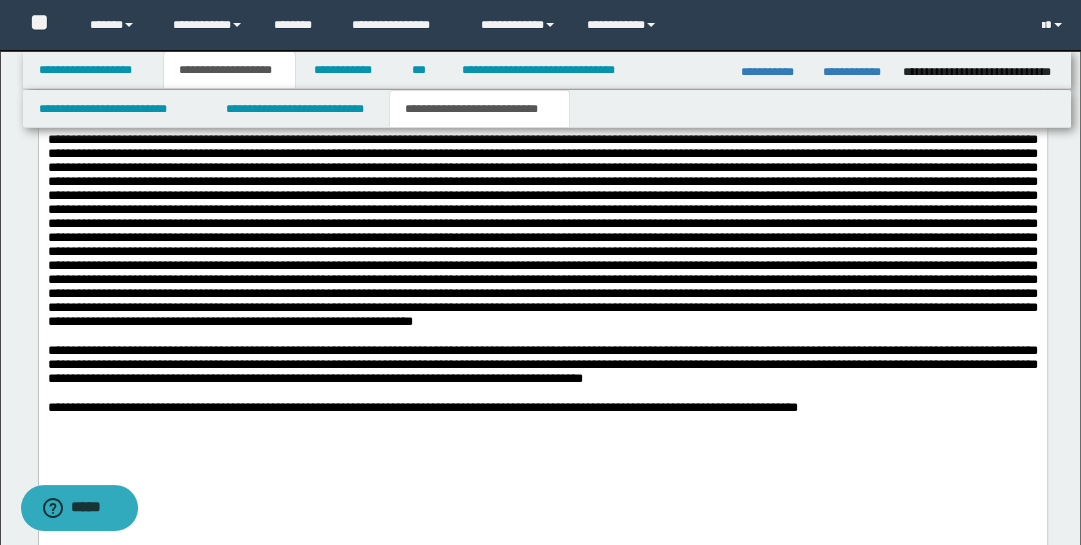 drag, startPoint x: 452, startPoint y: 232, endPoint x: 452, endPoint y: 265, distance: 33 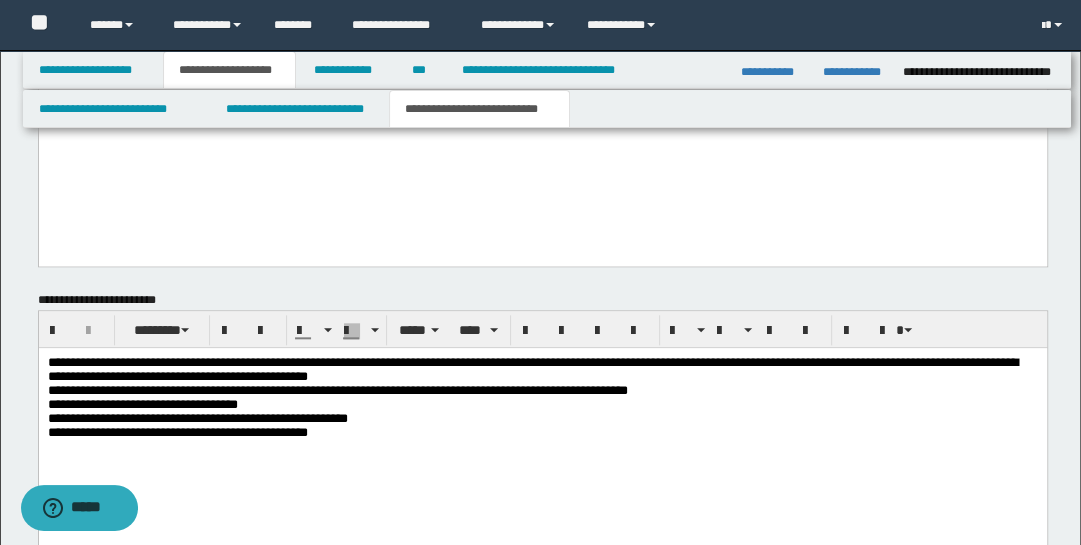 scroll, scrollTop: 1420, scrollLeft: 0, axis: vertical 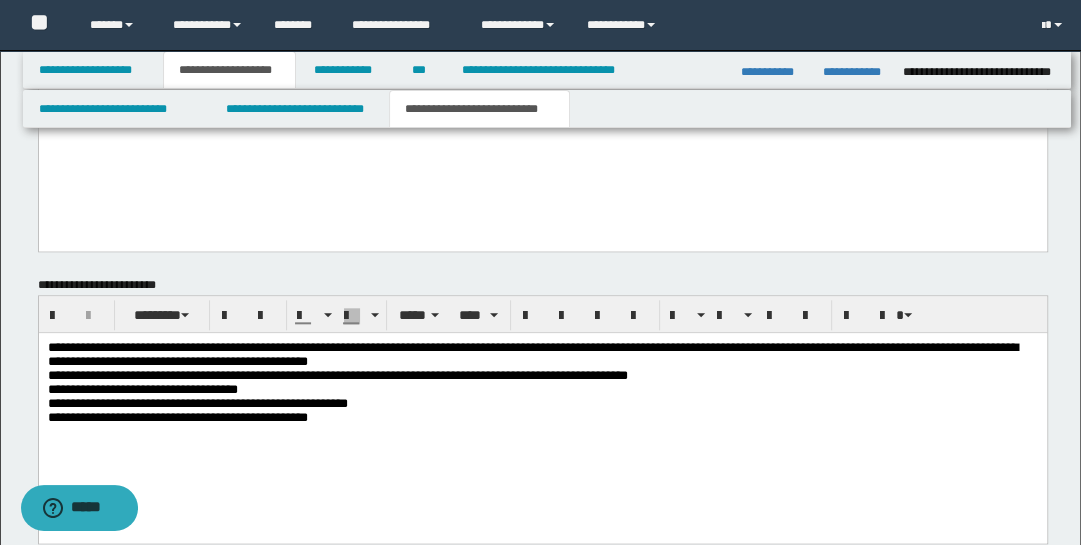 click on "**********" at bounding box center [542, 355] 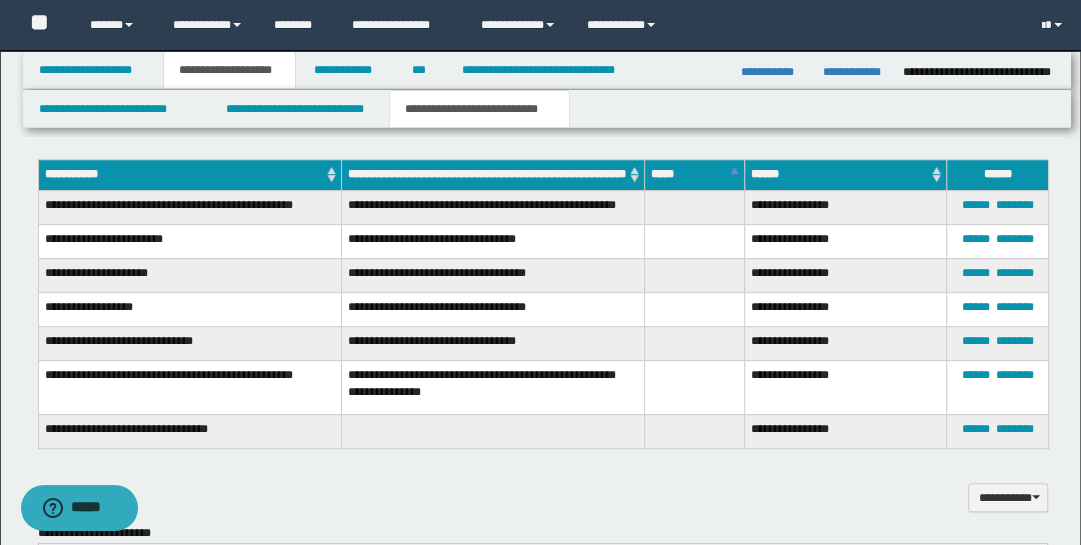 scroll, scrollTop: 0, scrollLeft: 0, axis: both 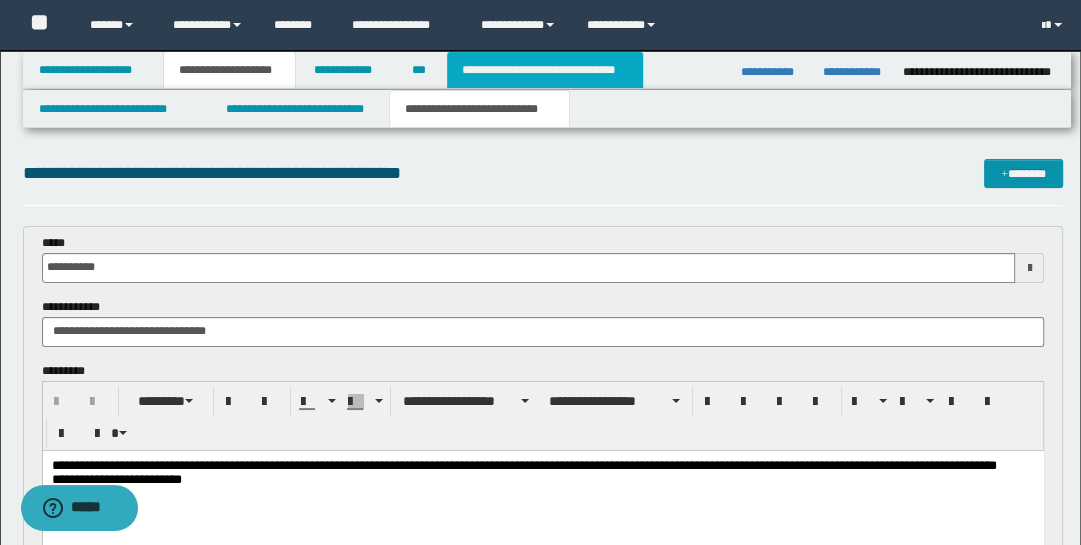 click on "**********" at bounding box center (545, 70) 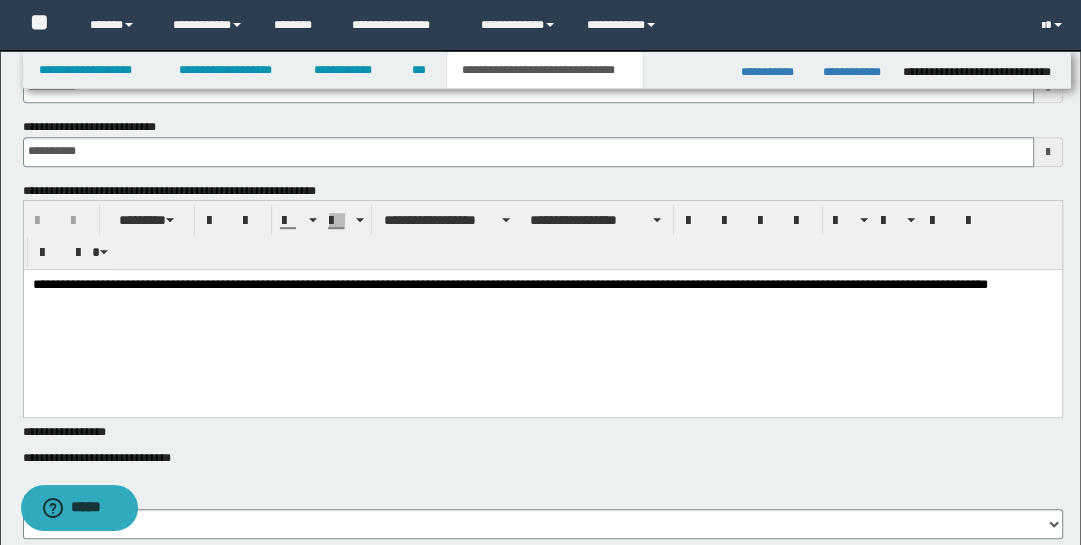 scroll, scrollTop: 647, scrollLeft: 0, axis: vertical 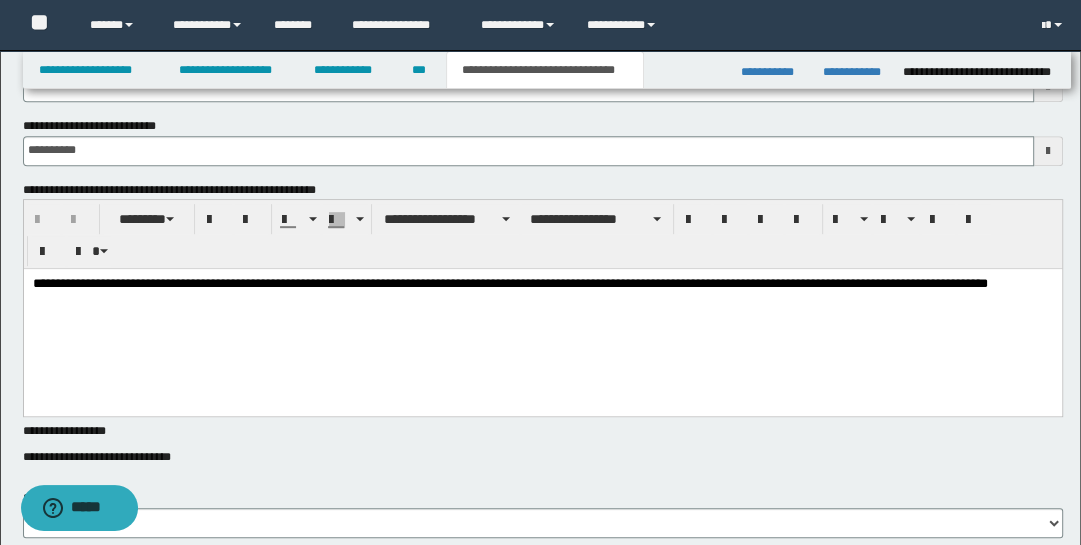click on "**********" at bounding box center (509, 283) 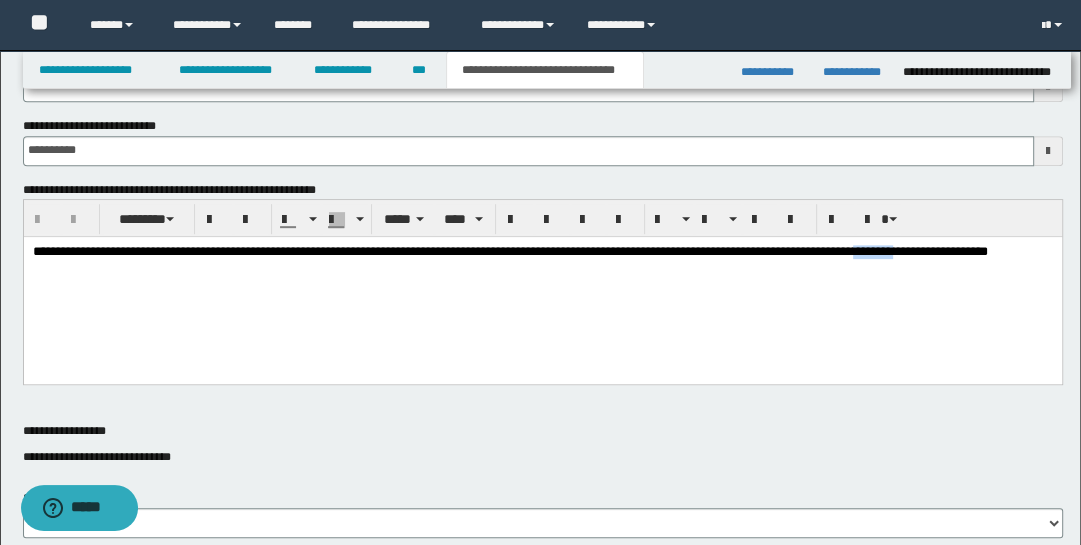 type 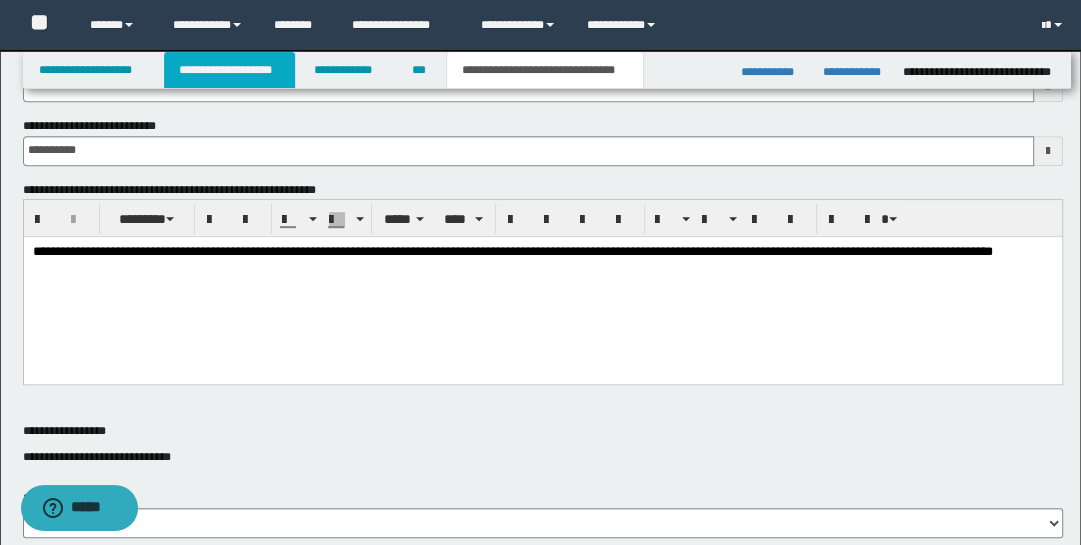 click on "**********" at bounding box center [229, 70] 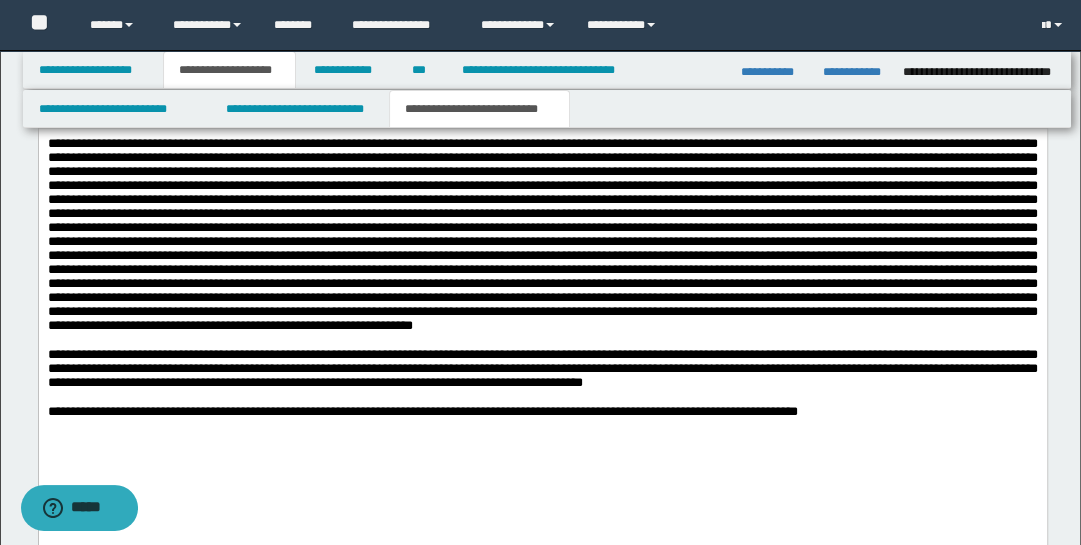 scroll, scrollTop: 1040, scrollLeft: 0, axis: vertical 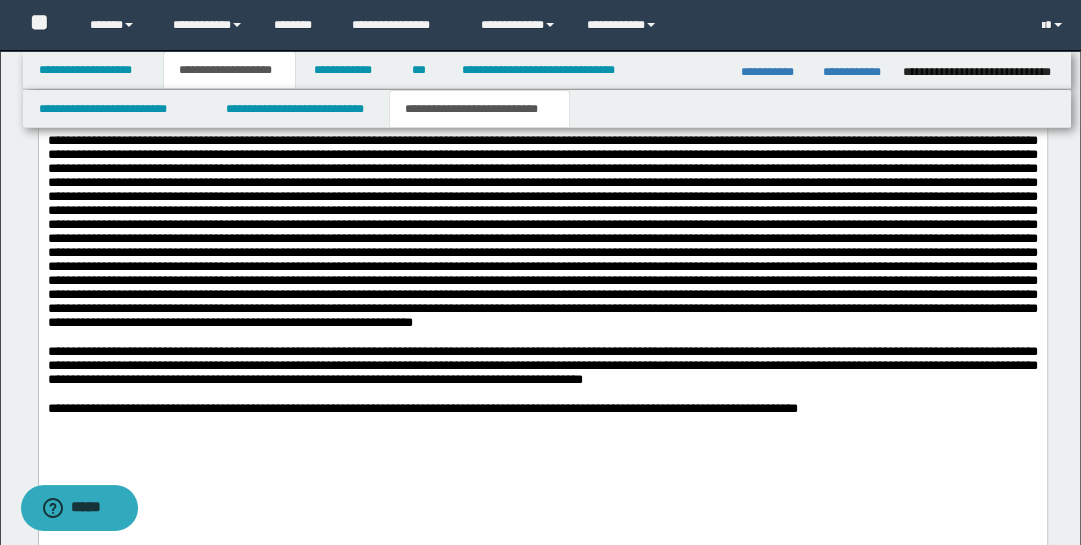 click at bounding box center [542, 230] 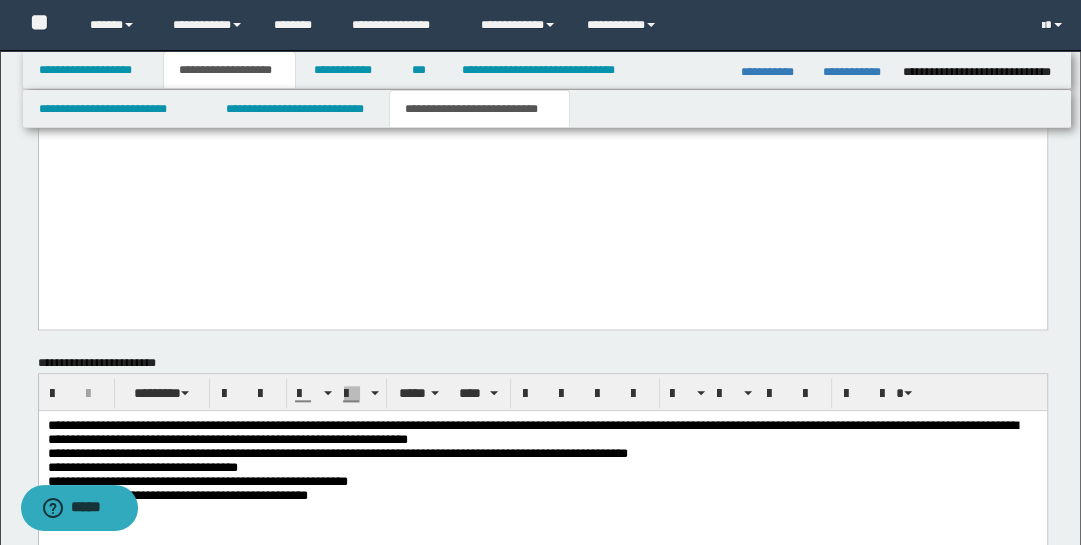 scroll, scrollTop: 1347, scrollLeft: 0, axis: vertical 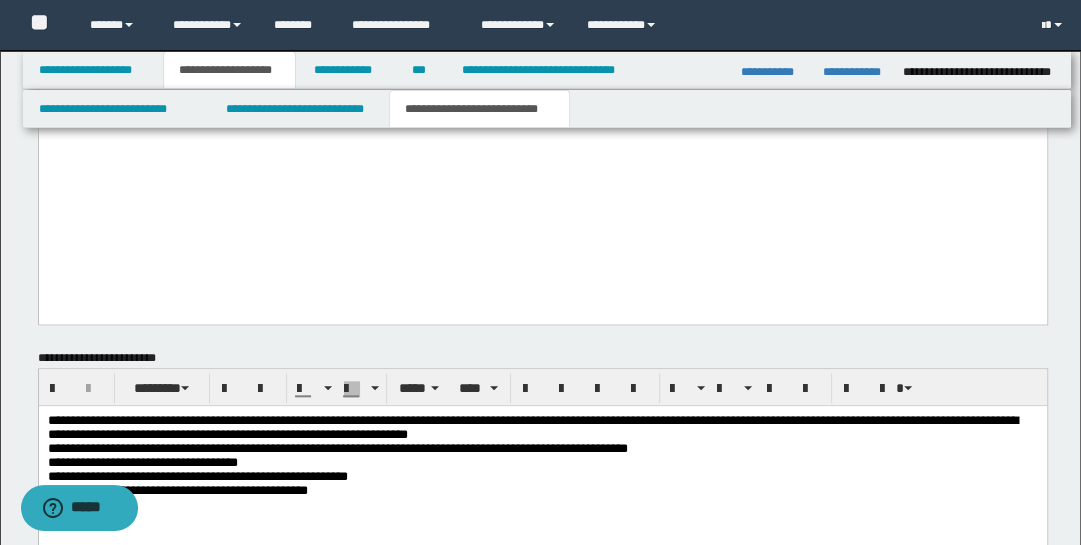 click on "**********" at bounding box center [542, 428] 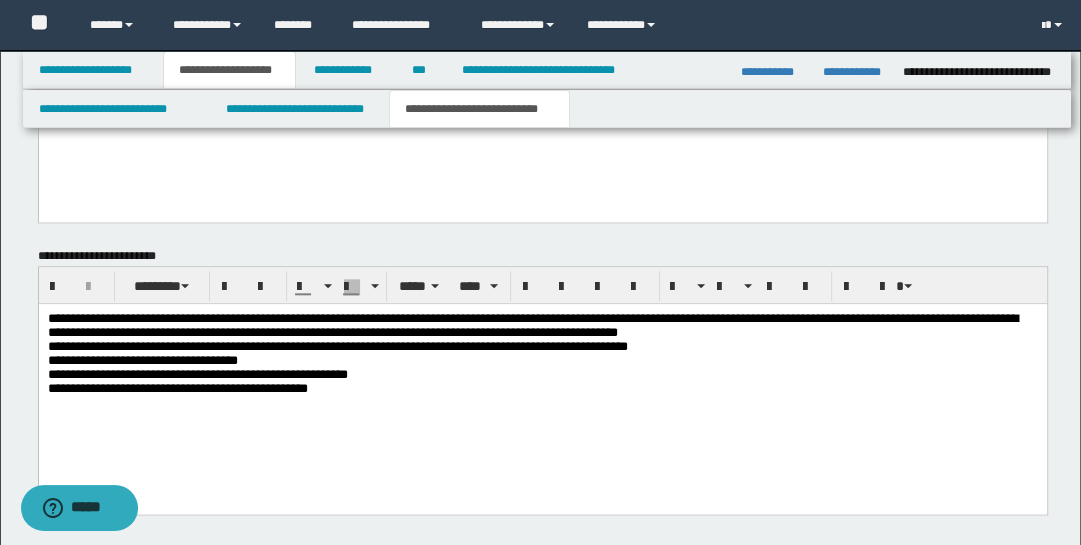 scroll, scrollTop: 1461, scrollLeft: 0, axis: vertical 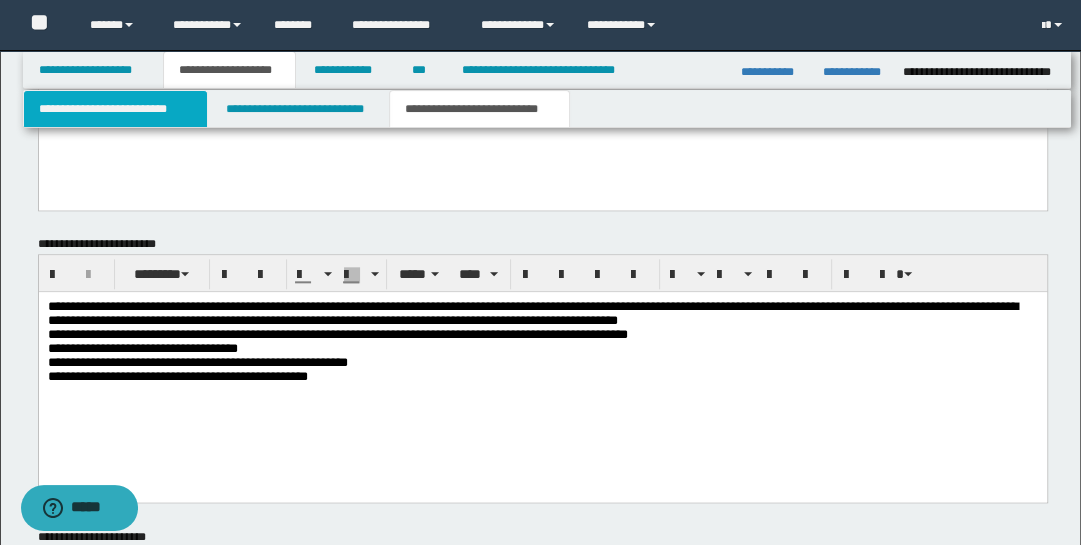 click on "**********" at bounding box center [115, 109] 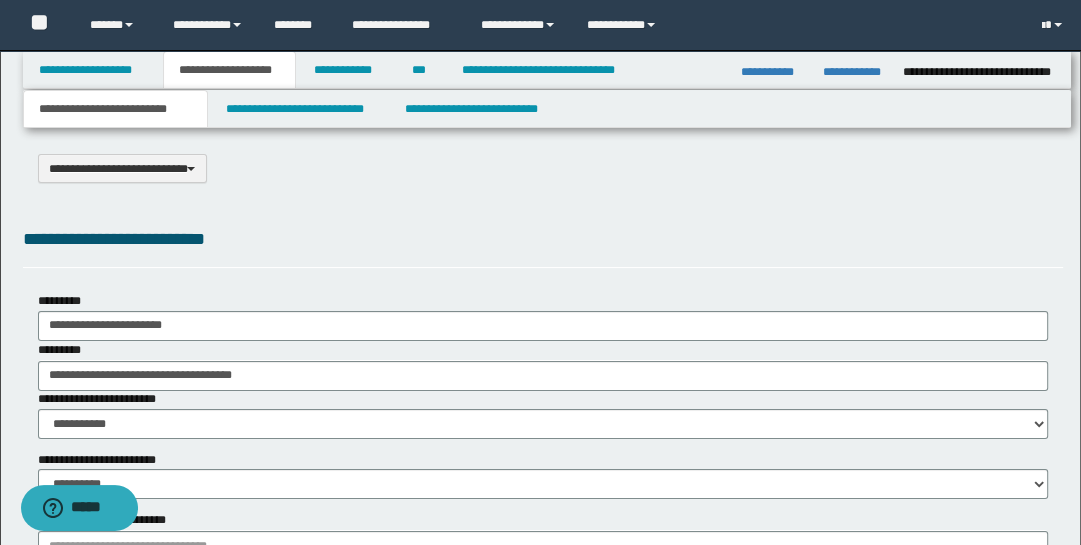 scroll, scrollTop: 0, scrollLeft: 0, axis: both 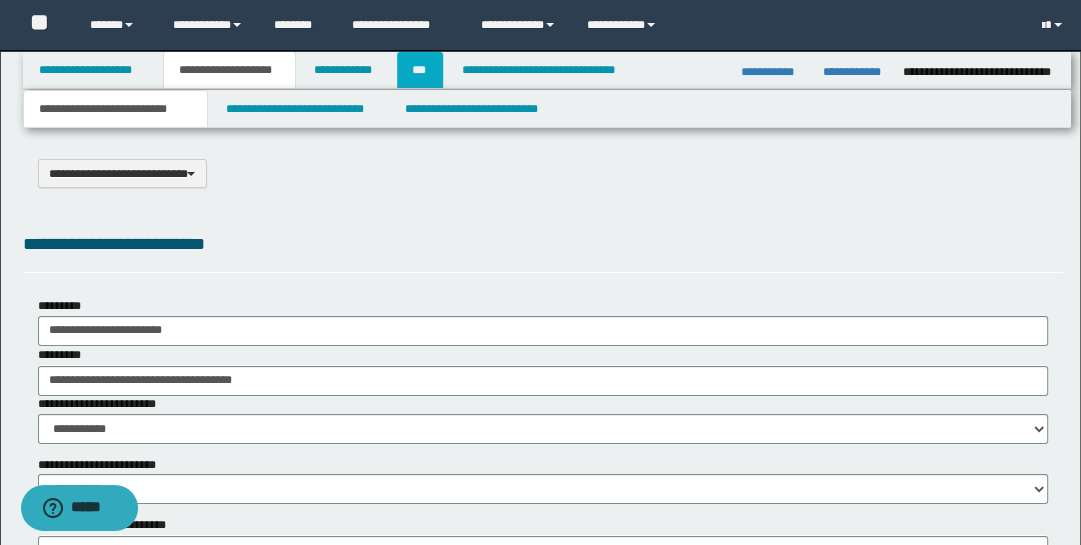 click on "***" at bounding box center (420, 70) 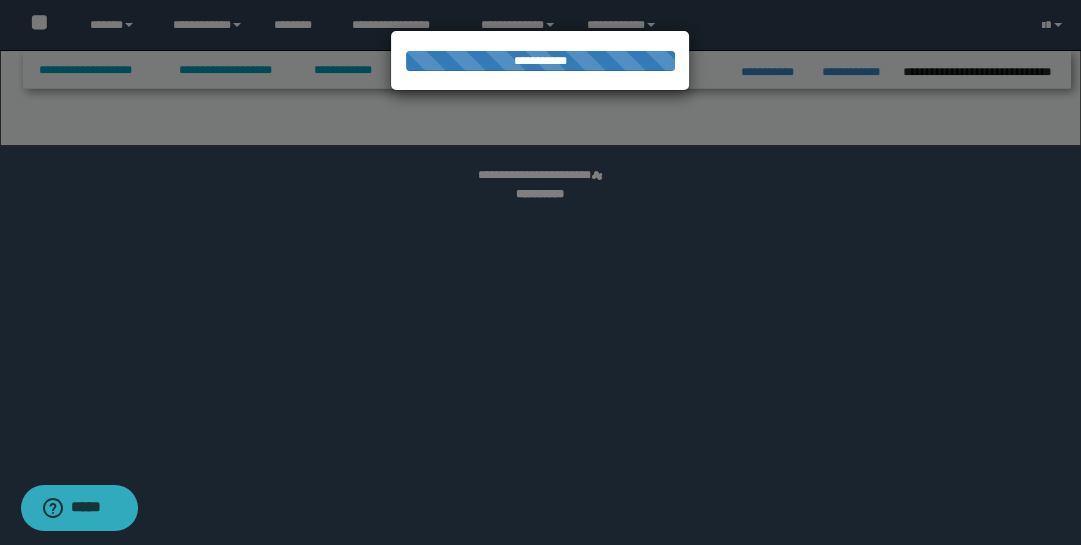 select on "***" 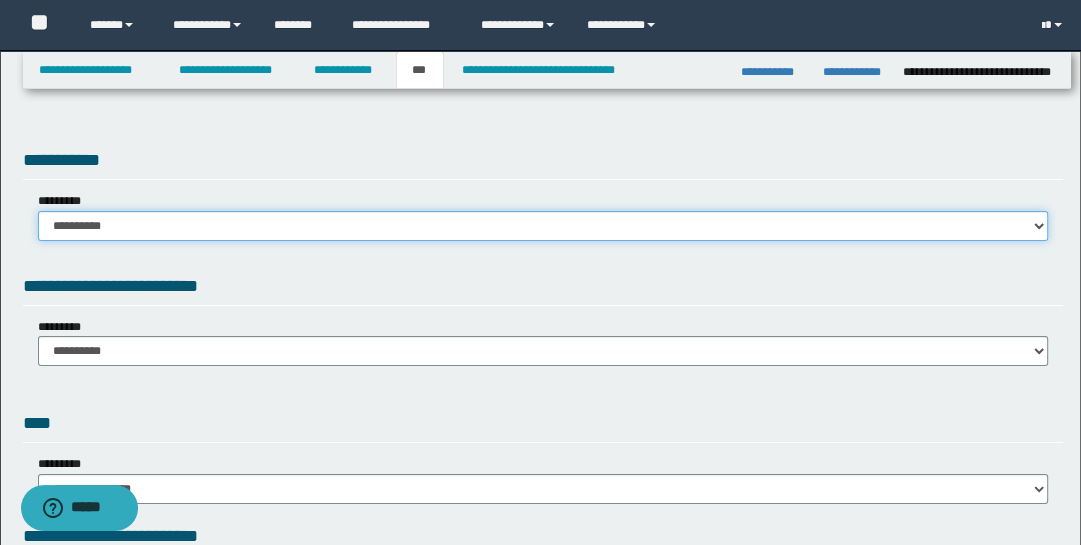 click on "**********" at bounding box center (543, 226) 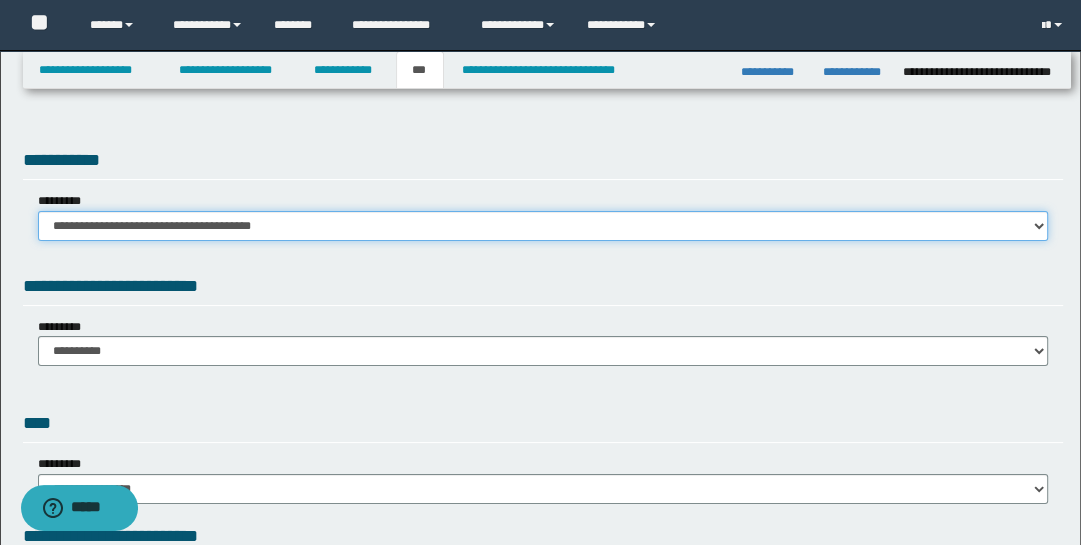 click on "**********" at bounding box center [543, 226] 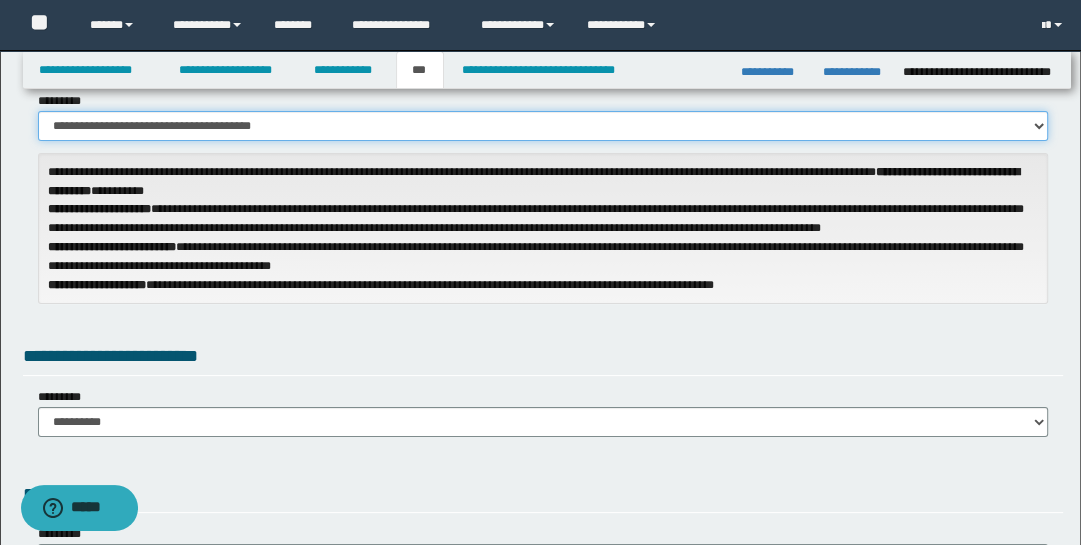scroll, scrollTop: 218, scrollLeft: 0, axis: vertical 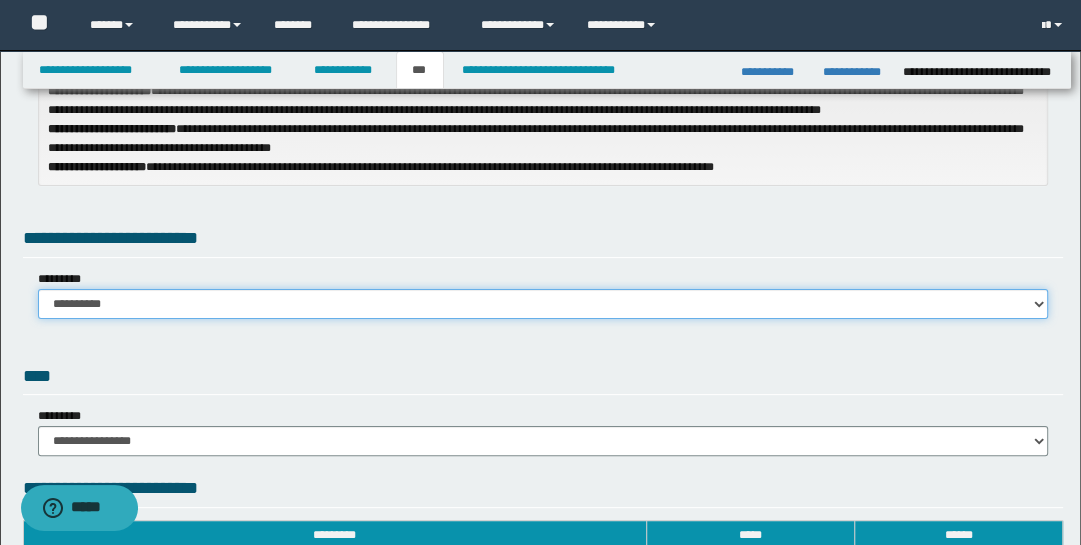 click on "**********" at bounding box center (543, 304) 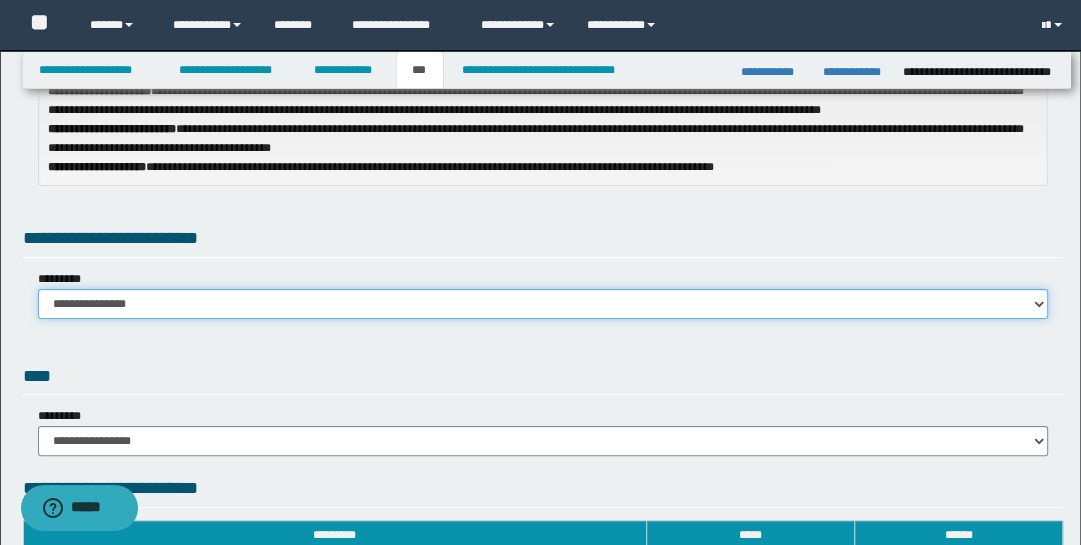 click on "**********" at bounding box center [543, 304] 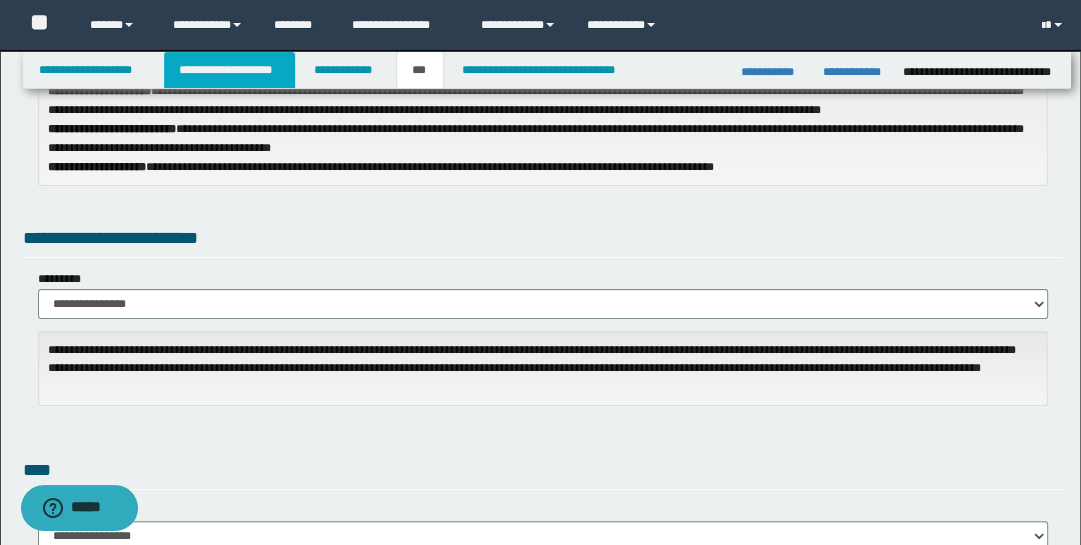 click on "**********" at bounding box center [229, 70] 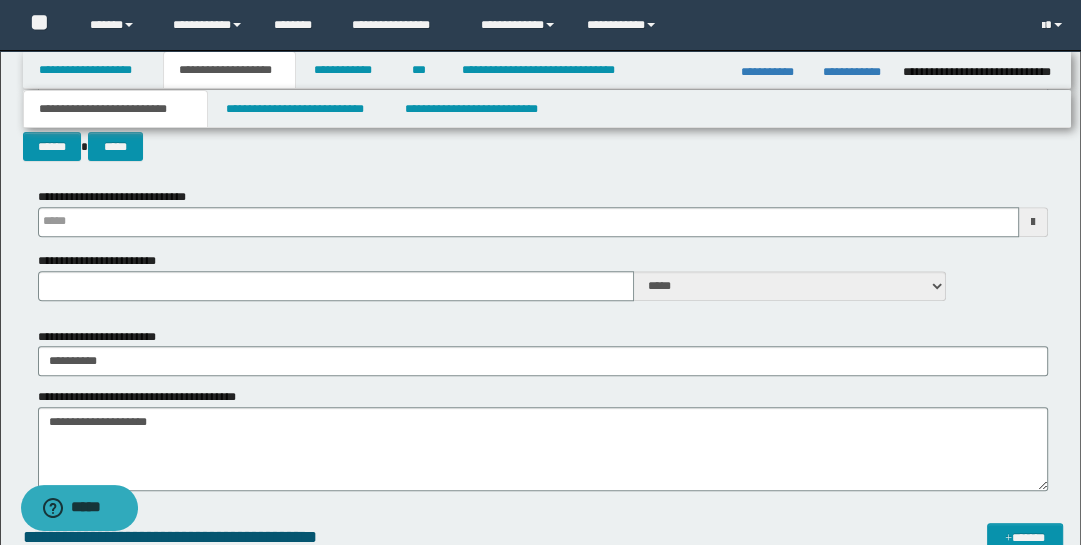scroll, scrollTop: 472, scrollLeft: 0, axis: vertical 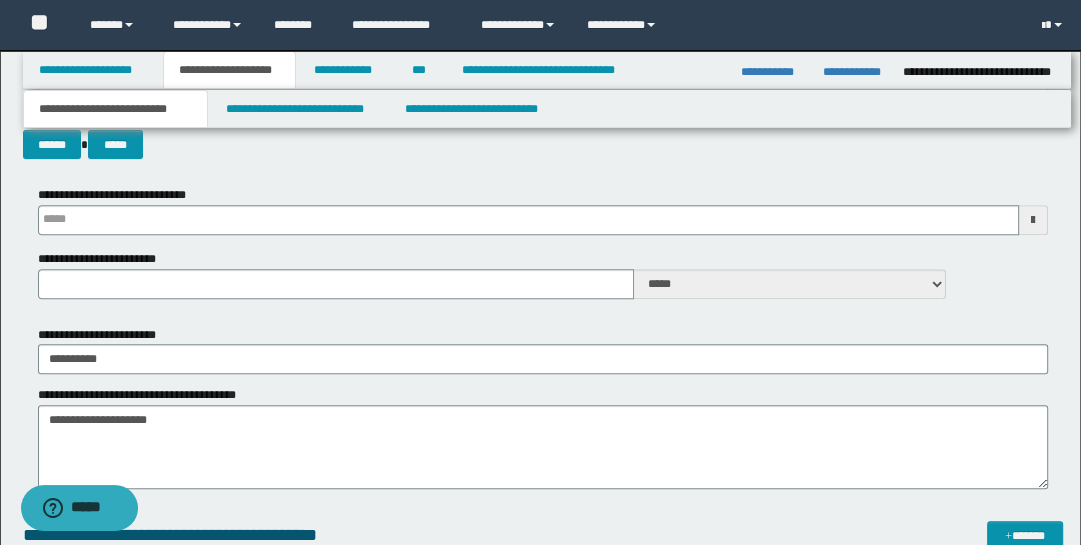 type 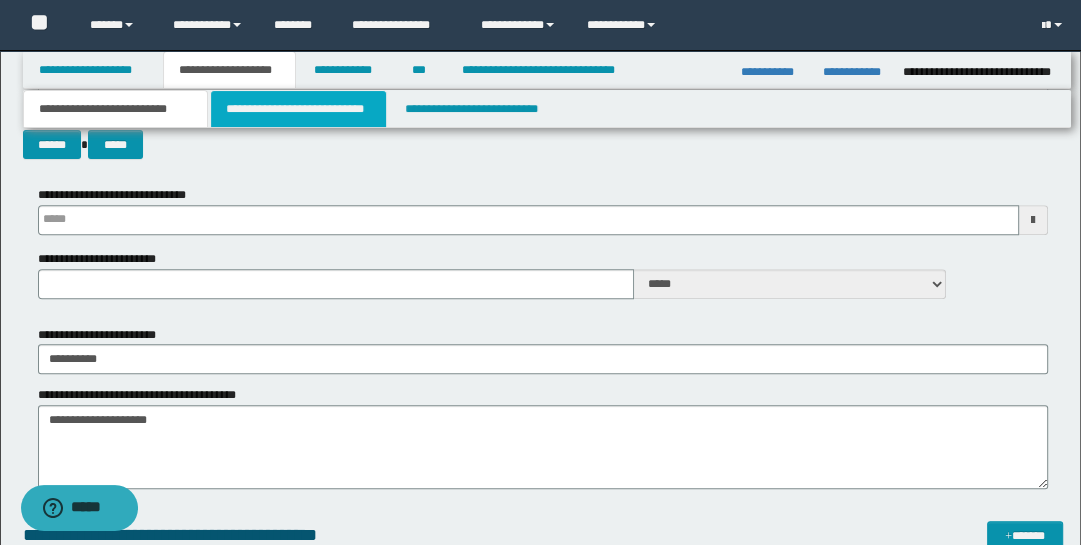 click on "**********" at bounding box center (299, 109) 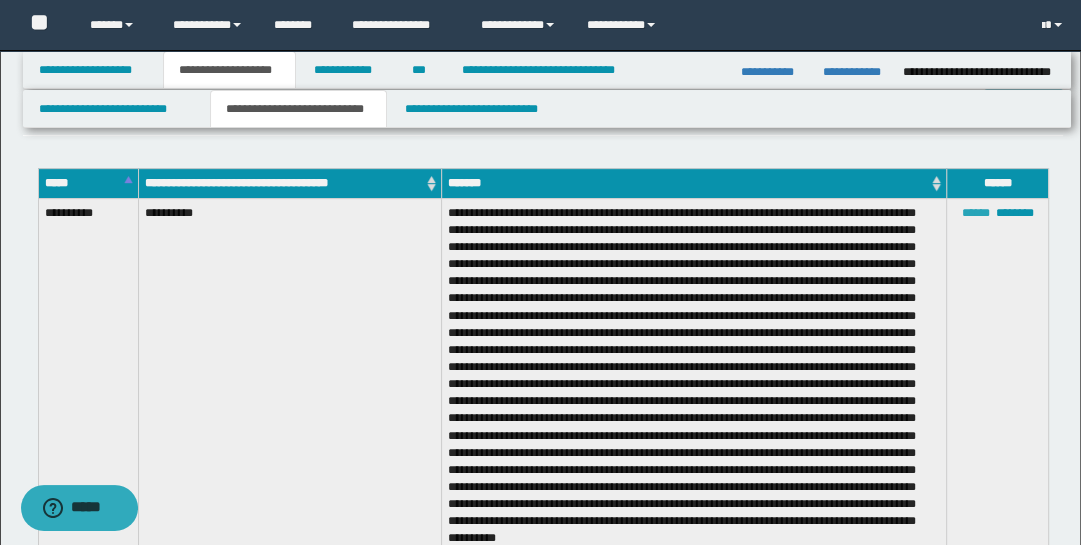 click on "******" at bounding box center (975, 213) 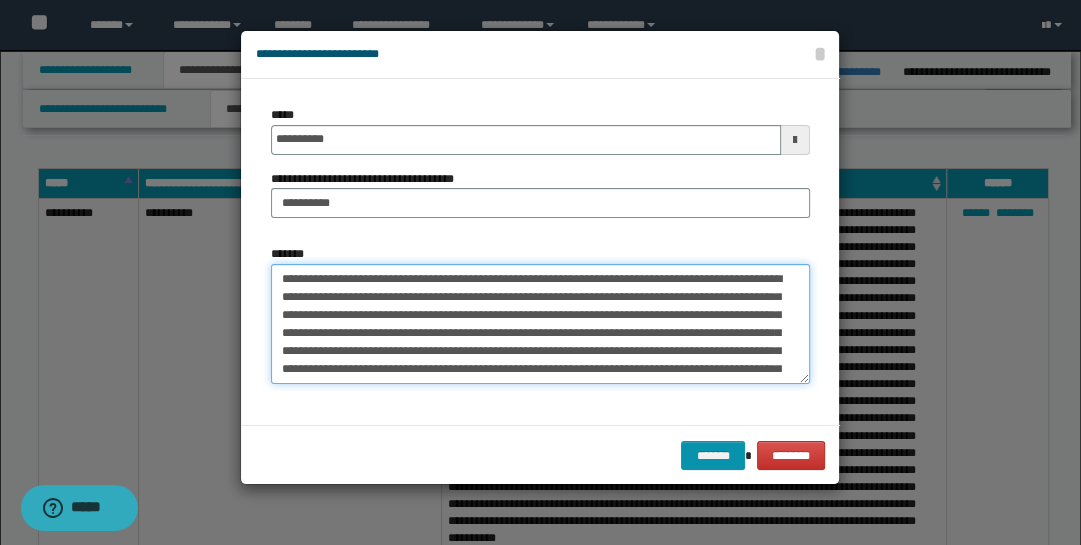 drag, startPoint x: 288, startPoint y: 275, endPoint x: 312, endPoint y: 289, distance: 27.784887 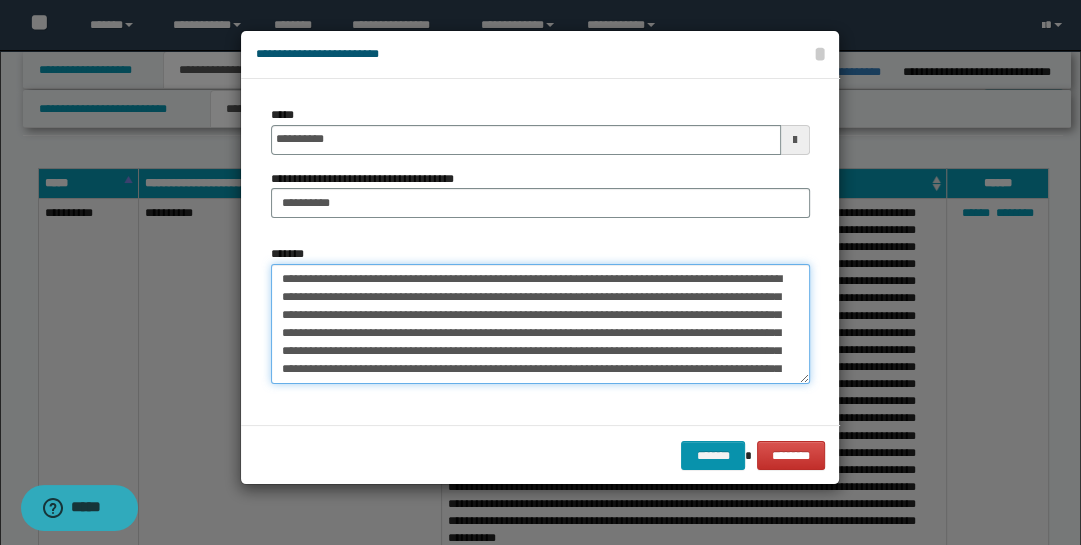click on "*******" at bounding box center [540, 324] 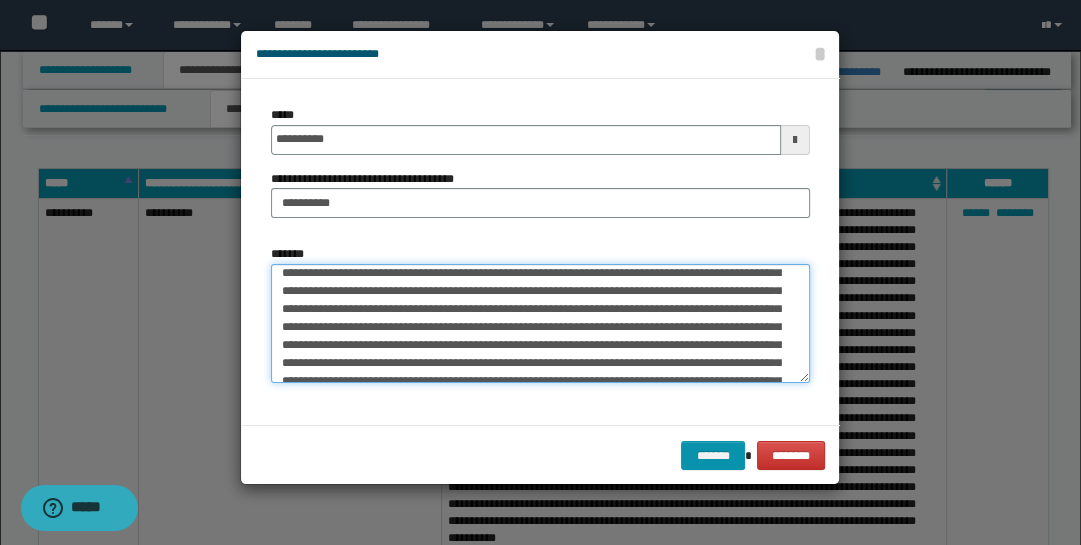 scroll, scrollTop: 52, scrollLeft: 0, axis: vertical 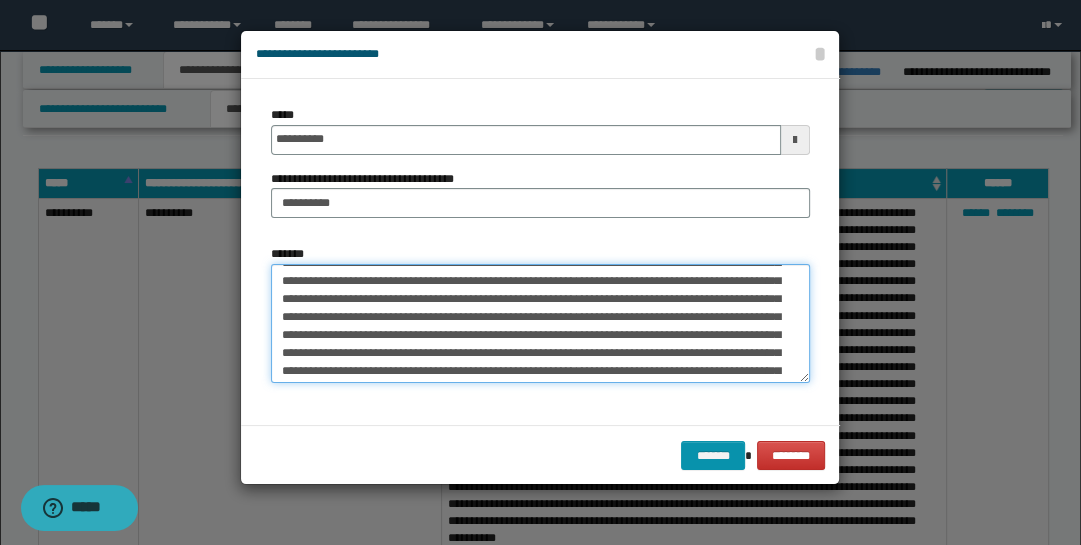 click on "*******" at bounding box center [540, 323] 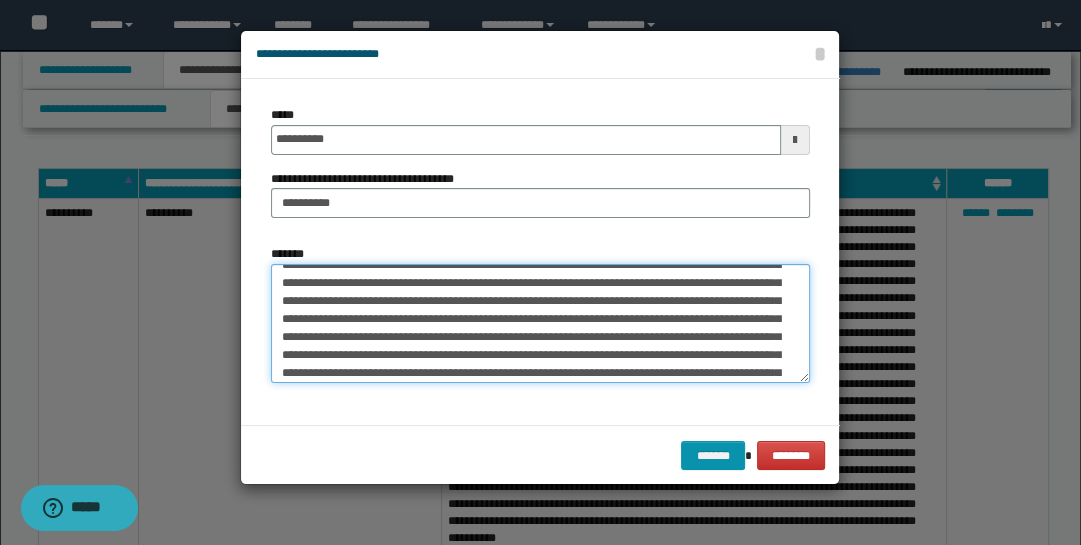 scroll, scrollTop: 73, scrollLeft: 0, axis: vertical 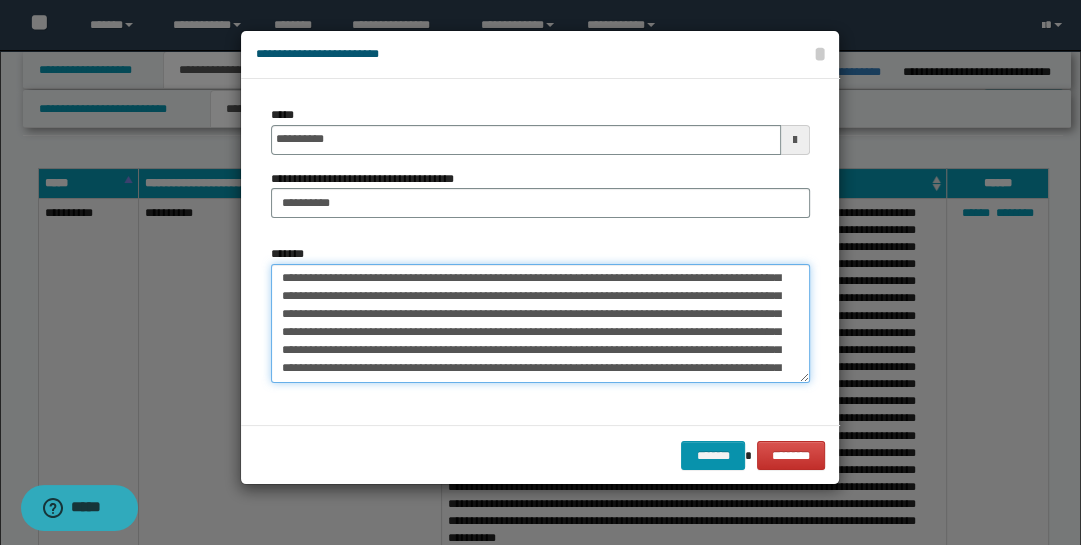 click on "*******" at bounding box center (540, 323) 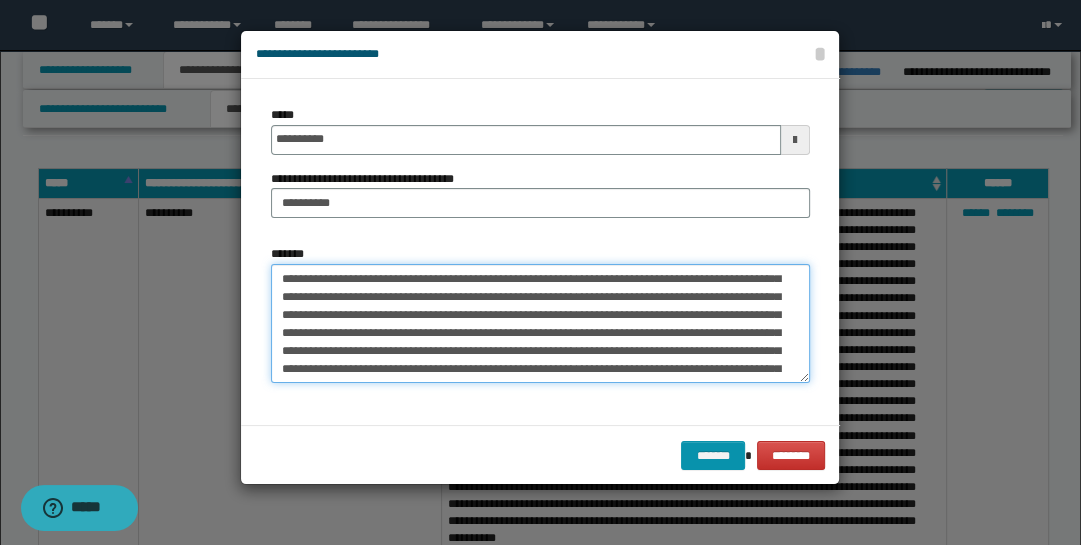 scroll, scrollTop: 130, scrollLeft: 0, axis: vertical 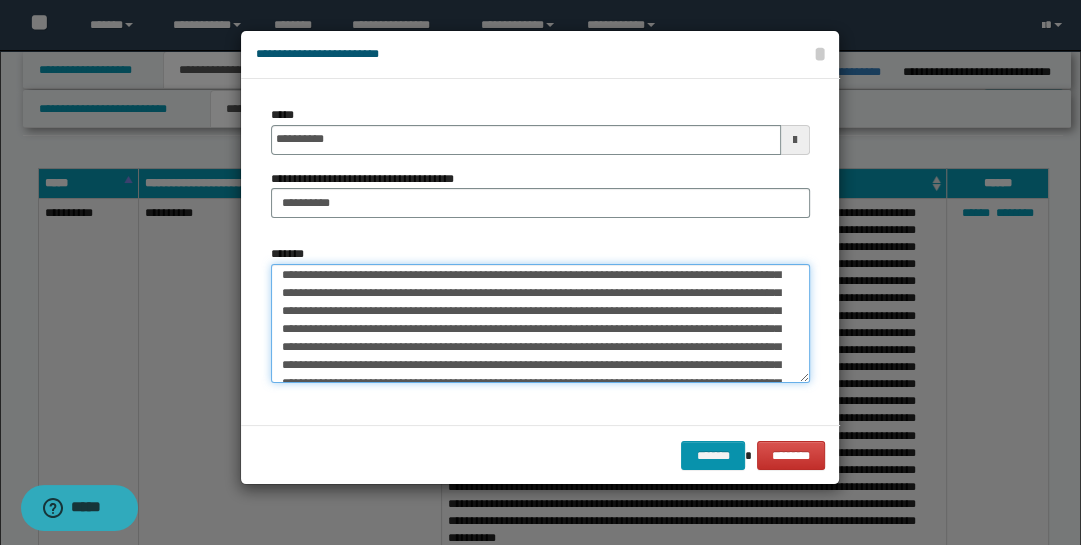 click on "*******" at bounding box center [540, 323] 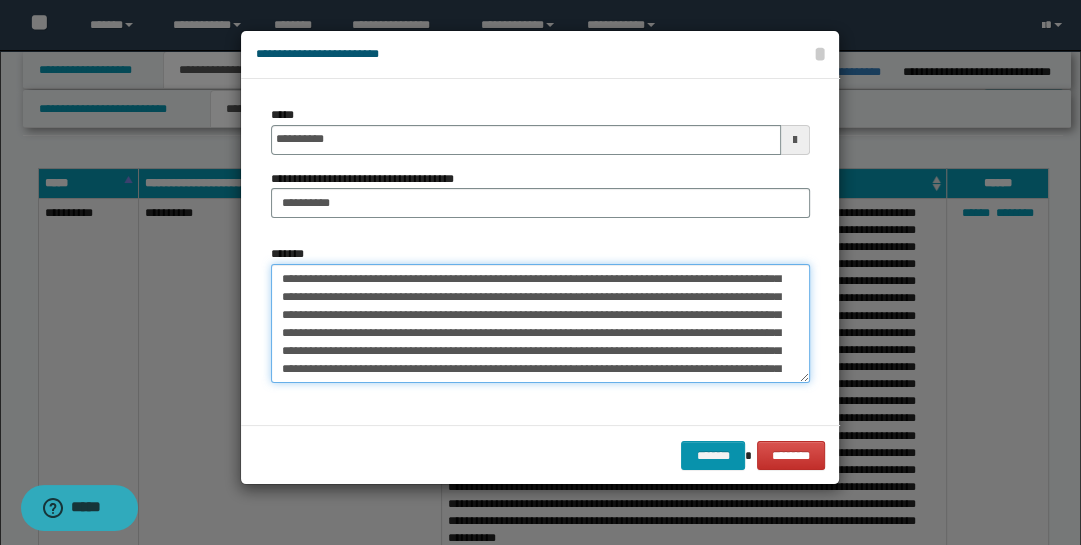 scroll, scrollTop: 189, scrollLeft: 0, axis: vertical 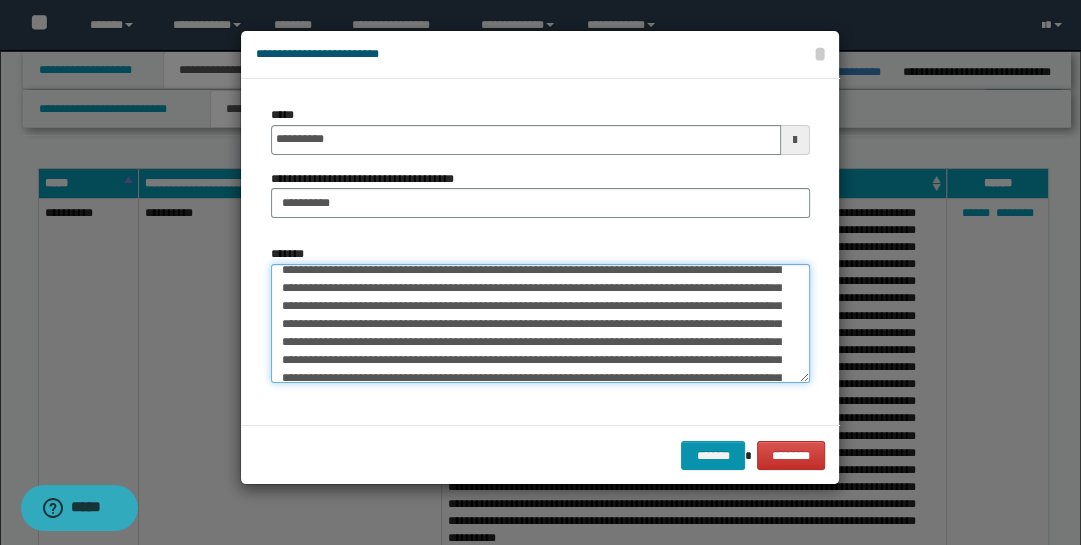 click on "*******" at bounding box center [540, 323] 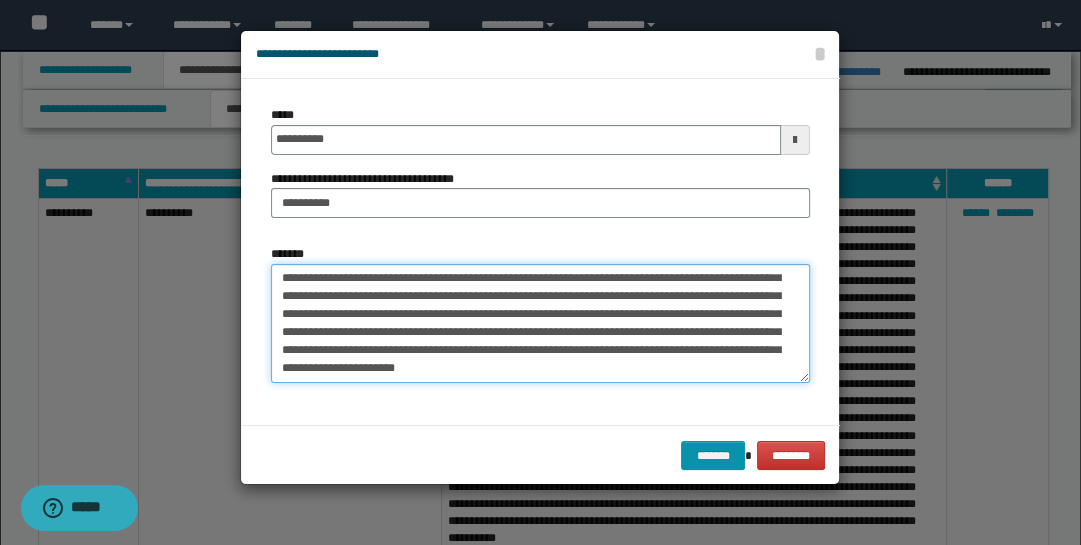 scroll, scrollTop: 247, scrollLeft: 0, axis: vertical 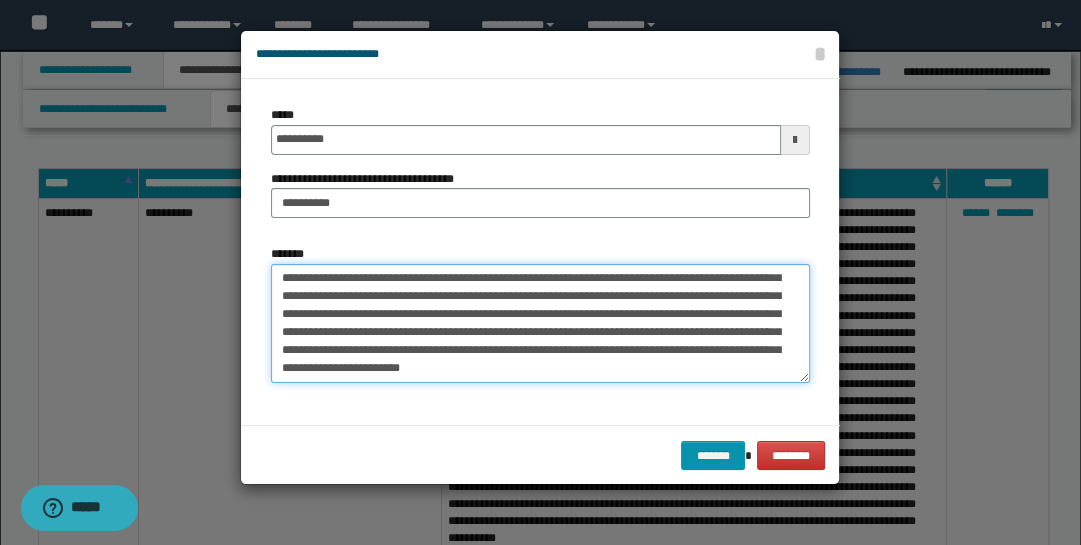 click on "*******" at bounding box center [540, 323] 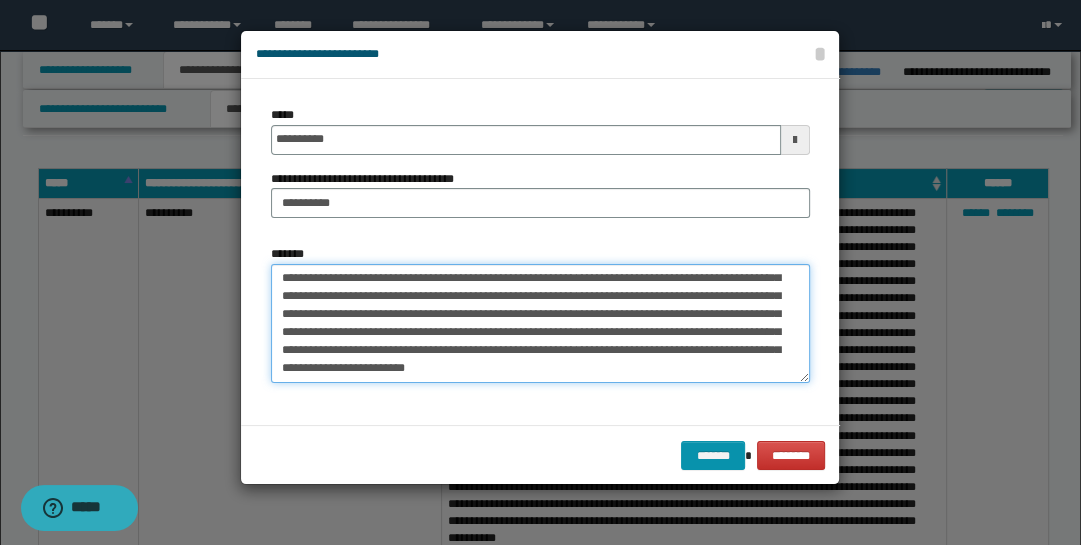 scroll, scrollTop: 251, scrollLeft: 0, axis: vertical 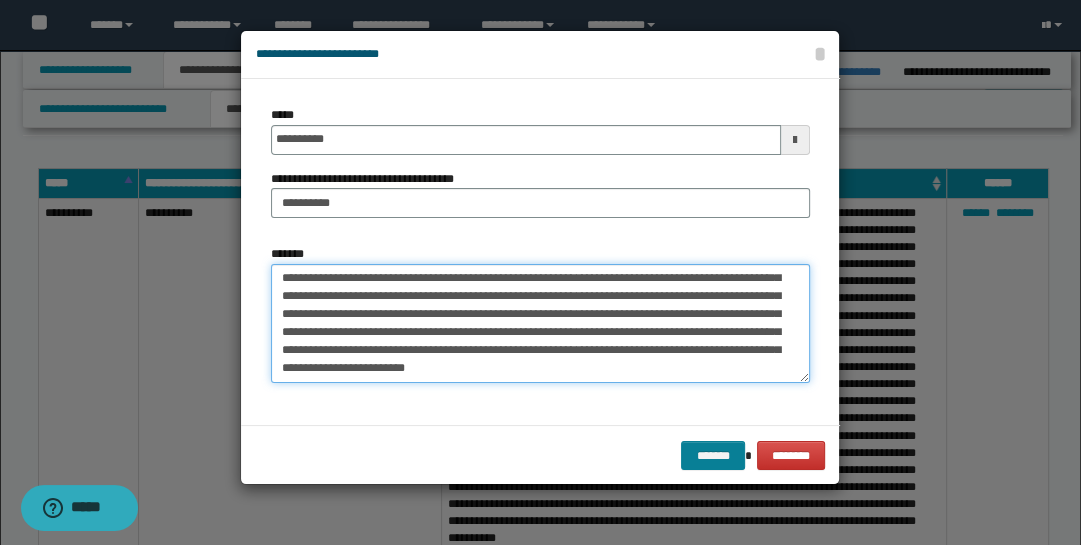 type on "**********" 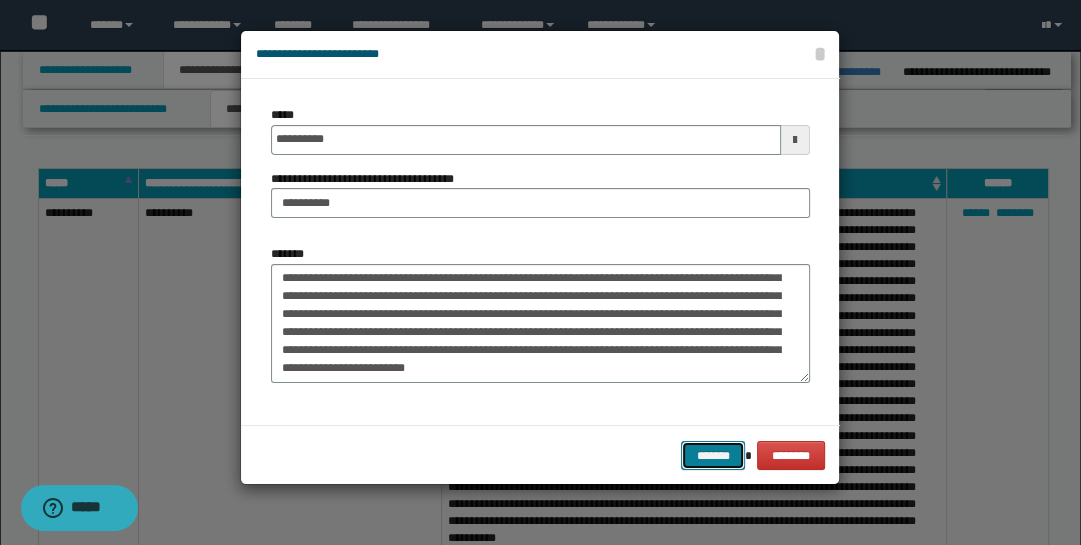 click on "*******" at bounding box center [713, 455] 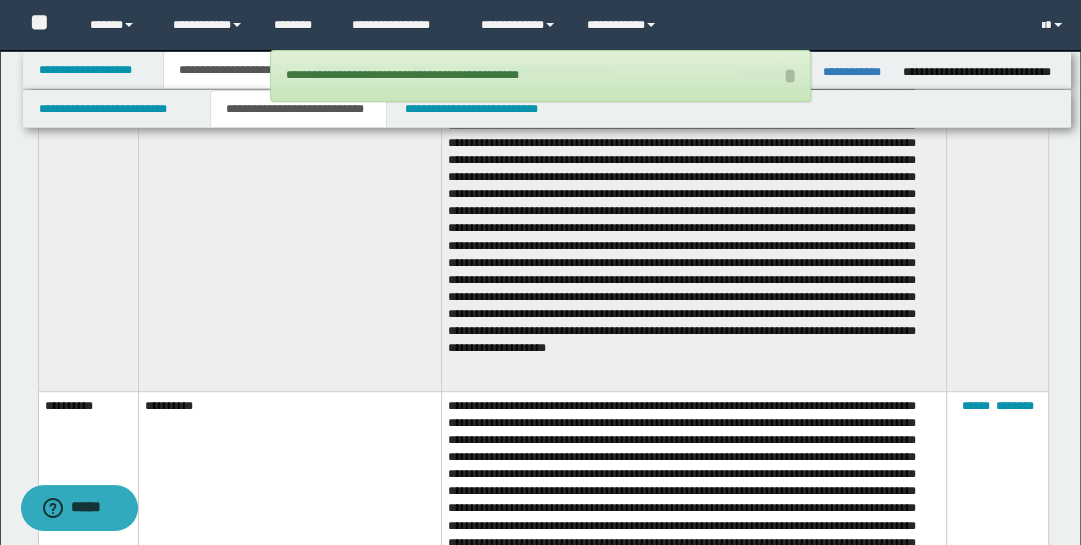 scroll, scrollTop: 687, scrollLeft: 0, axis: vertical 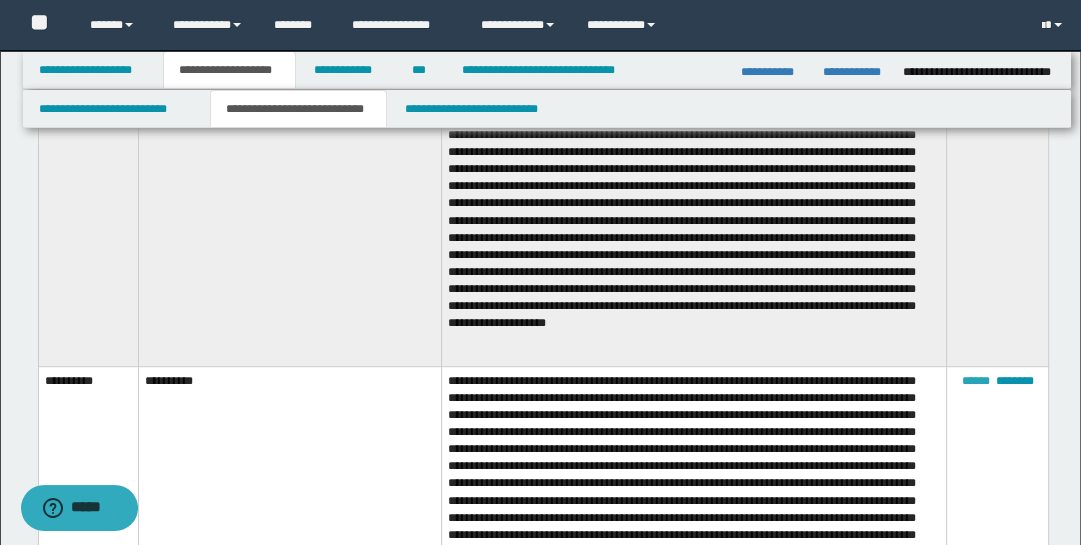 click on "******" at bounding box center [975, 381] 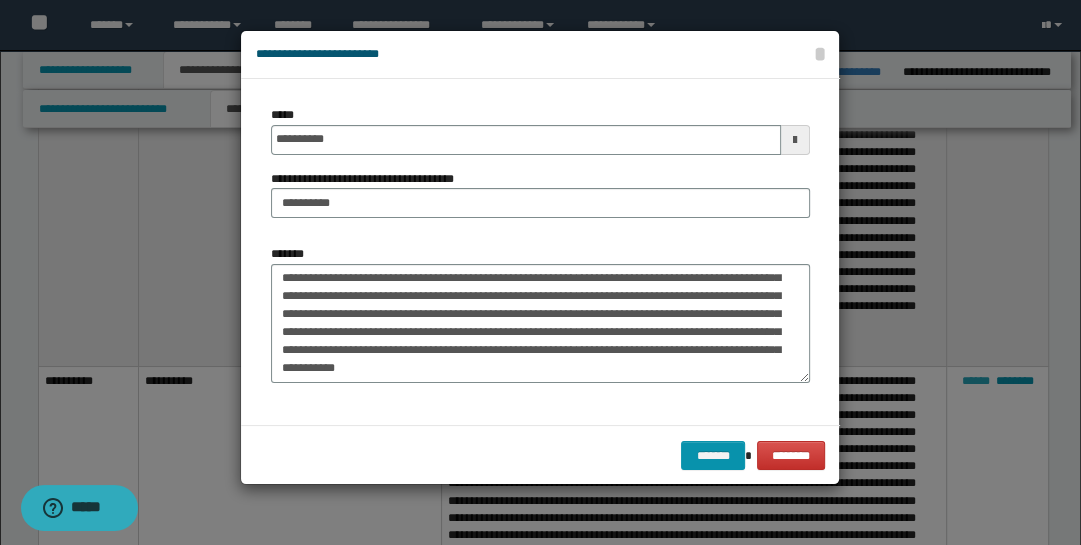 scroll, scrollTop: 89, scrollLeft: 0, axis: vertical 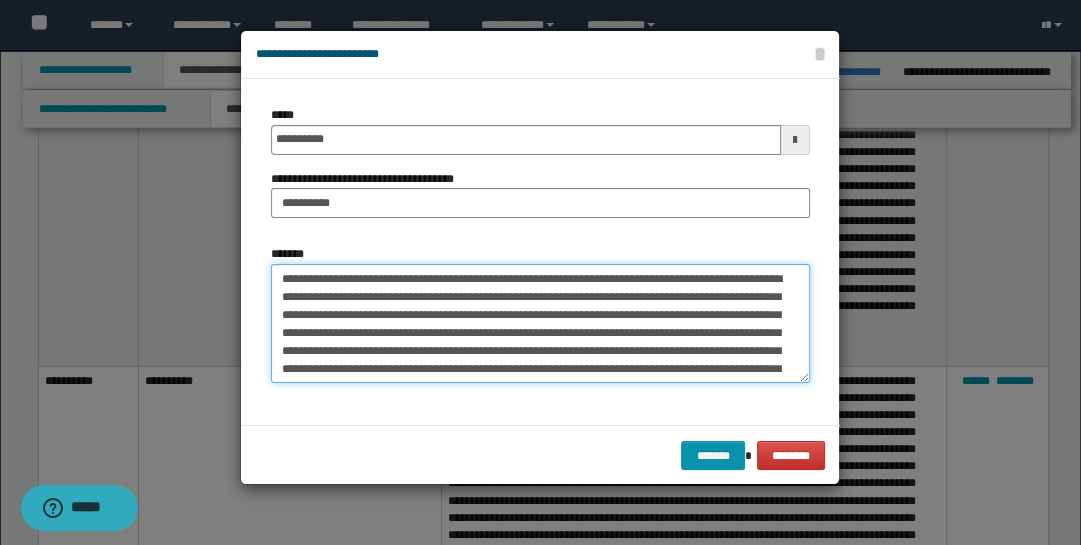 click on "**********" at bounding box center [540, 323] 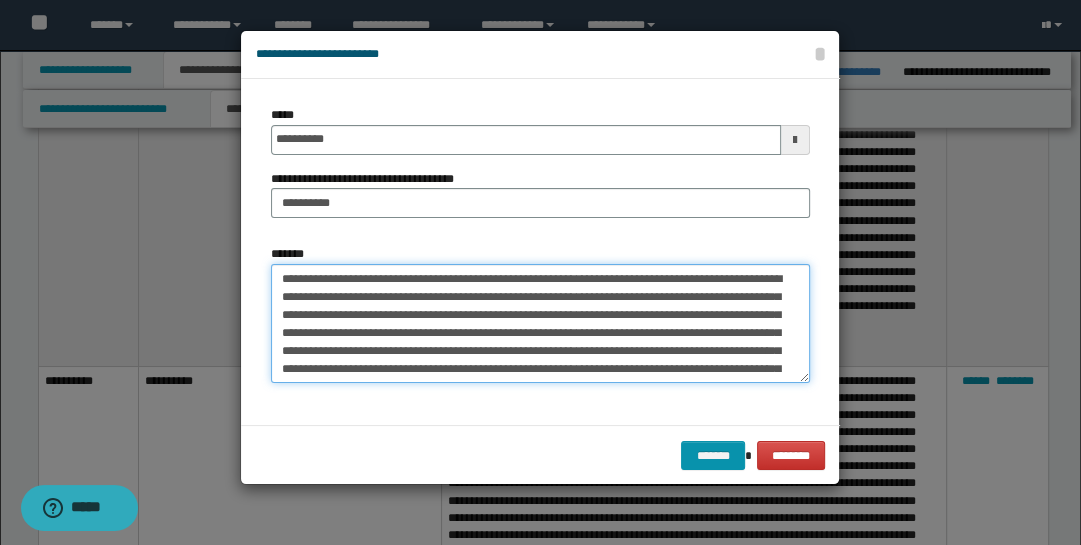 click on "**********" at bounding box center (540, 323) 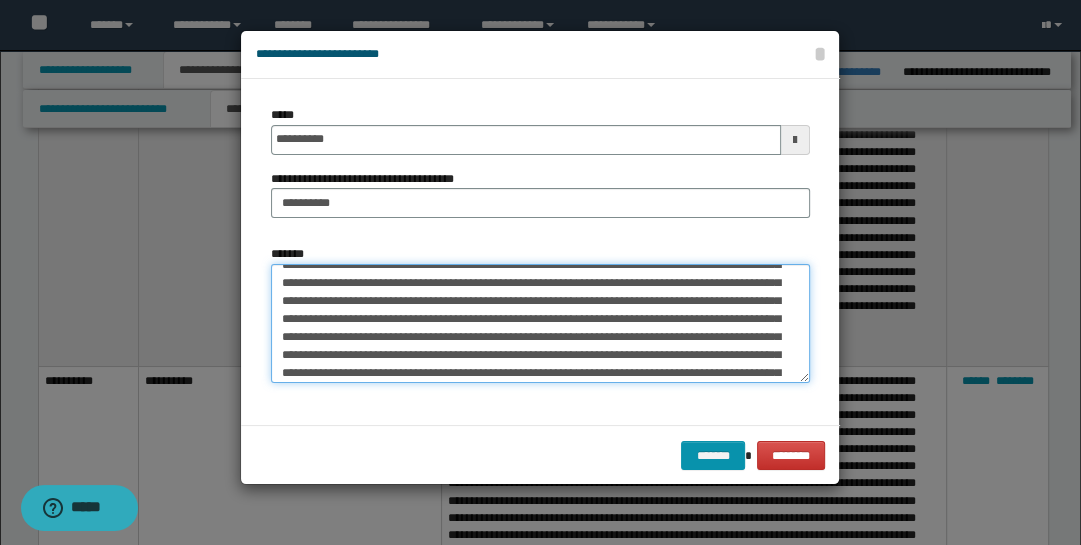 scroll, scrollTop: 52, scrollLeft: 0, axis: vertical 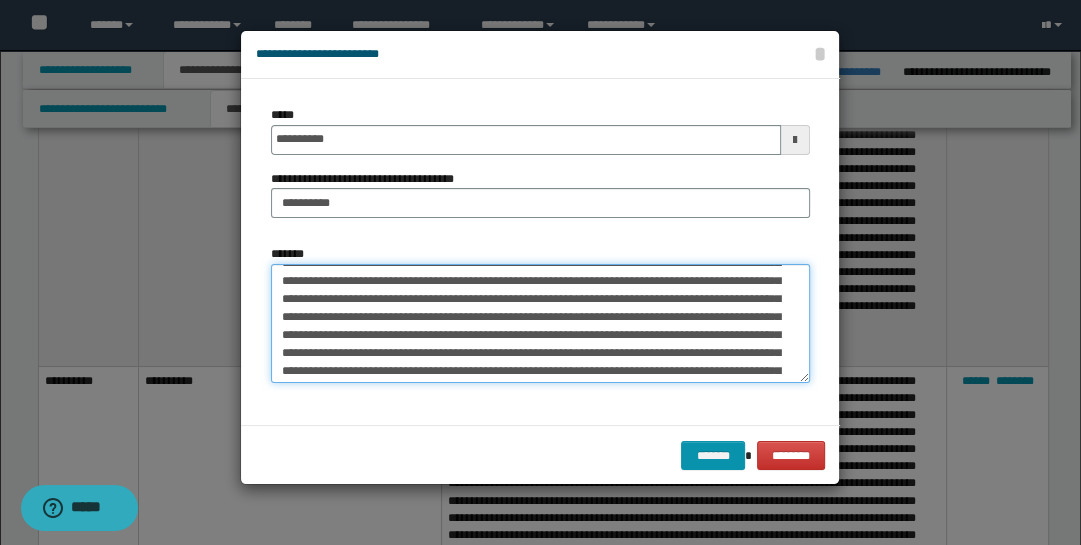 click on "**********" at bounding box center (540, 323) 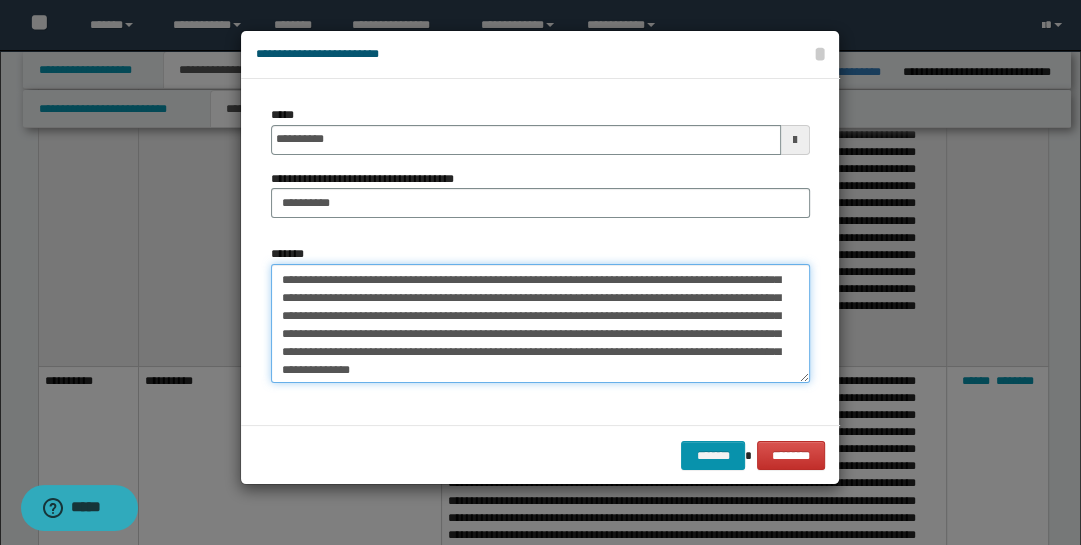 scroll, scrollTop: 89, scrollLeft: 0, axis: vertical 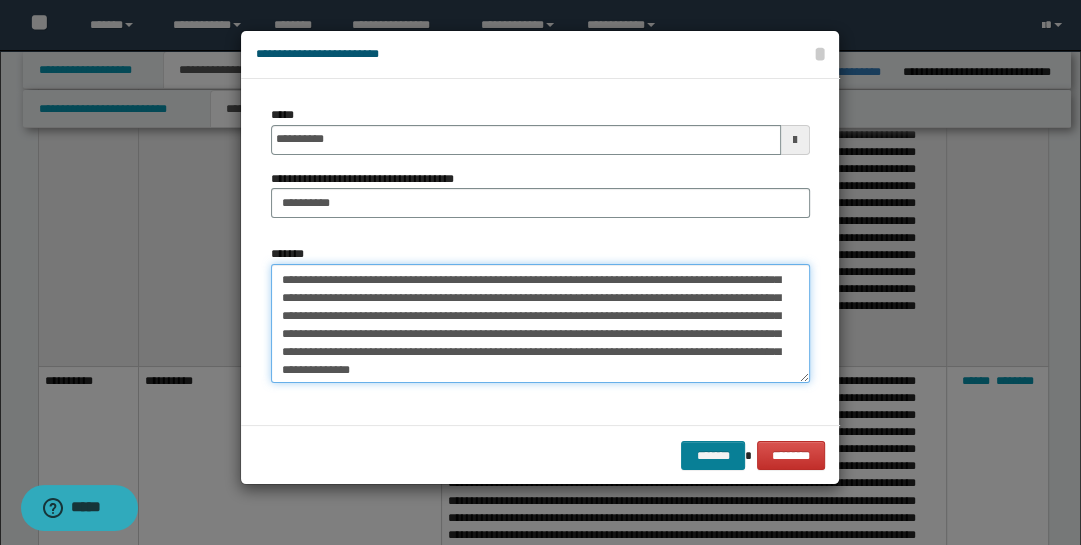 type on "**********" 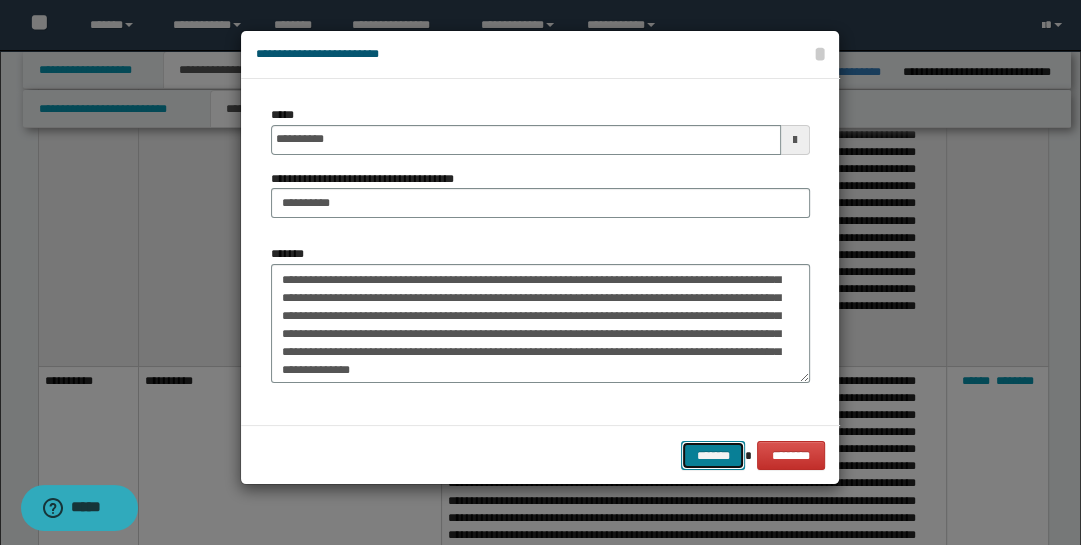 click on "*******" at bounding box center [713, 455] 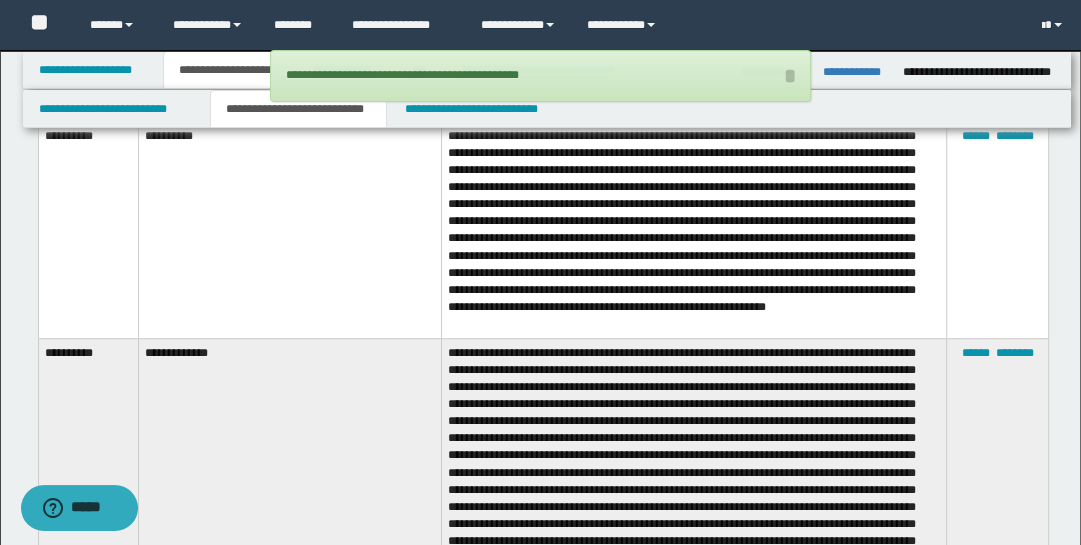 scroll, scrollTop: 944, scrollLeft: 0, axis: vertical 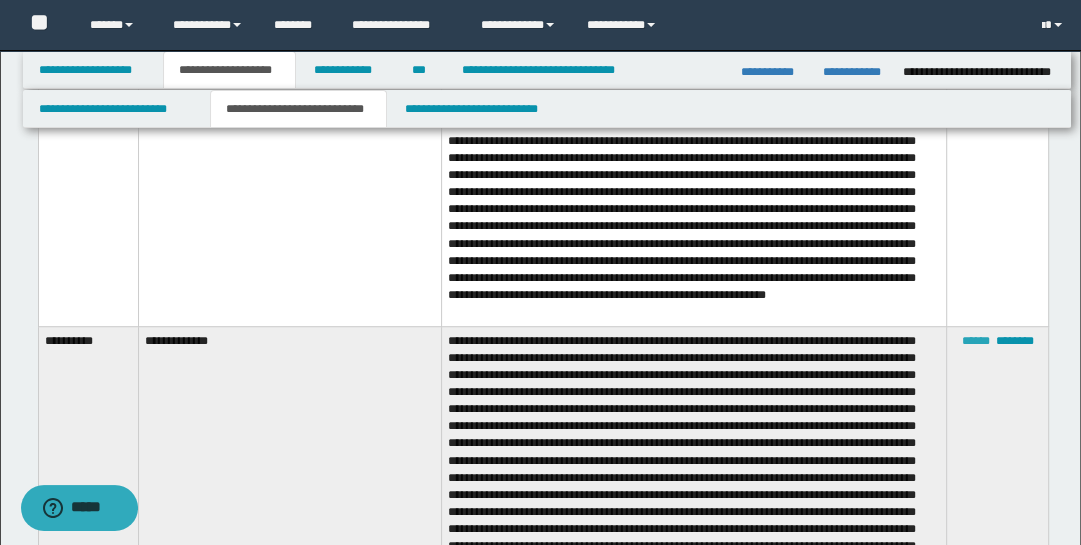 click on "******" at bounding box center (975, 341) 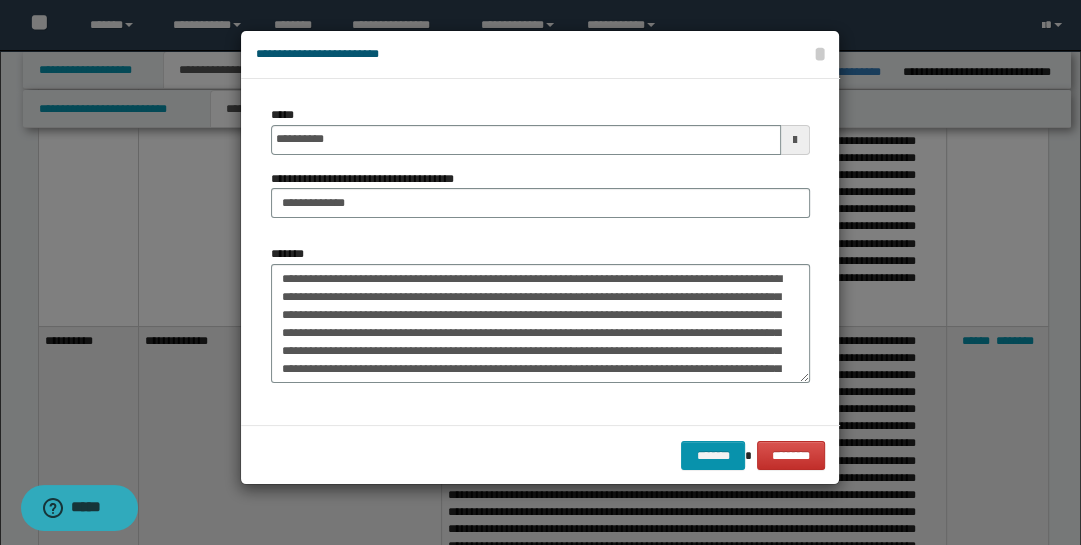 scroll, scrollTop: 0, scrollLeft: 0, axis: both 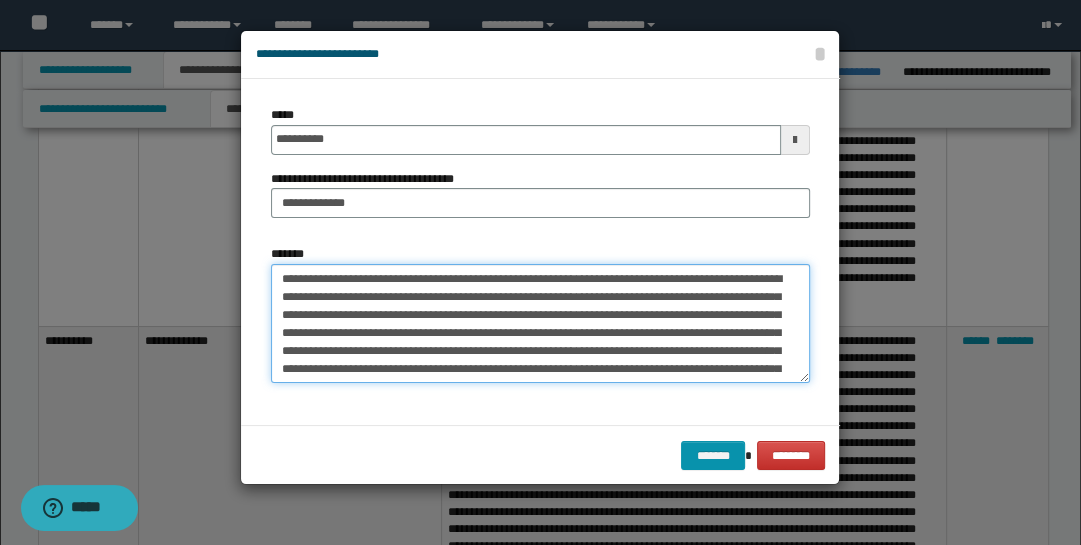 click on "*******" at bounding box center [540, 323] 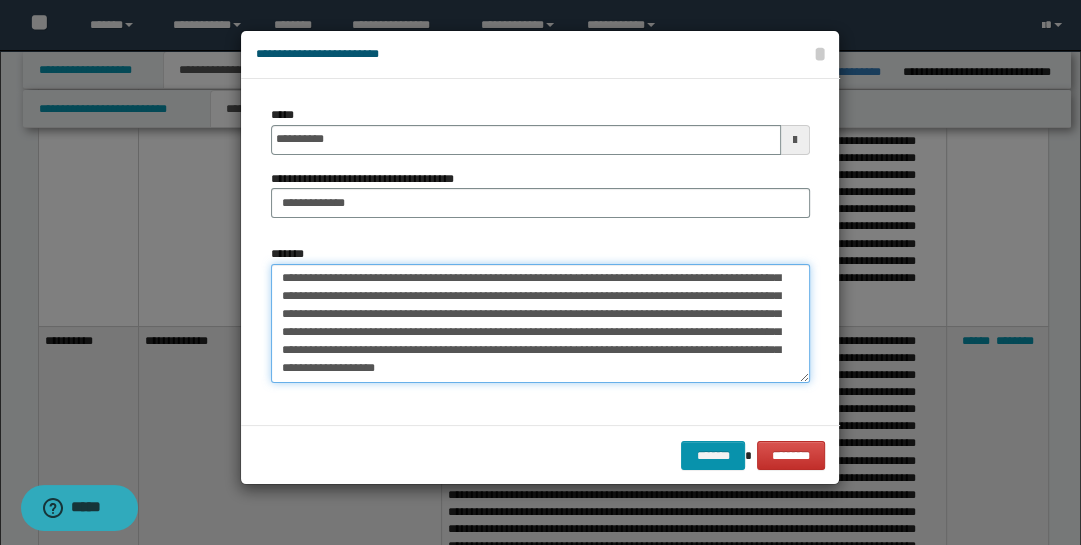 scroll, scrollTop: 251, scrollLeft: 0, axis: vertical 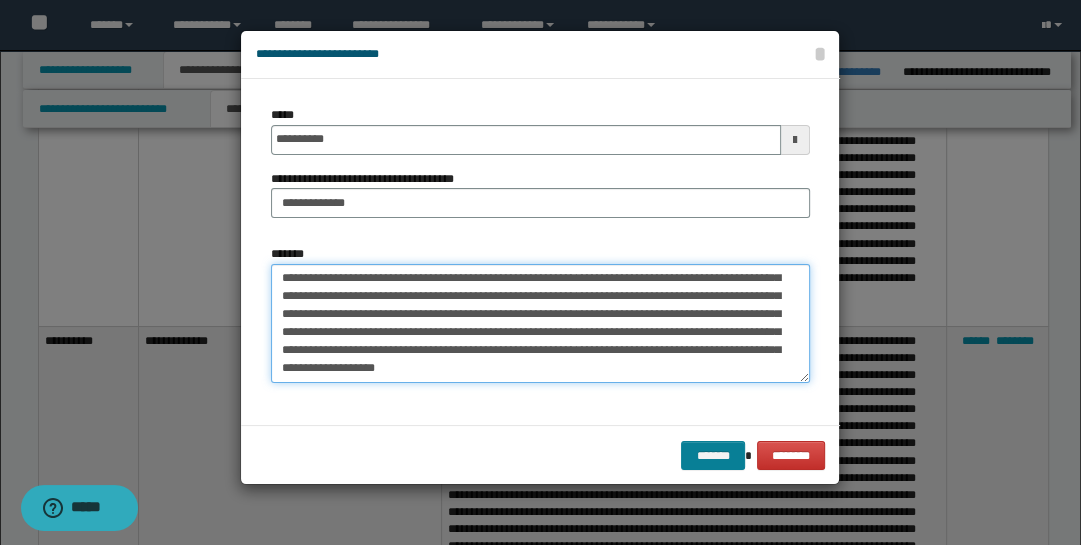 type on "**********" 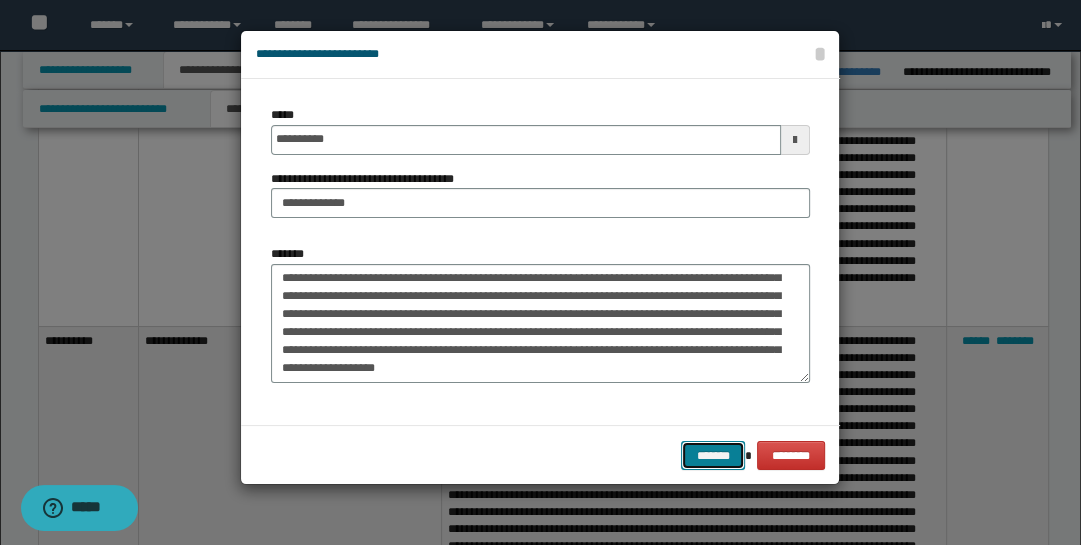 click on "*******" at bounding box center (713, 455) 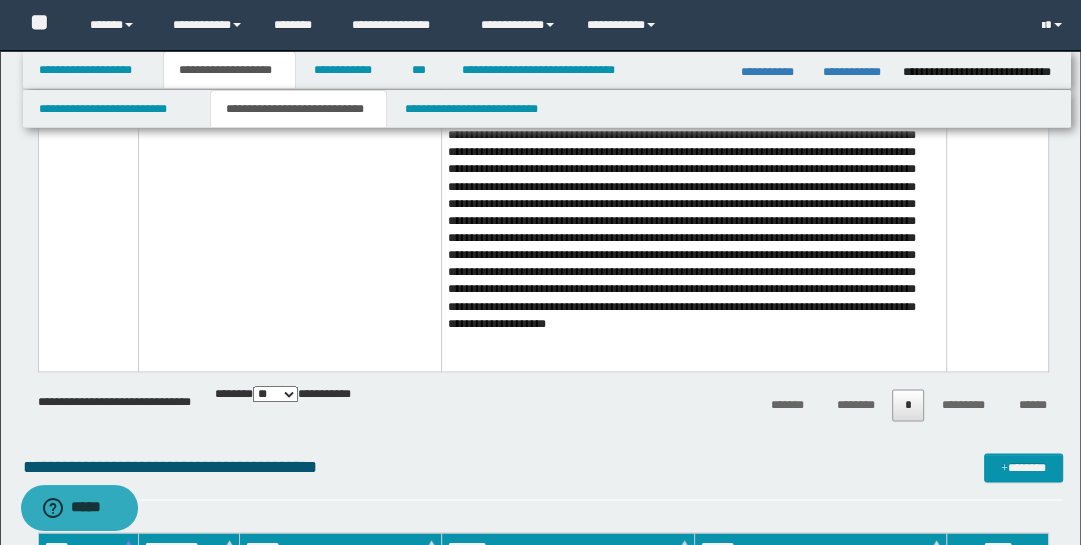 scroll, scrollTop: 1940, scrollLeft: 0, axis: vertical 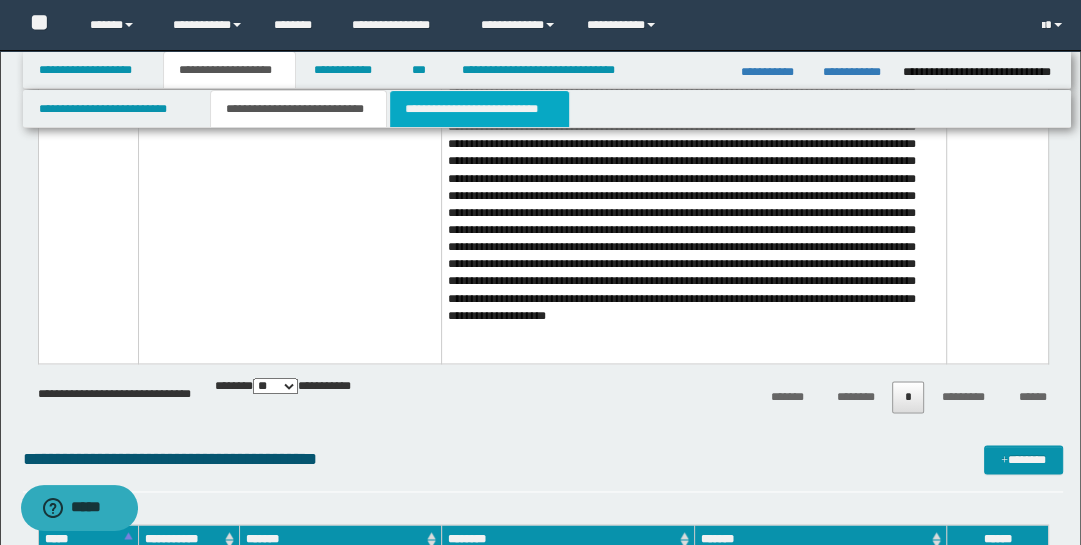 click on "**********" at bounding box center (479, 109) 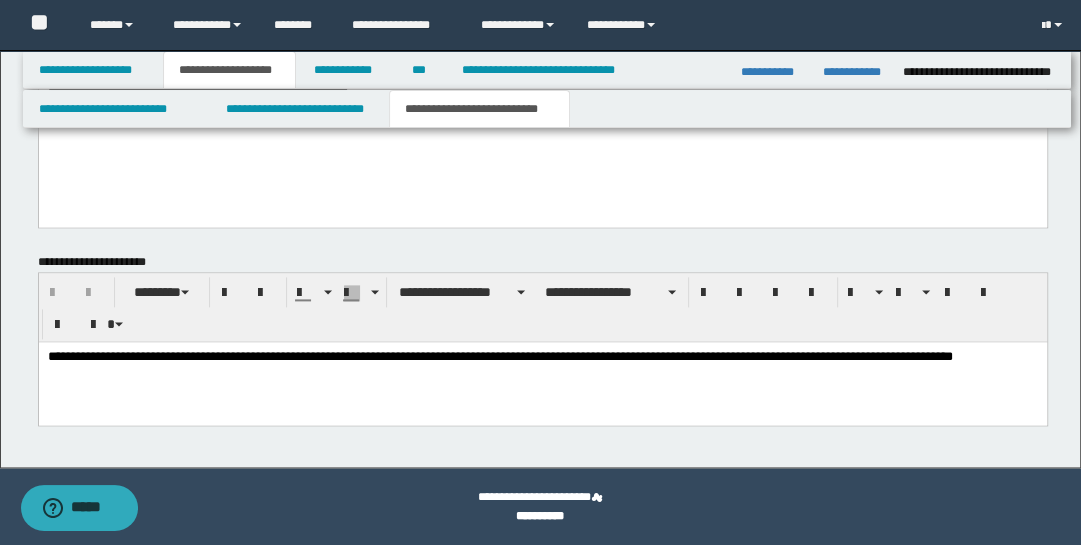 scroll, scrollTop: 1414, scrollLeft: 0, axis: vertical 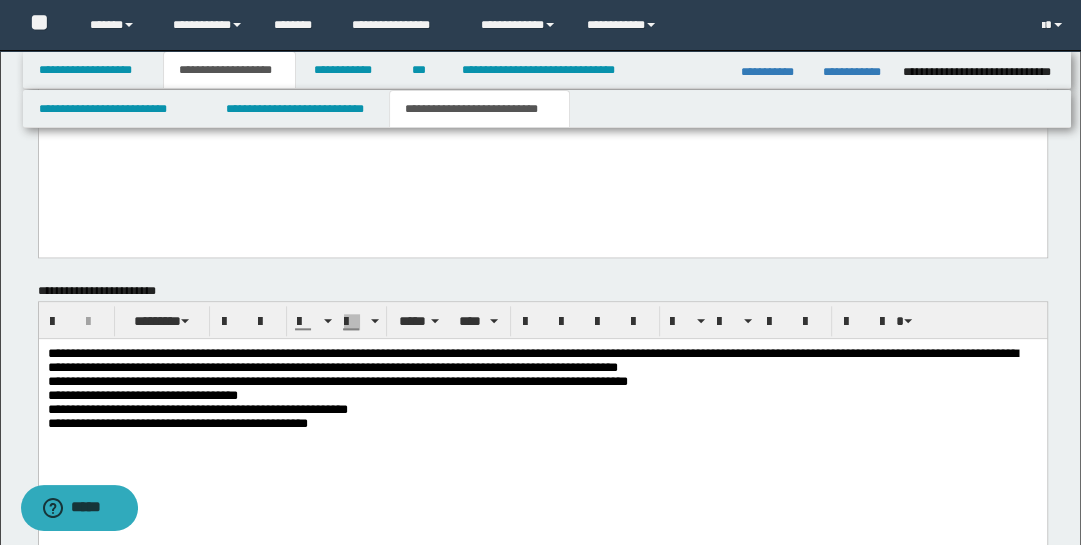 click on "**********" at bounding box center (542, 361) 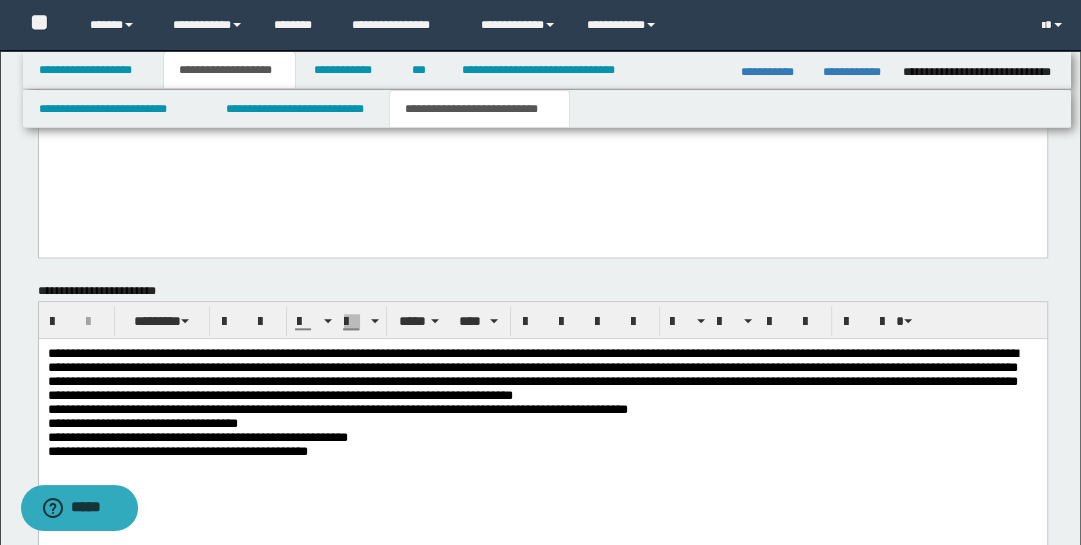 drag, startPoint x: 43, startPoint y: 430, endPoint x: 255, endPoint y: 517, distance: 229.15715 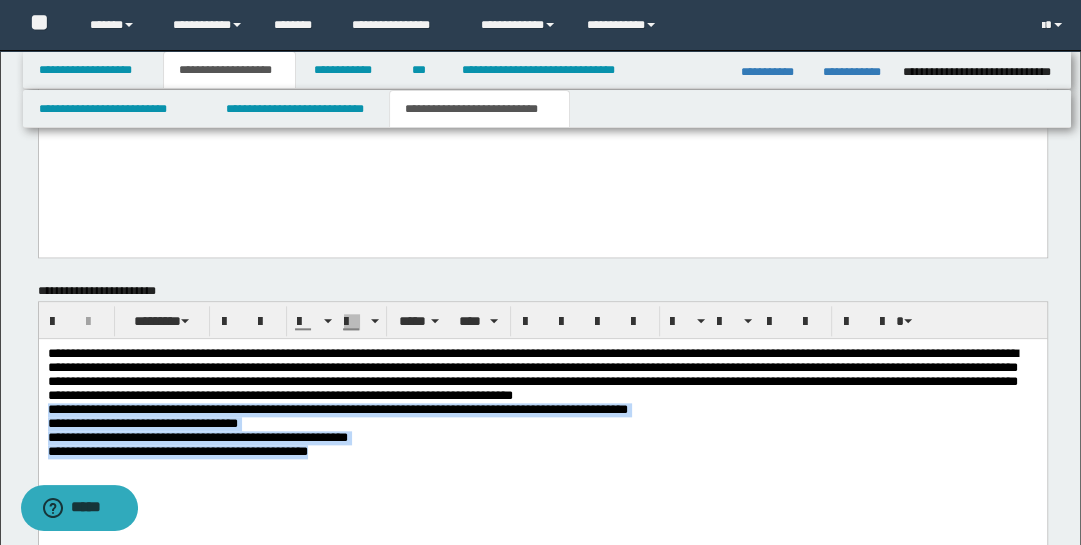 drag, startPoint x: 378, startPoint y: 483, endPoint x: 46, endPoint y: 427, distance: 336.68976 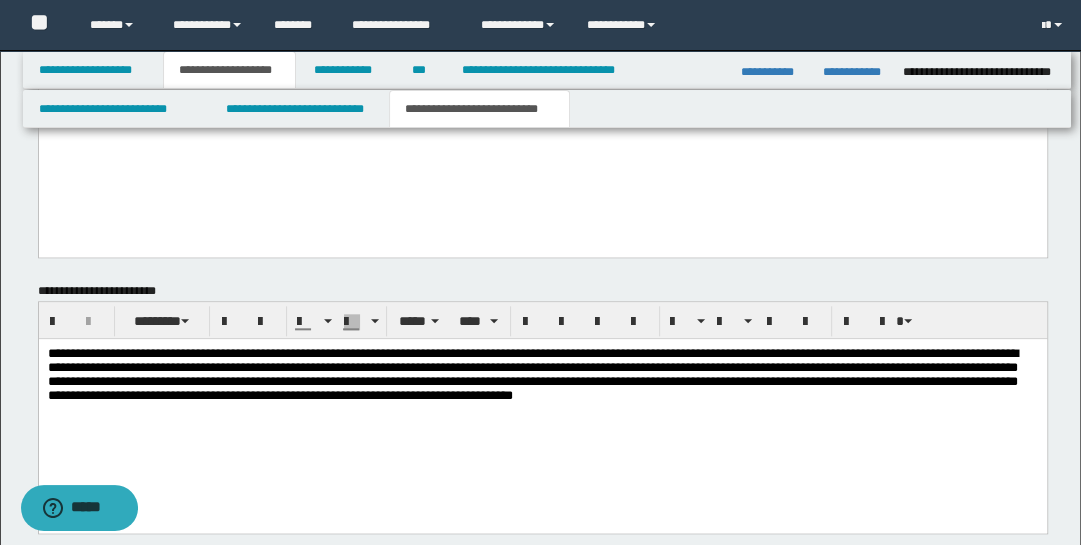 click on "**********" at bounding box center [532, 374] 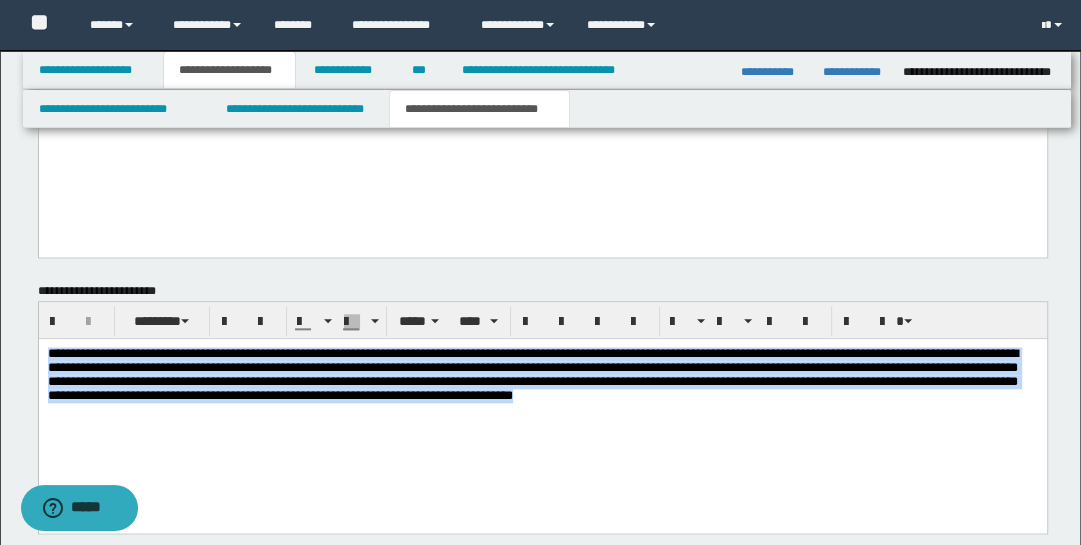 drag, startPoint x: 47, startPoint y: 348, endPoint x: 250, endPoint y: 435, distance: 220.85742 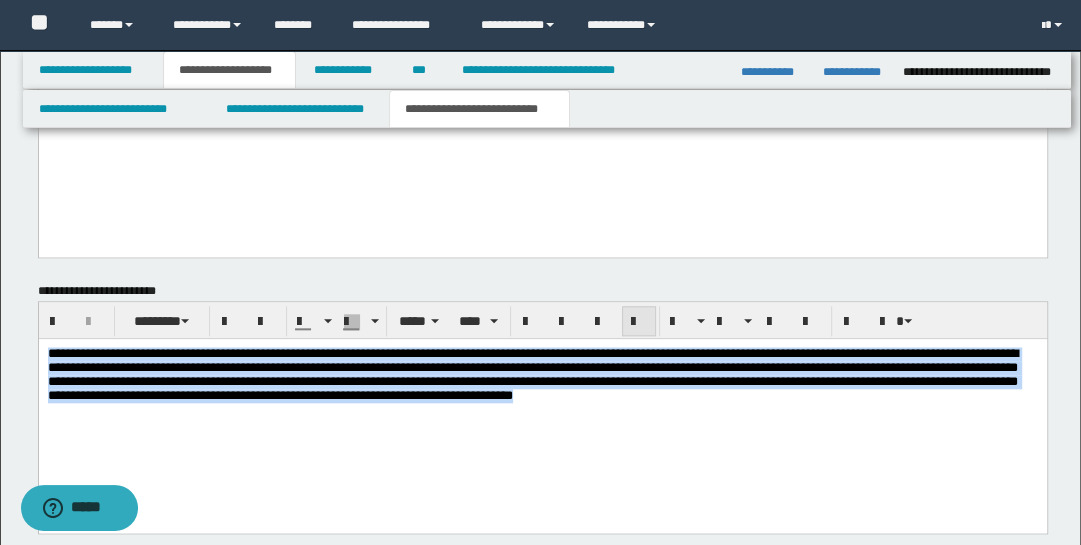 click at bounding box center [639, 322] 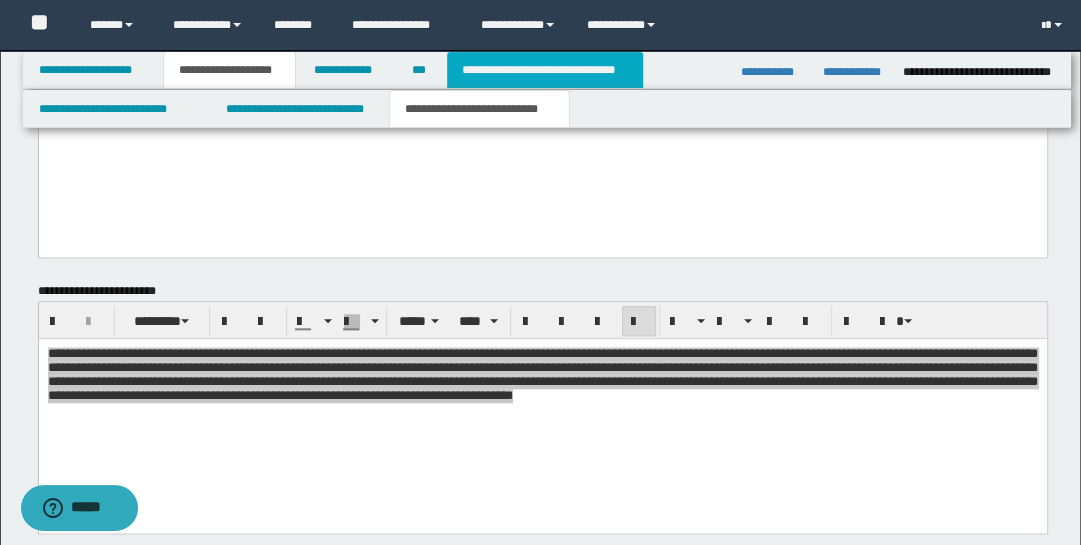 click on "**********" at bounding box center [545, 70] 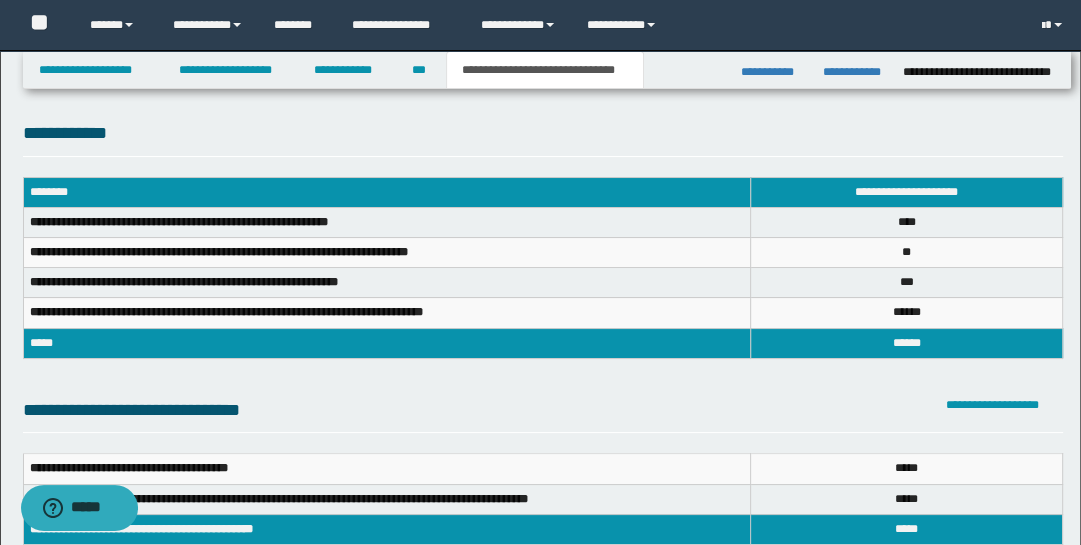 scroll, scrollTop: 20, scrollLeft: 0, axis: vertical 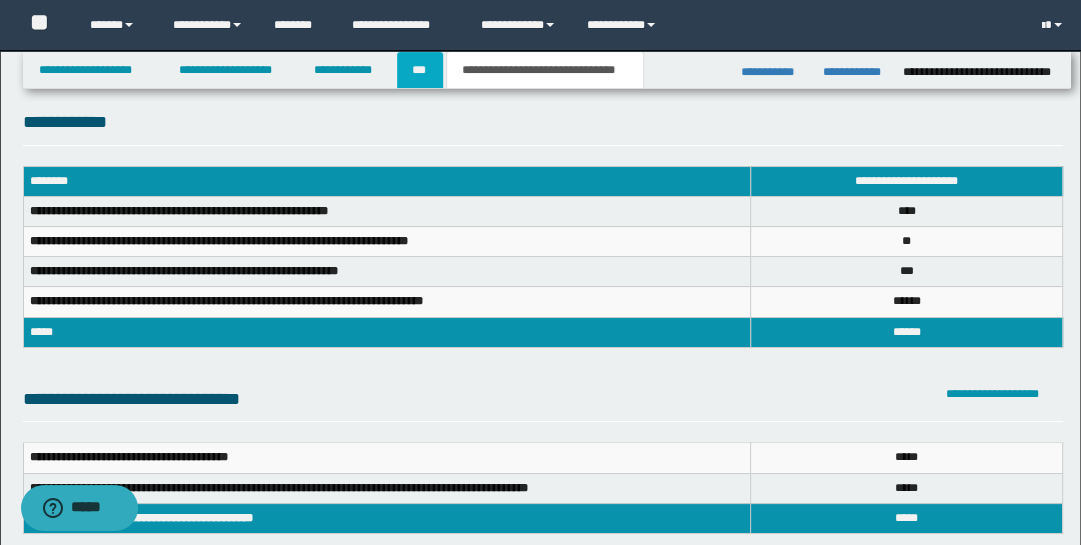 click on "***" at bounding box center [420, 70] 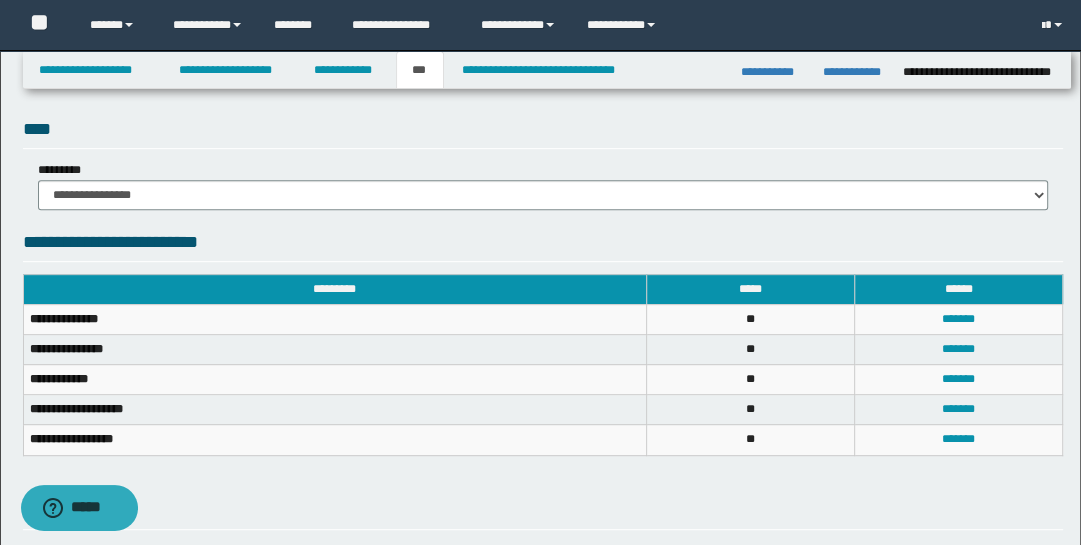 scroll, scrollTop: 649, scrollLeft: 0, axis: vertical 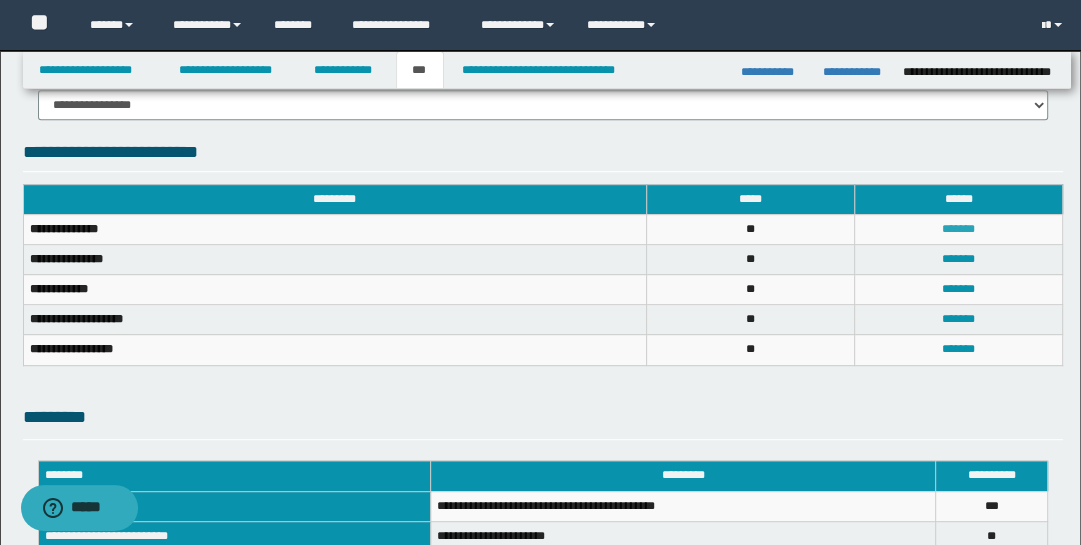 click on "*******" at bounding box center [958, 229] 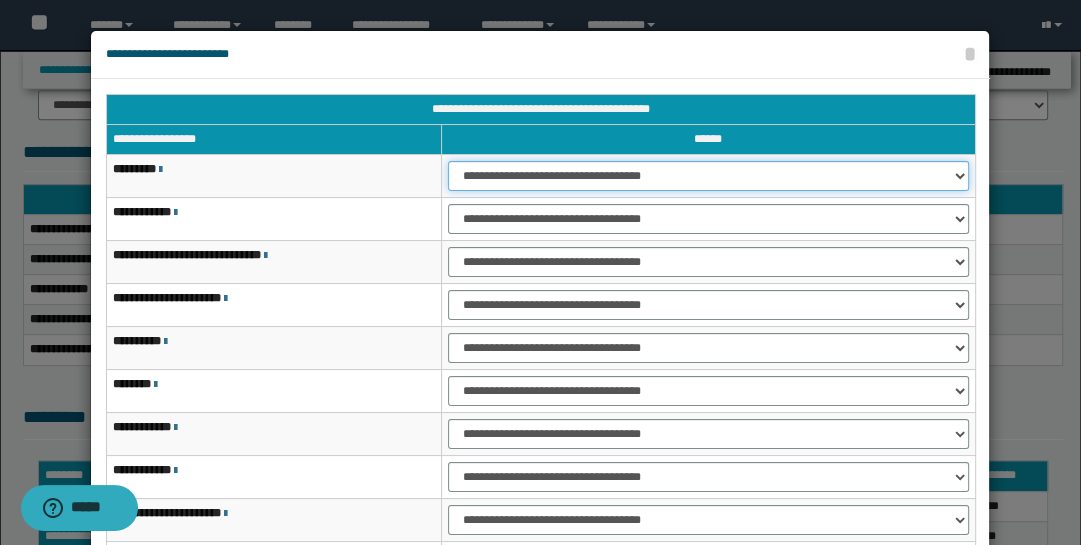 click on "**********" at bounding box center (708, 176) 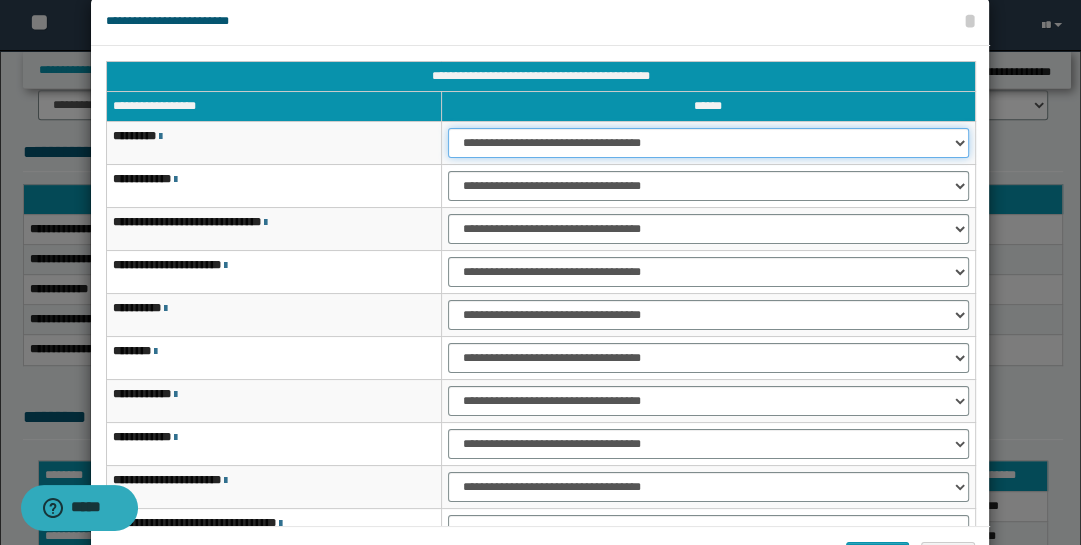 scroll, scrollTop: 104, scrollLeft: 0, axis: vertical 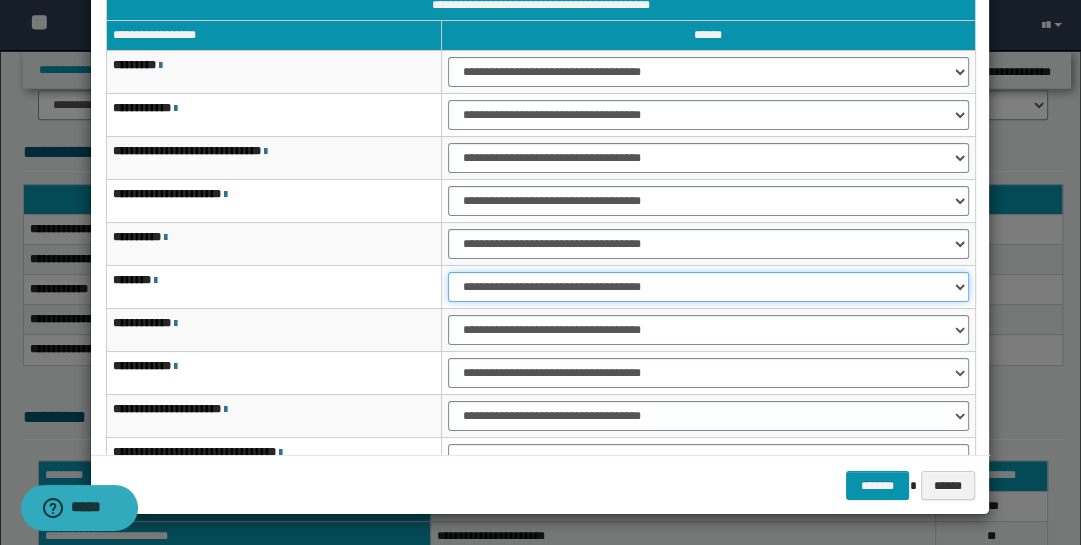 drag, startPoint x: 959, startPoint y: 285, endPoint x: 951, endPoint y: 296, distance: 13.601471 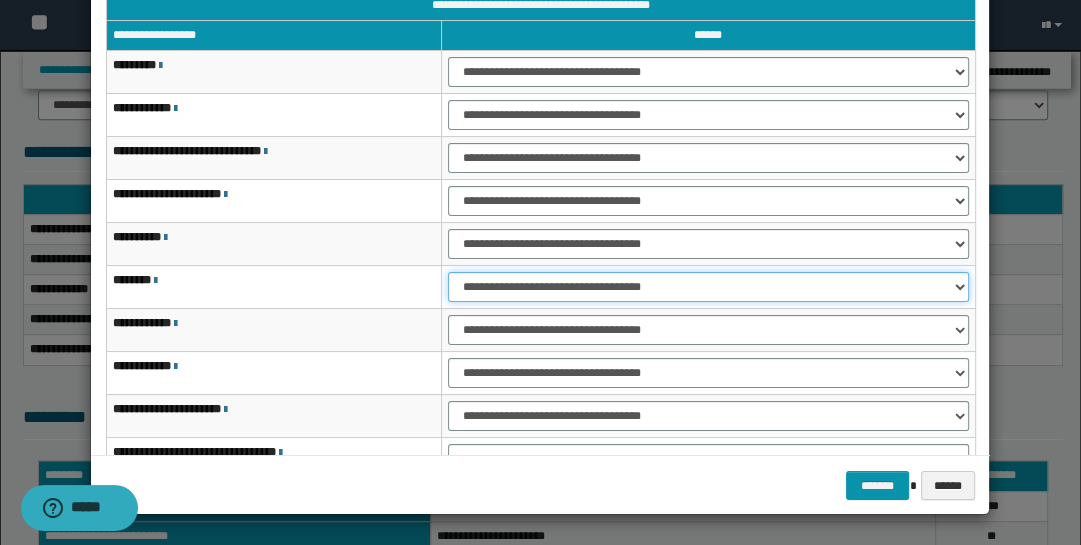 scroll, scrollTop: 115, scrollLeft: 0, axis: vertical 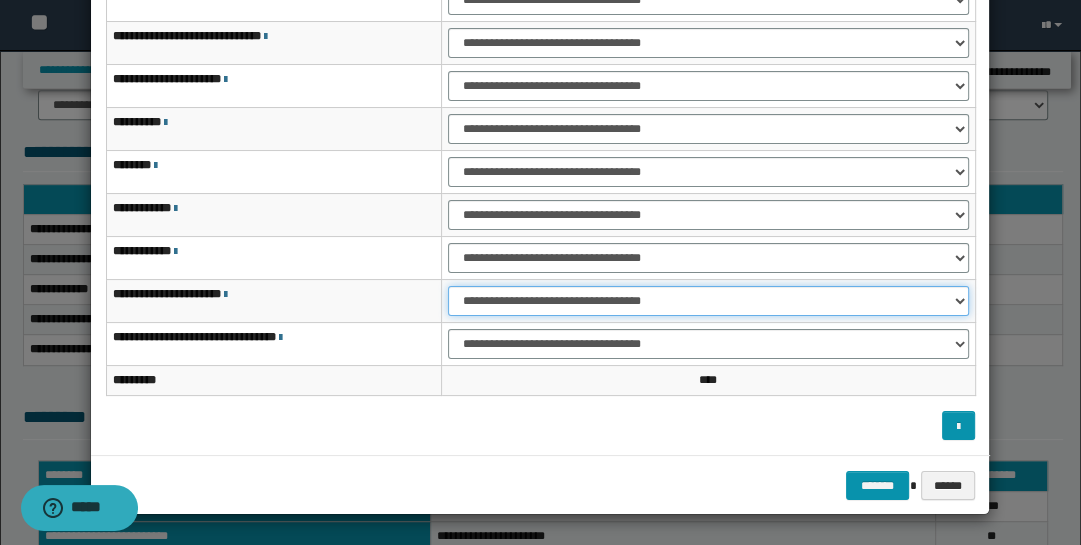 click on "**********" at bounding box center [708, 301] 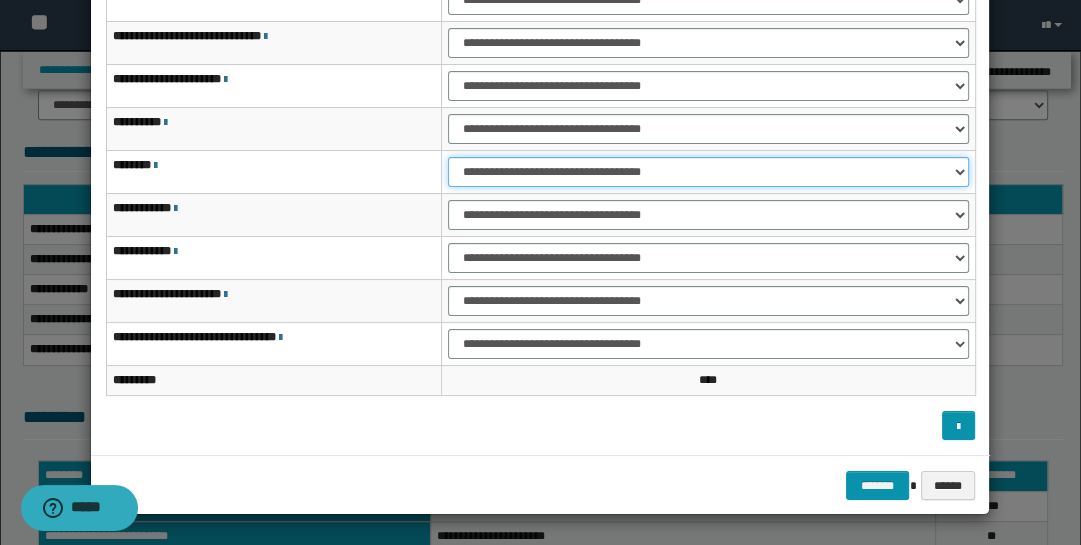 click on "**********" at bounding box center [708, 172] 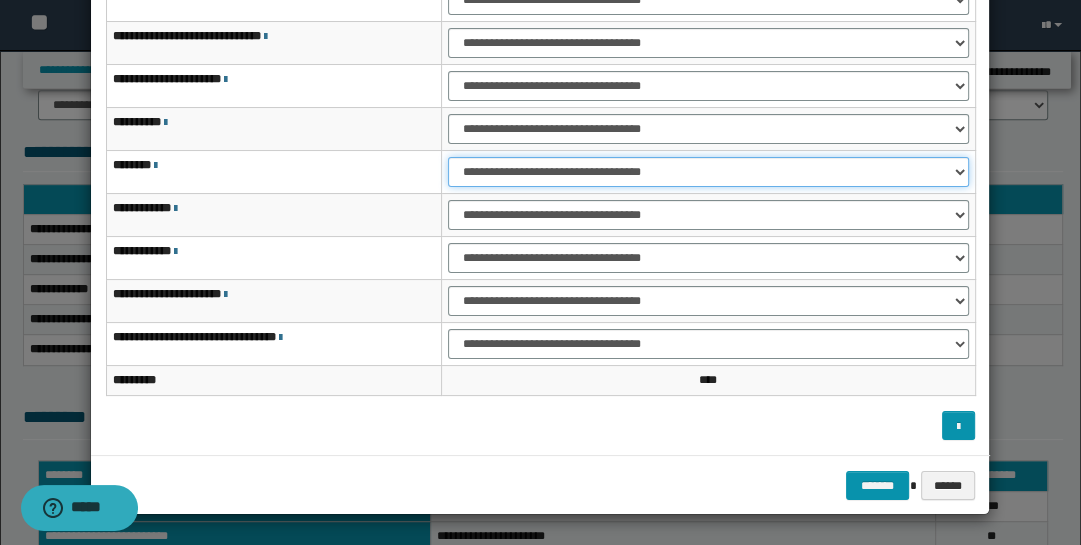 select on "***" 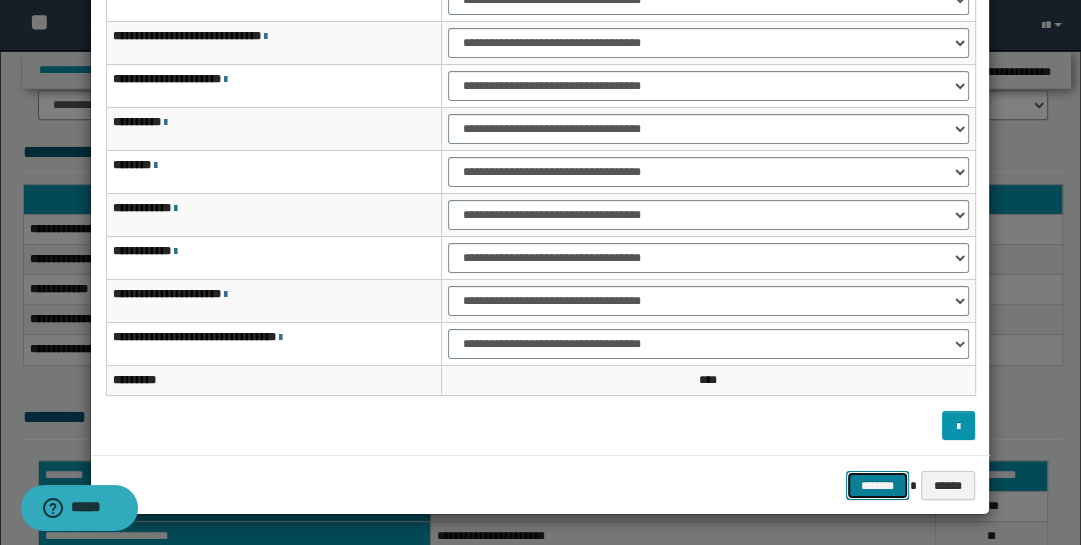 click on "*******" at bounding box center [878, 485] 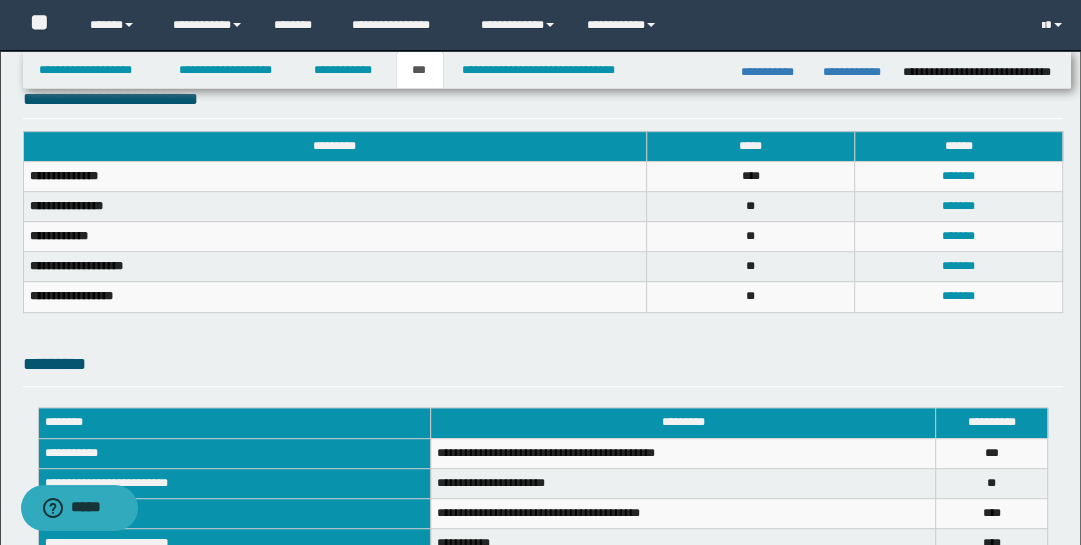 scroll, scrollTop: 708, scrollLeft: 0, axis: vertical 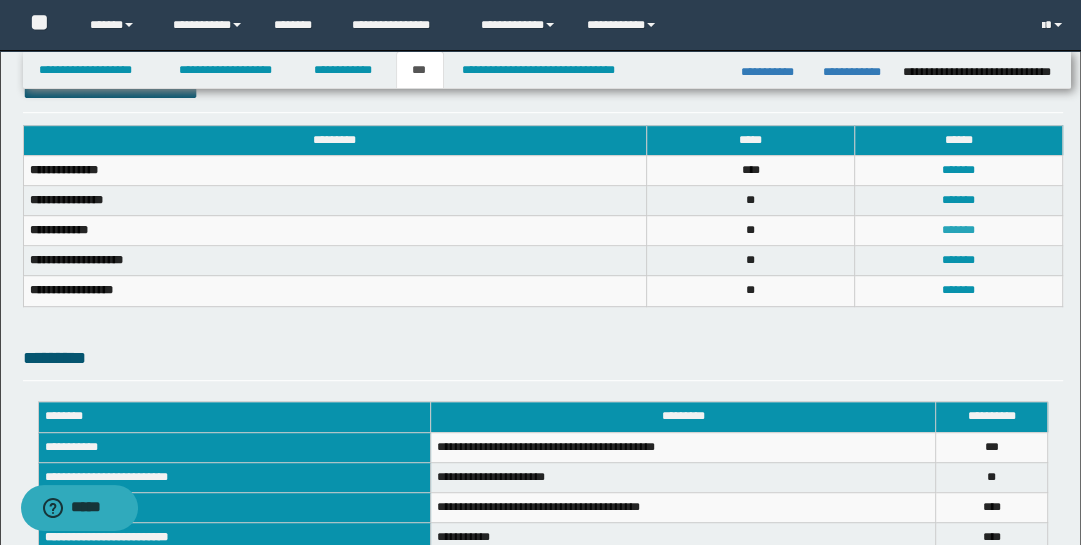click on "*******" at bounding box center (958, 230) 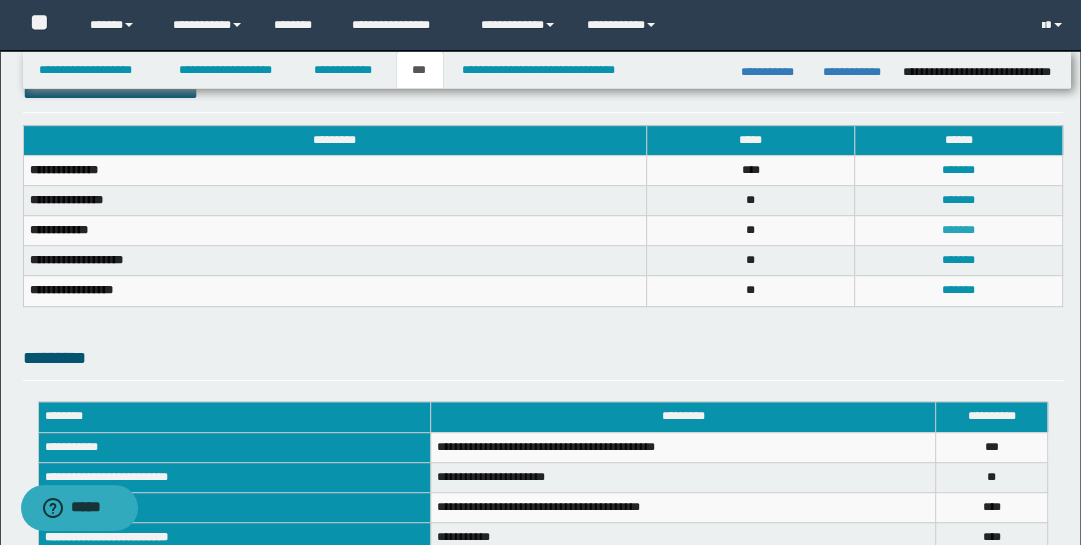 scroll, scrollTop: 0, scrollLeft: 0, axis: both 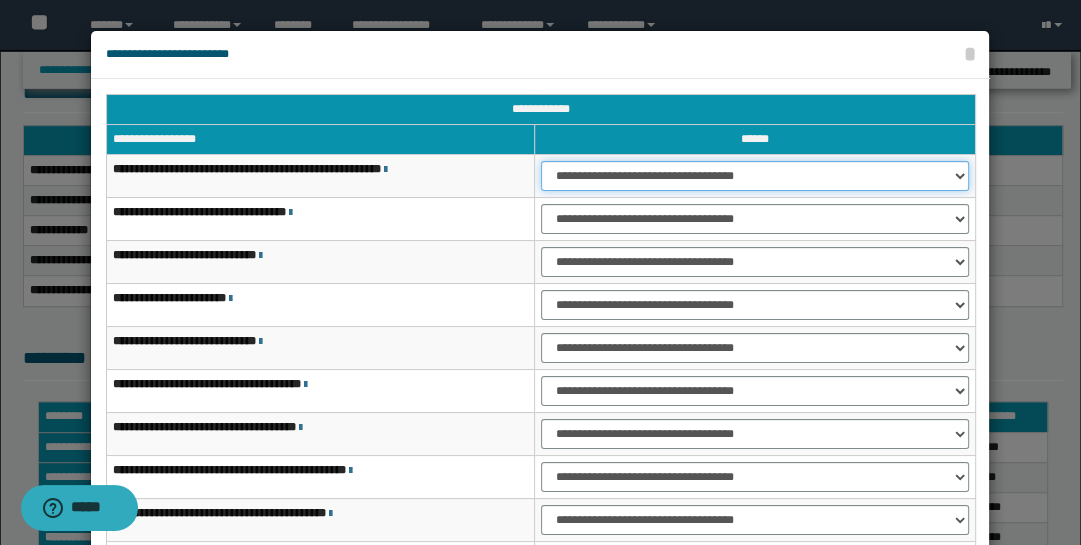 drag, startPoint x: 957, startPoint y: 173, endPoint x: 953, endPoint y: 189, distance: 16.492422 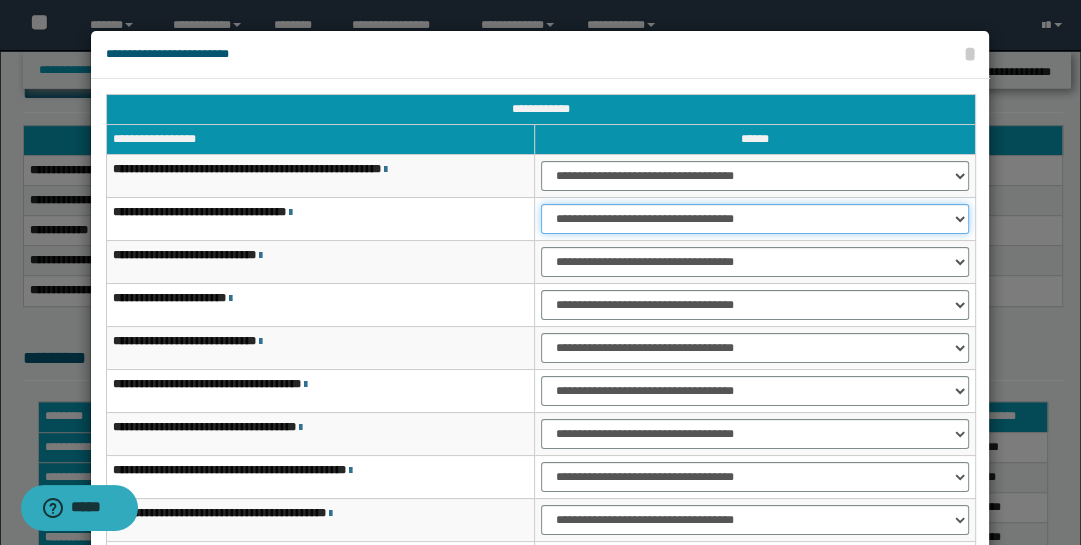 drag, startPoint x: 956, startPoint y: 217, endPoint x: 957, endPoint y: 228, distance: 11.045361 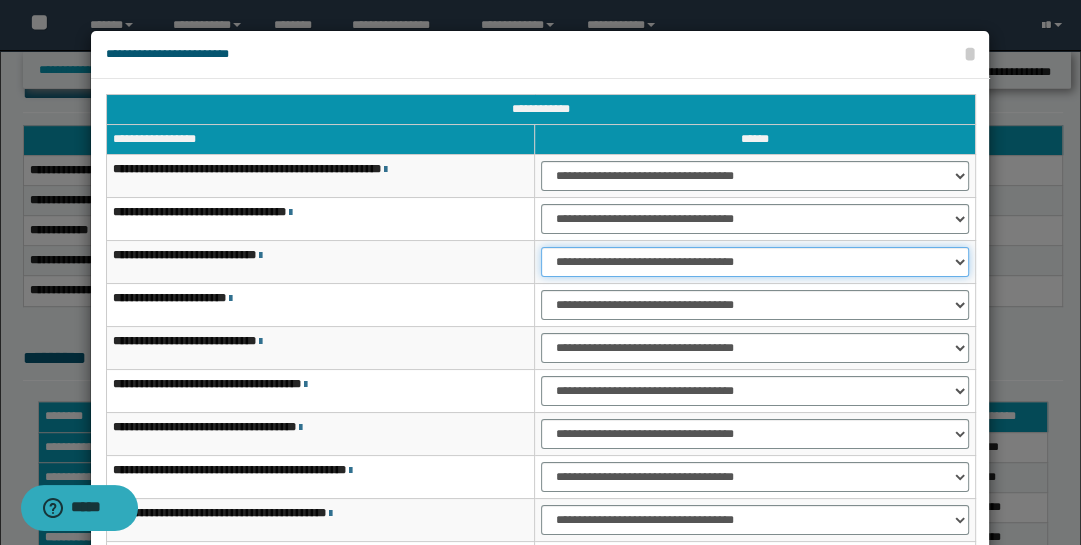 drag, startPoint x: 958, startPoint y: 255, endPoint x: 962, endPoint y: 271, distance: 16.492422 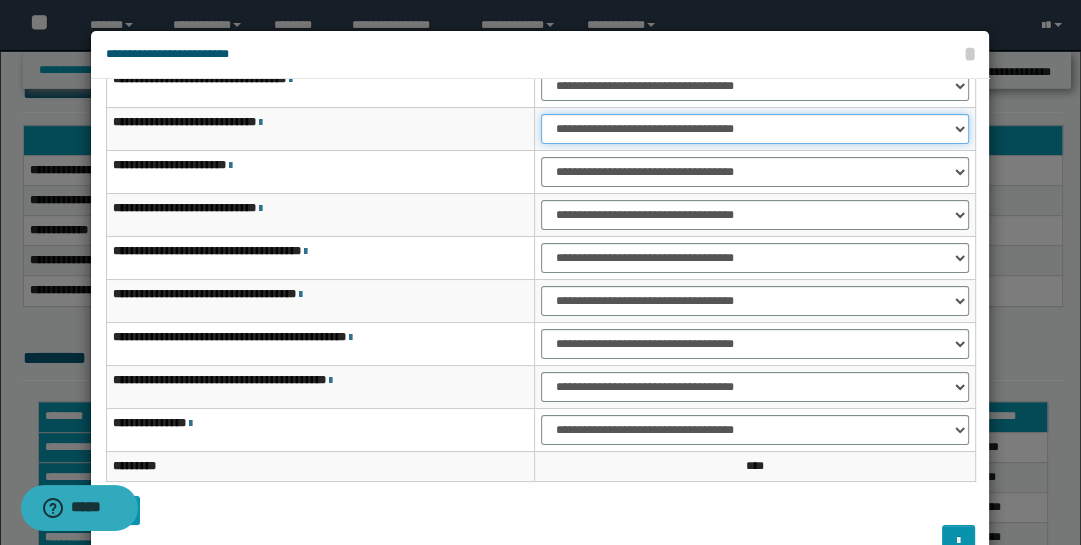 scroll, scrollTop: 143, scrollLeft: 0, axis: vertical 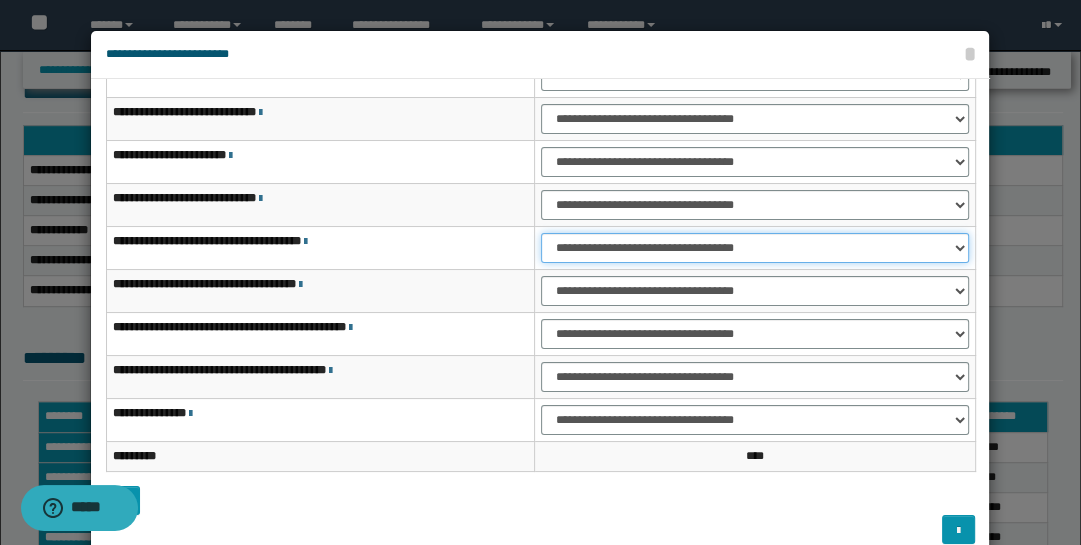 click on "**********" at bounding box center [755, 248] 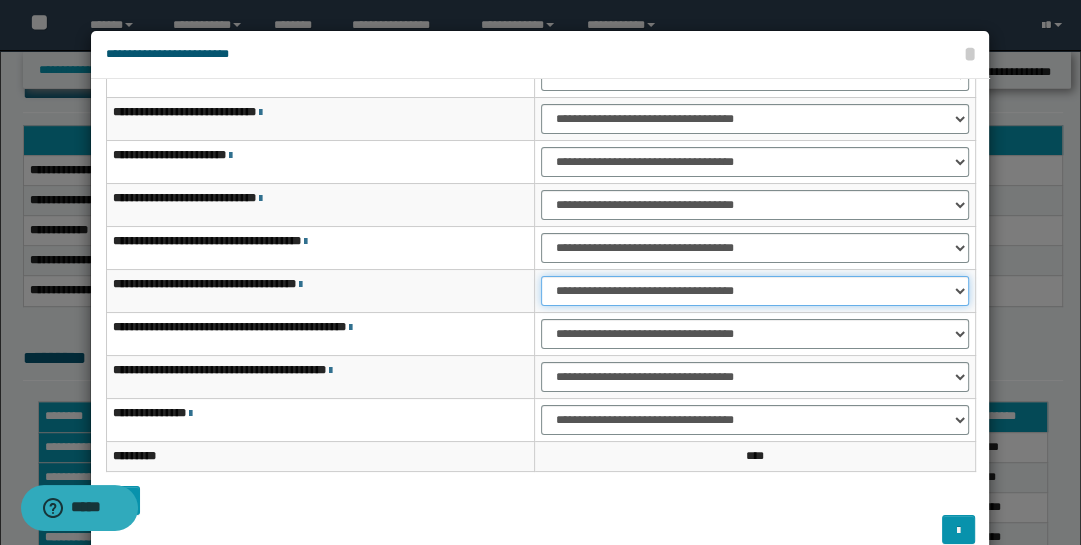 click on "**********" at bounding box center (755, 291) 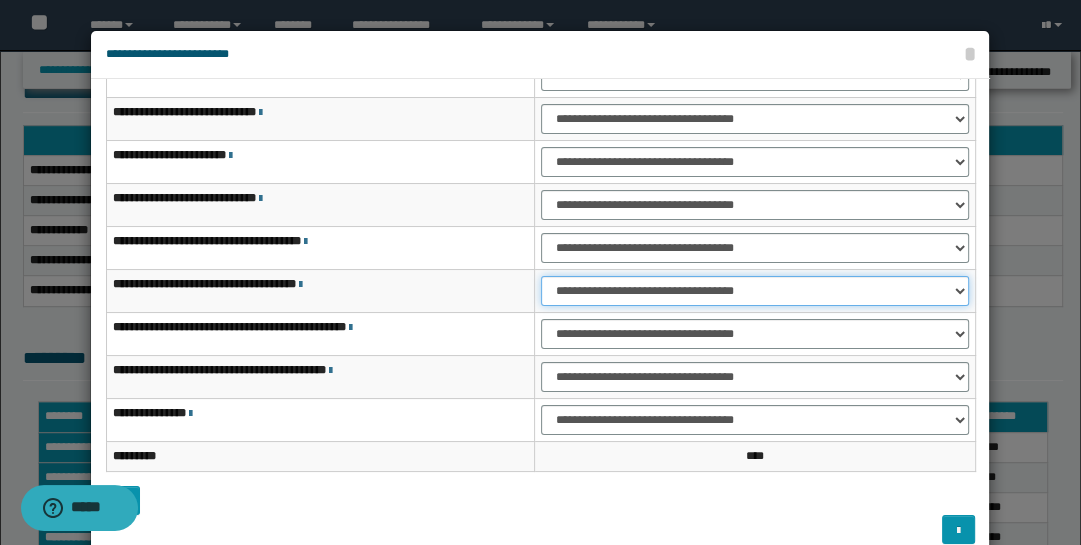 select on "***" 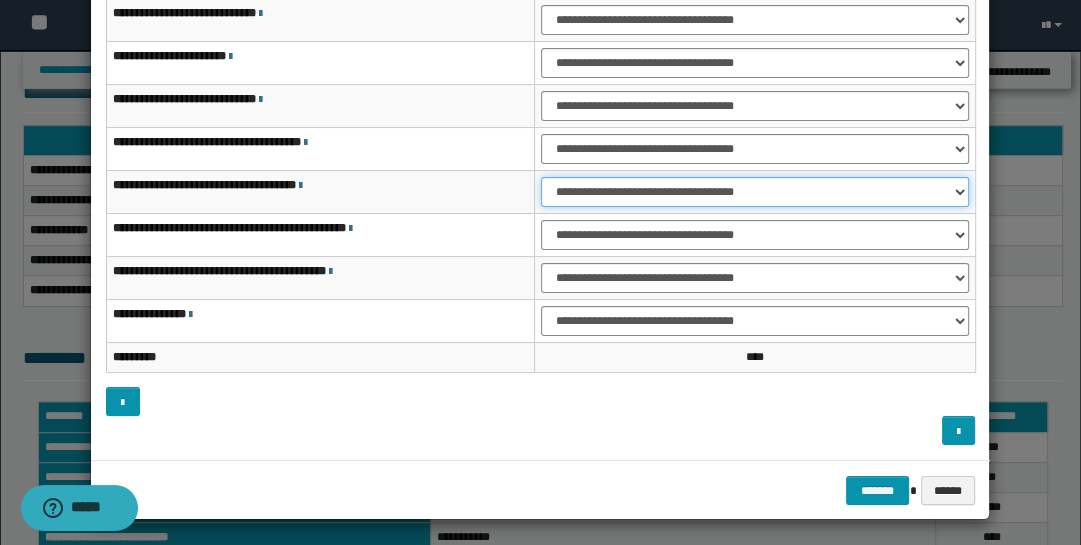 scroll, scrollTop: 104, scrollLeft: 0, axis: vertical 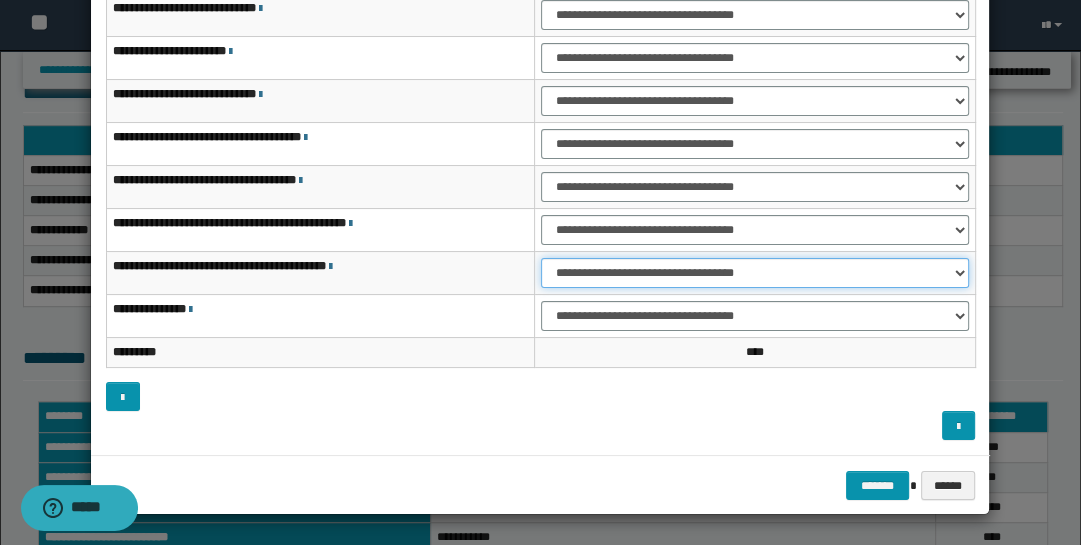 click on "**********" at bounding box center [755, 273] 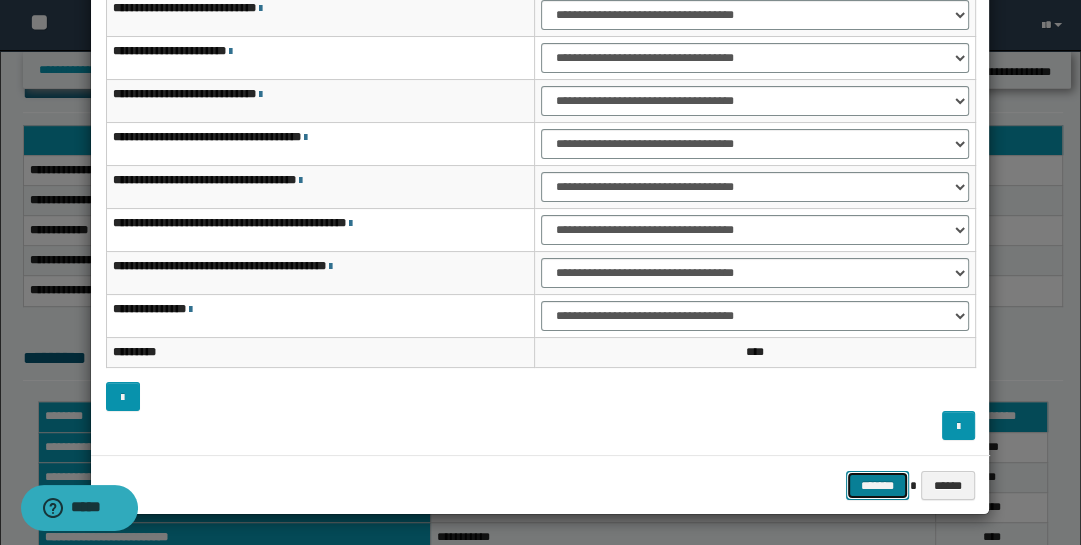 click on "*******" at bounding box center (878, 485) 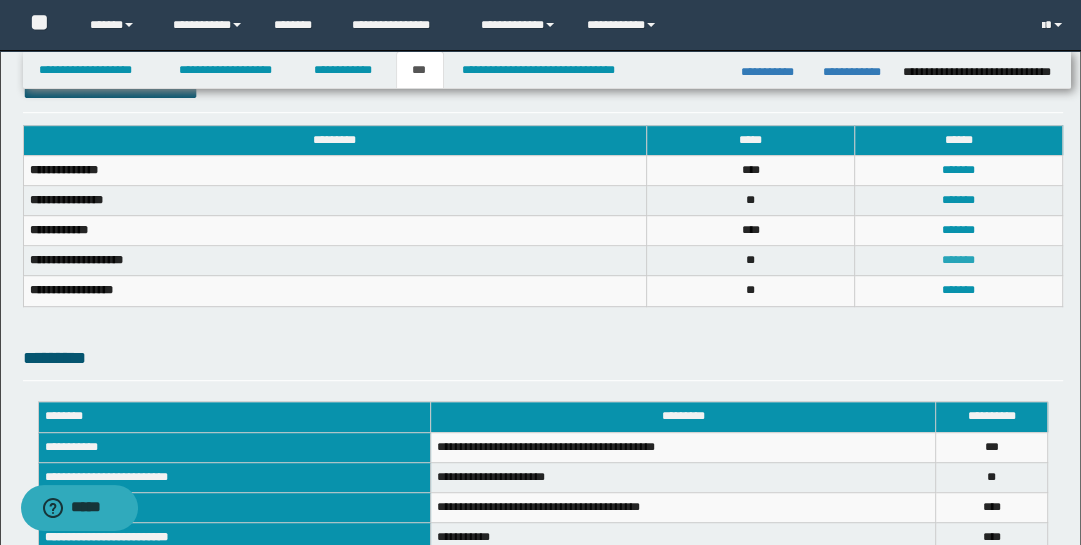 click on "*******" at bounding box center [958, 260] 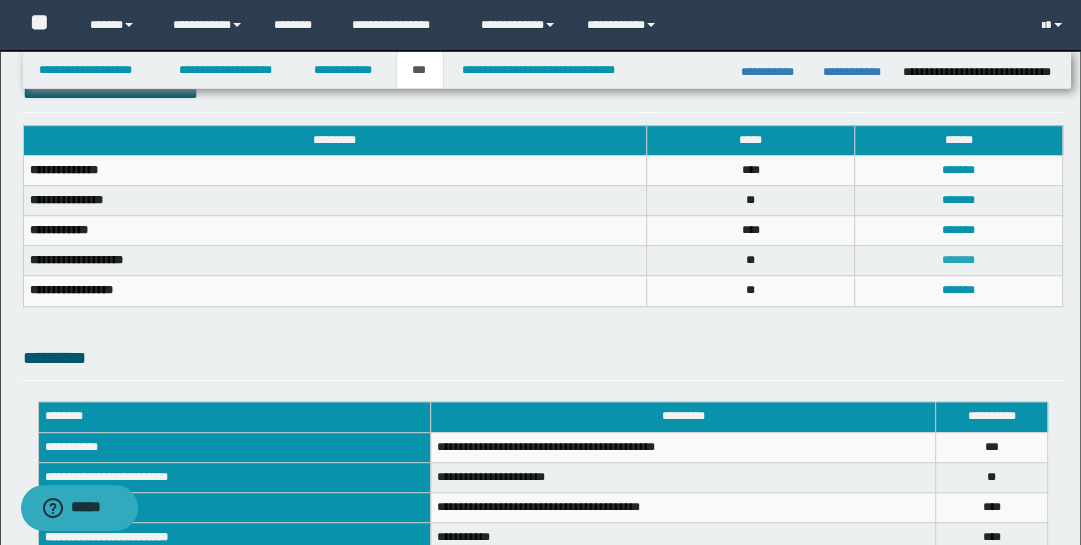 scroll, scrollTop: 0, scrollLeft: 0, axis: both 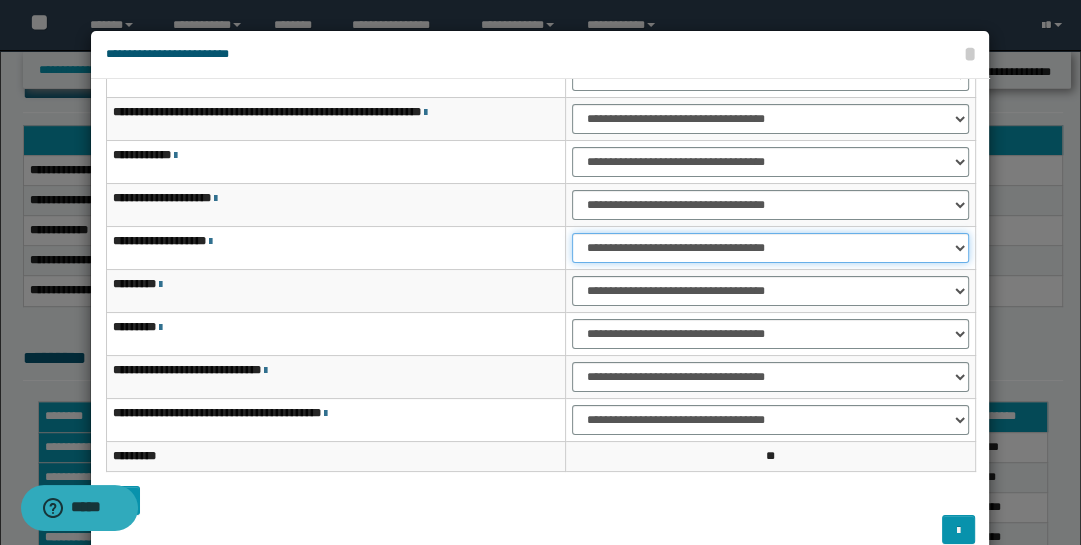 click on "**********" at bounding box center (771, 248) 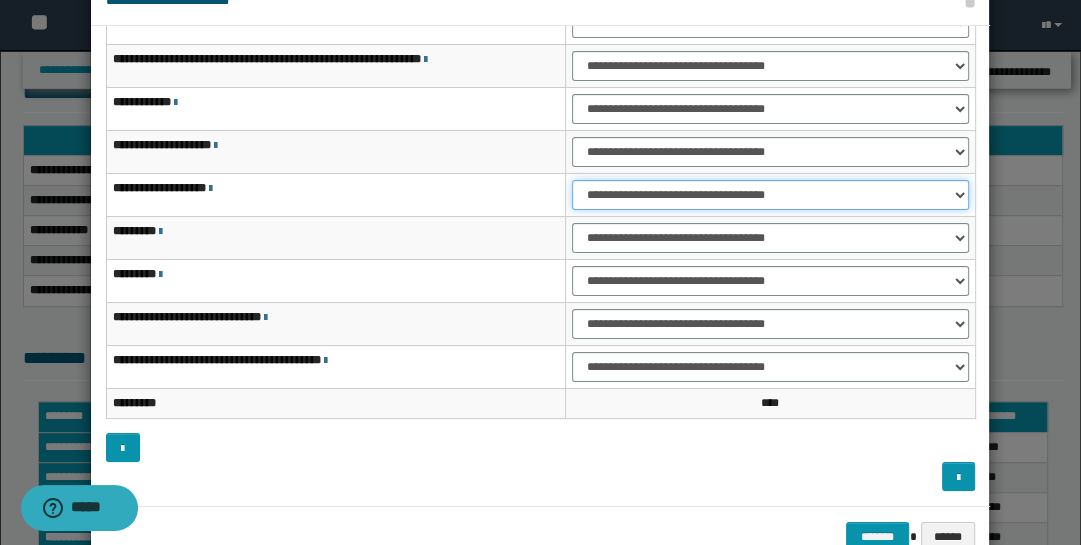 scroll, scrollTop: 0, scrollLeft: 0, axis: both 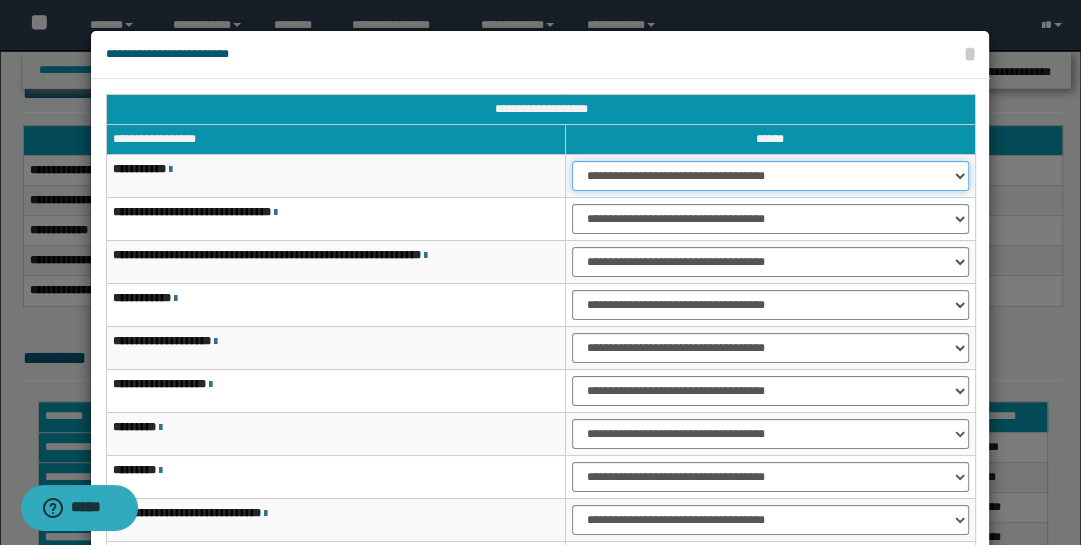 click on "**********" at bounding box center (771, 176) 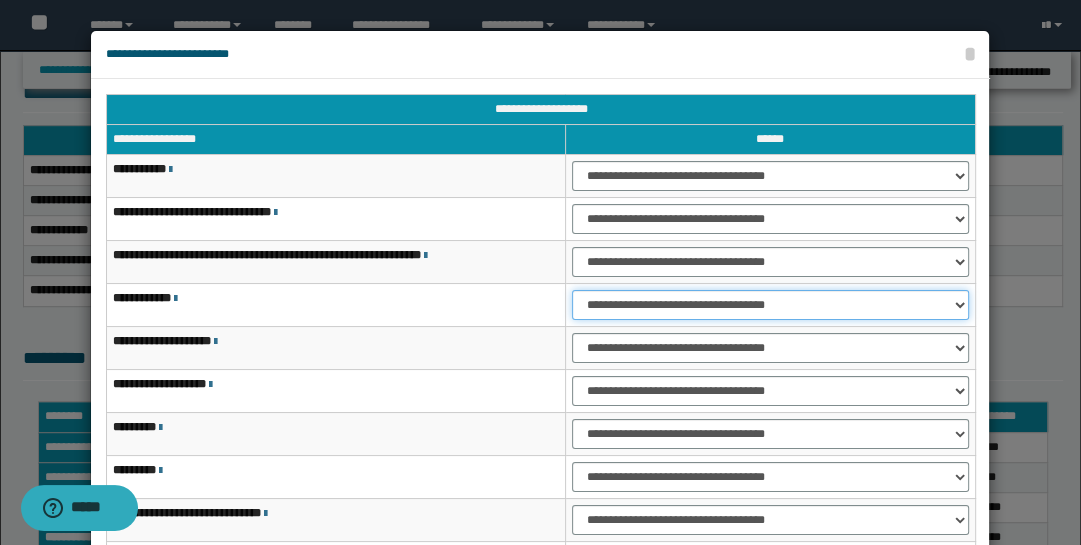 click on "**********" at bounding box center (771, 305) 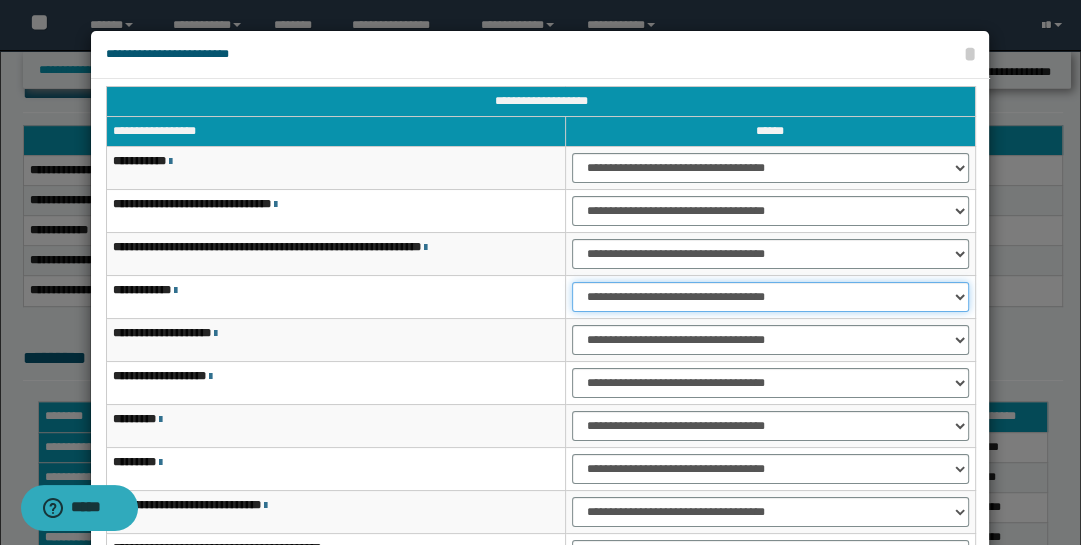 scroll, scrollTop: 143, scrollLeft: 0, axis: vertical 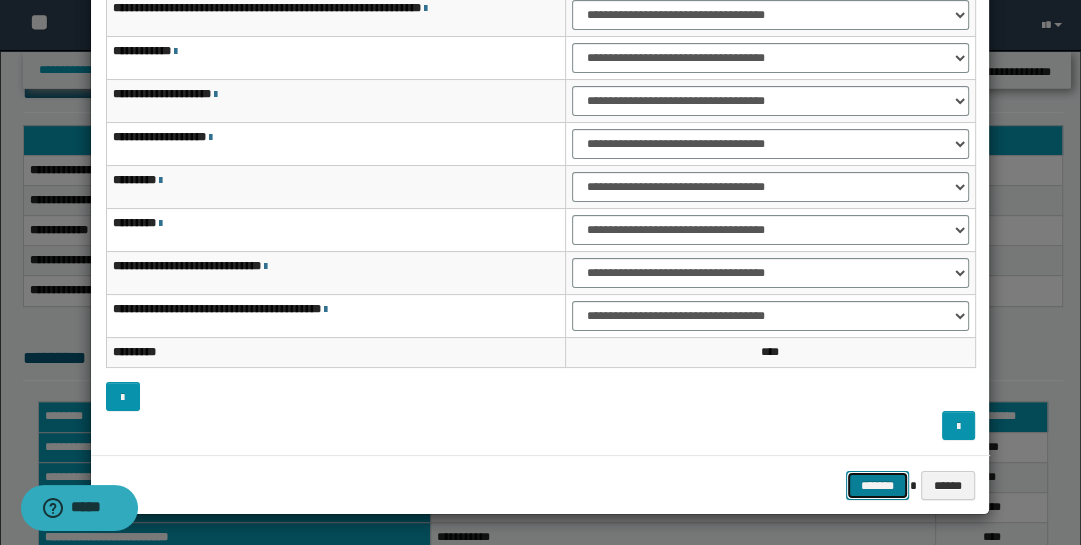 click on "*******" at bounding box center [878, 485] 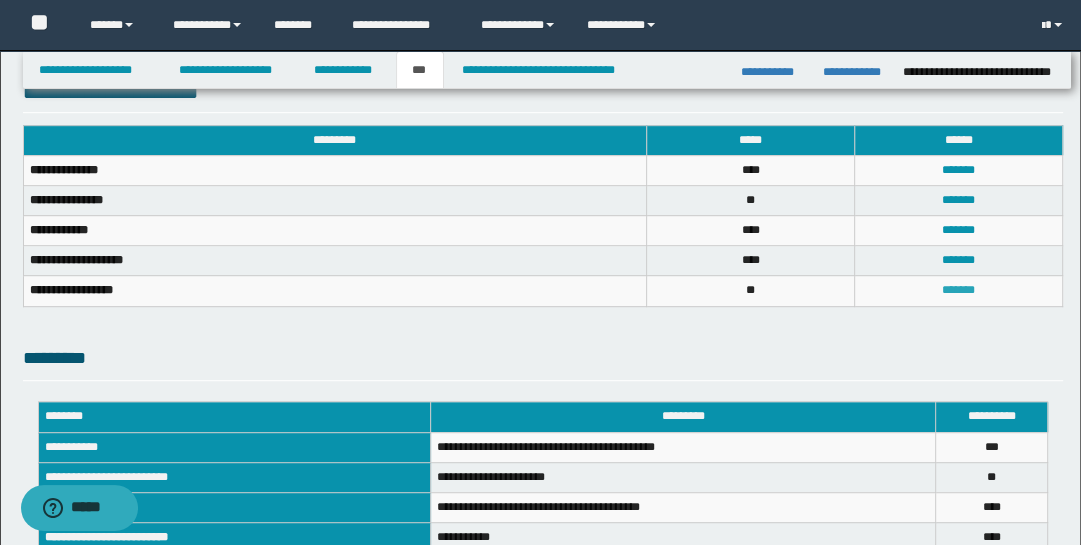 click on "*******" at bounding box center (958, 290) 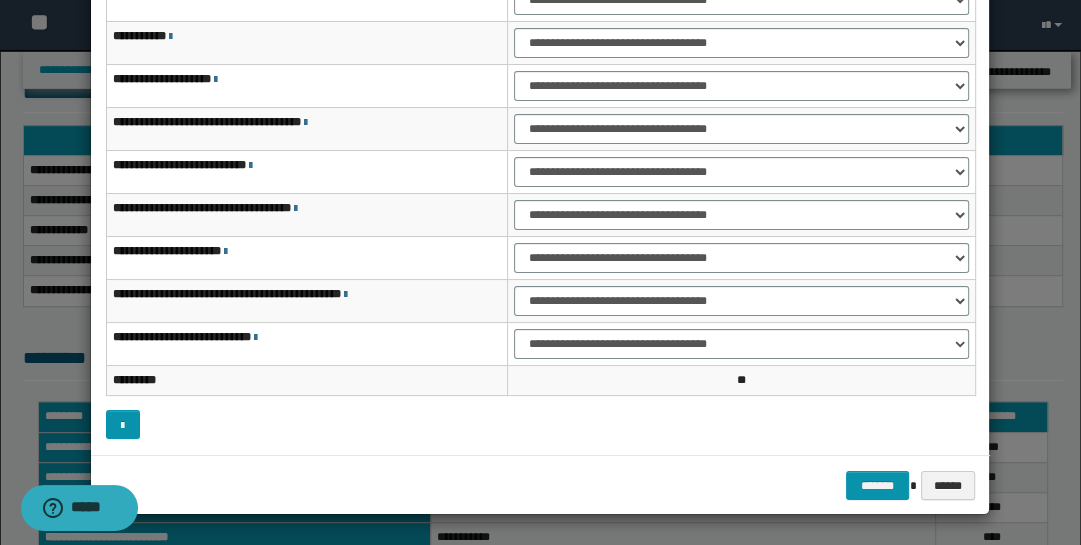 scroll, scrollTop: 0, scrollLeft: 0, axis: both 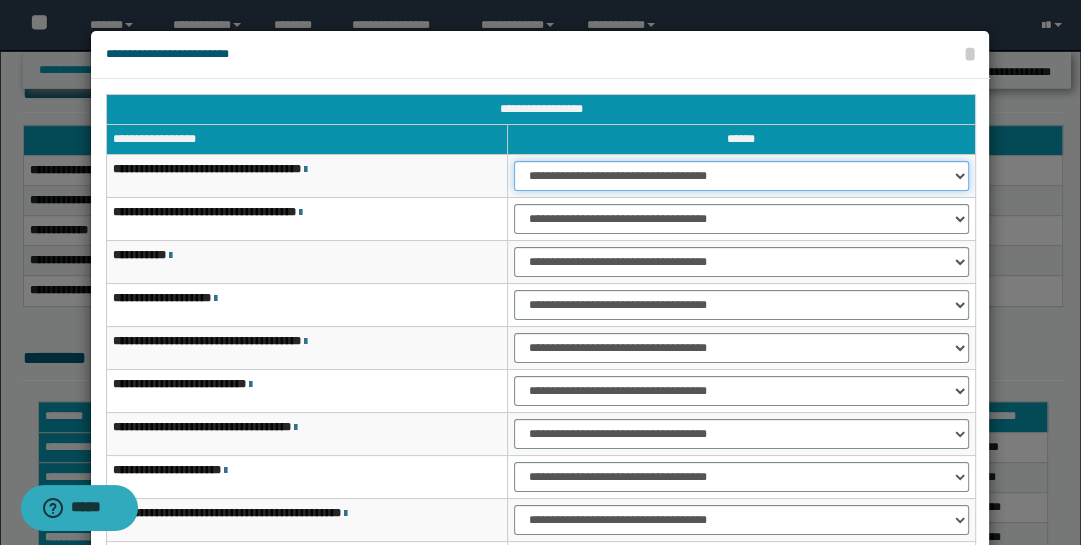 click on "**********" at bounding box center (741, 176) 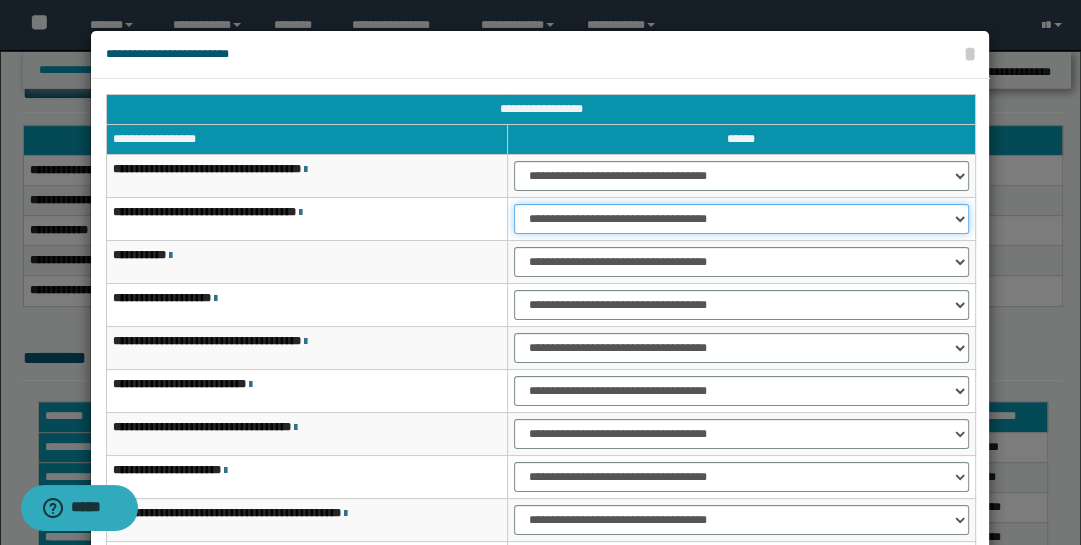 click on "**********" at bounding box center (741, 219) 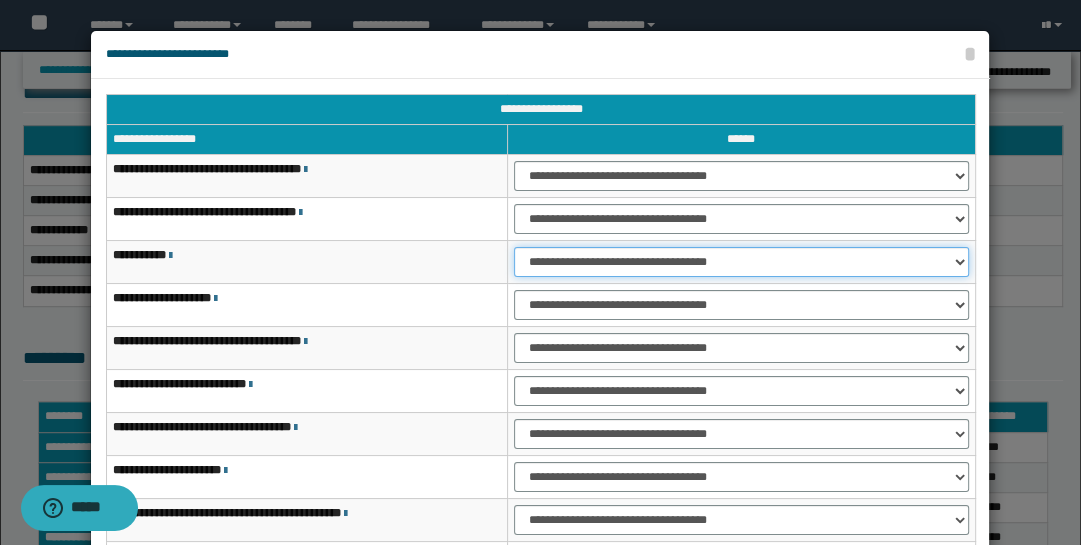 click on "**********" at bounding box center [741, 262] 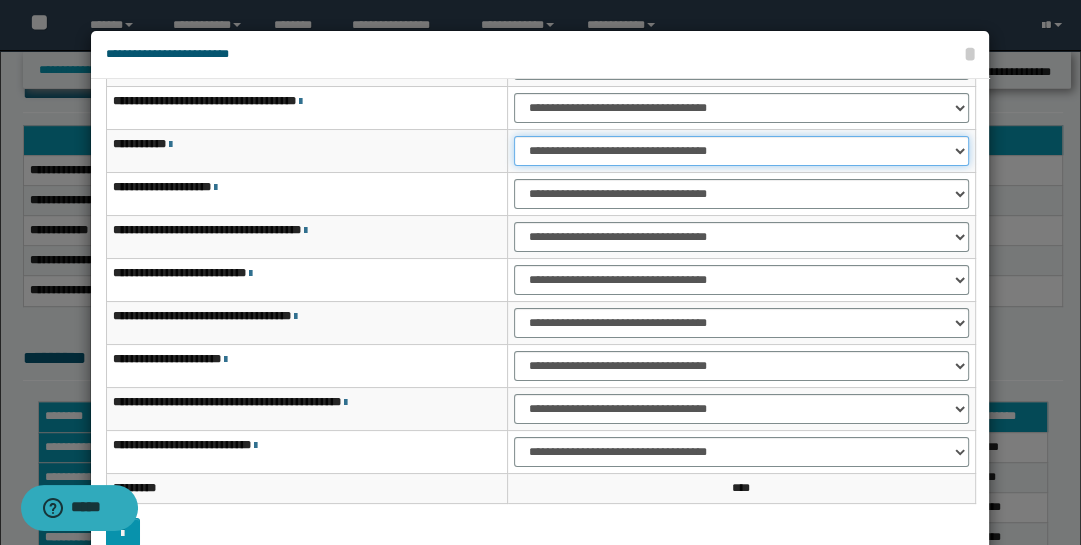 scroll, scrollTop: 115, scrollLeft: 0, axis: vertical 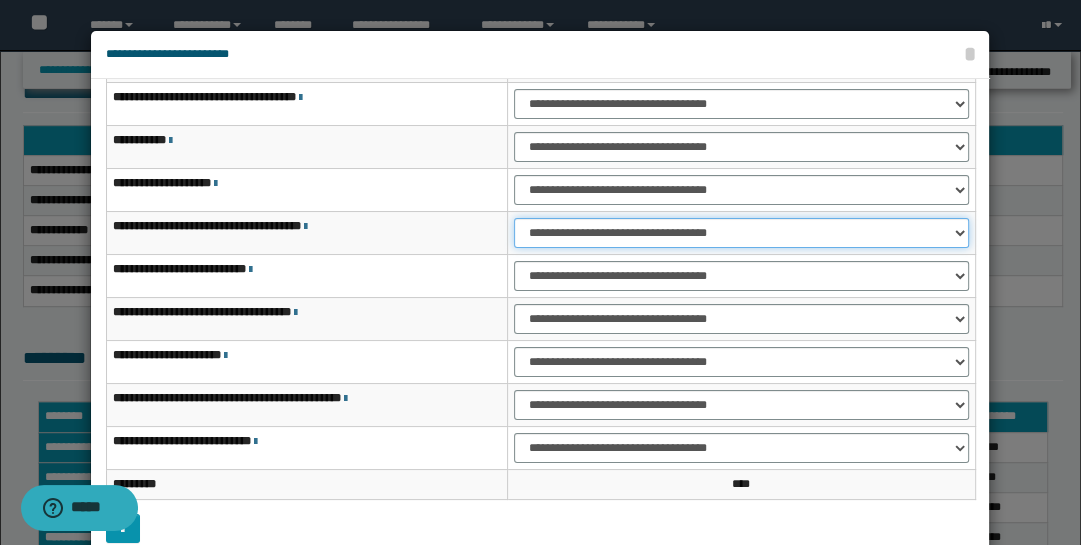 click on "**********" at bounding box center (741, 233) 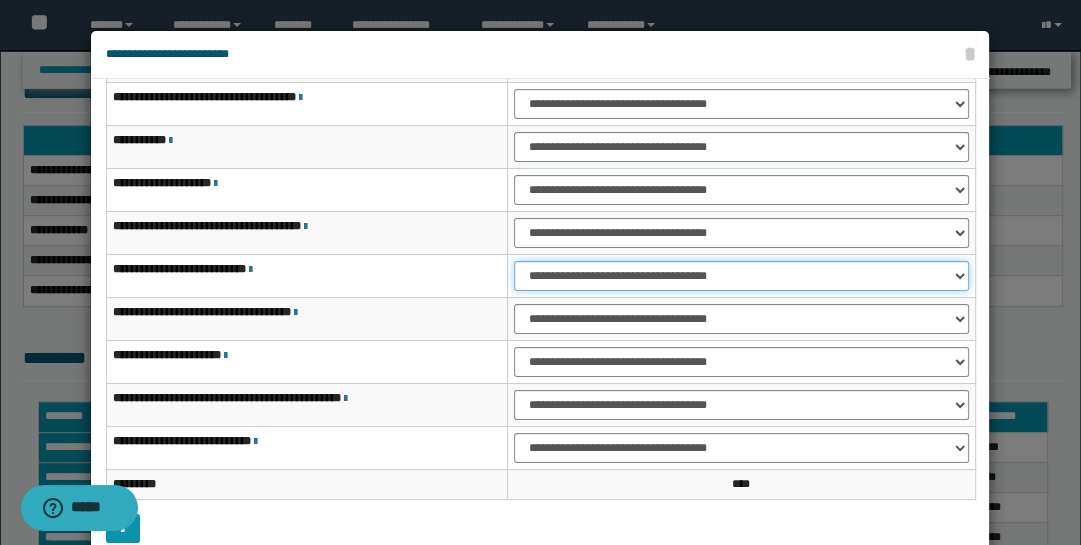 click on "**********" at bounding box center [741, 276] 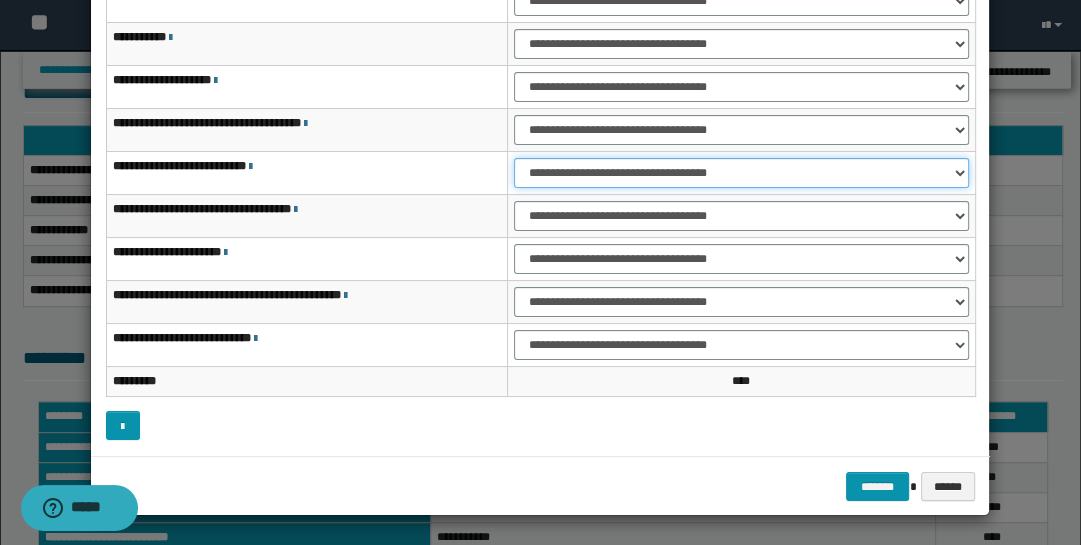 scroll, scrollTop: 104, scrollLeft: 0, axis: vertical 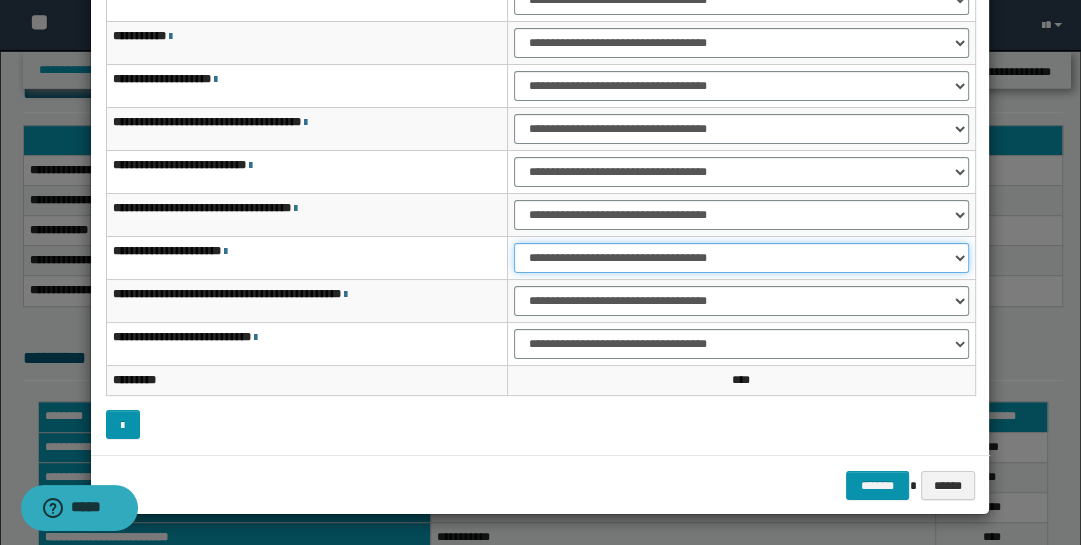 drag, startPoint x: 964, startPoint y: 254, endPoint x: 964, endPoint y: 265, distance: 11 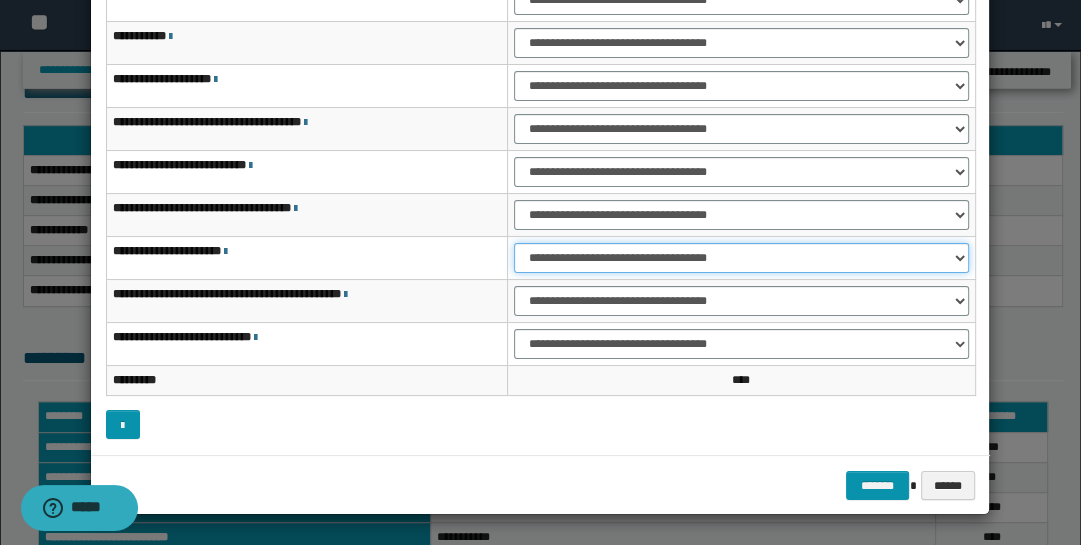 click on "**********" at bounding box center [741, 258] 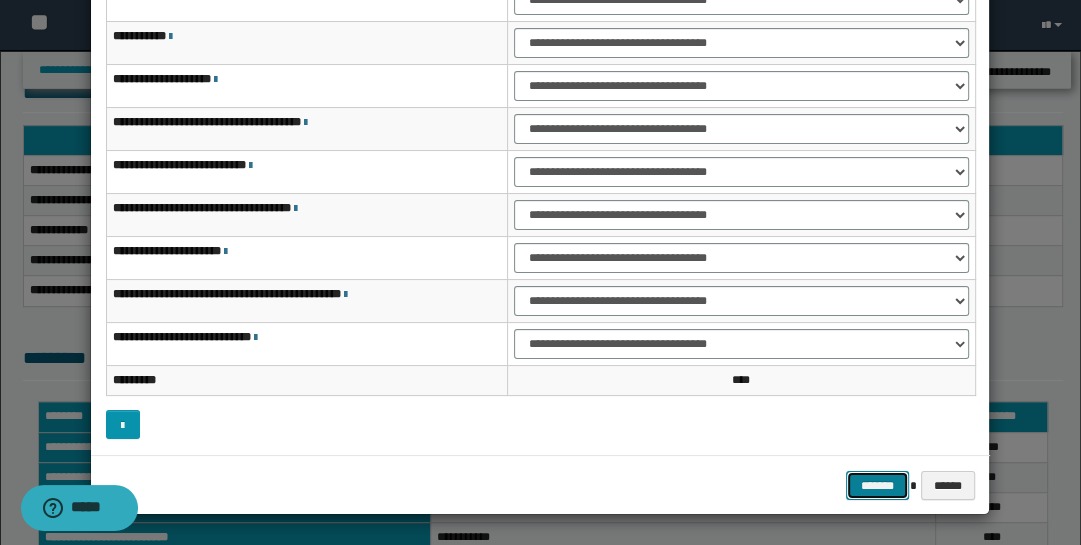 click on "*******" at bounding box center [878, 485] 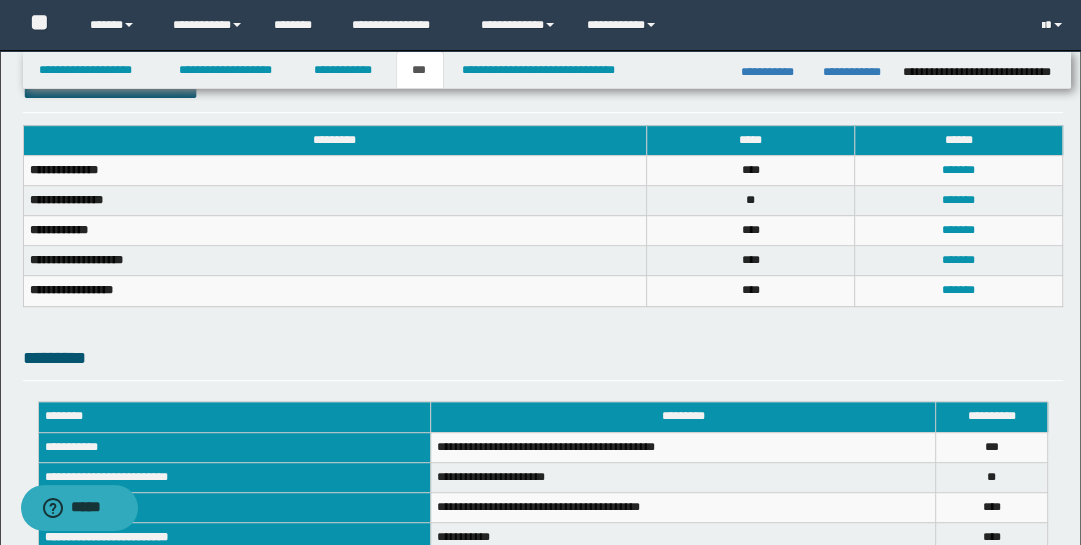 scroll, scrollTop: 970, scrollLeft: 0, axis: vertical 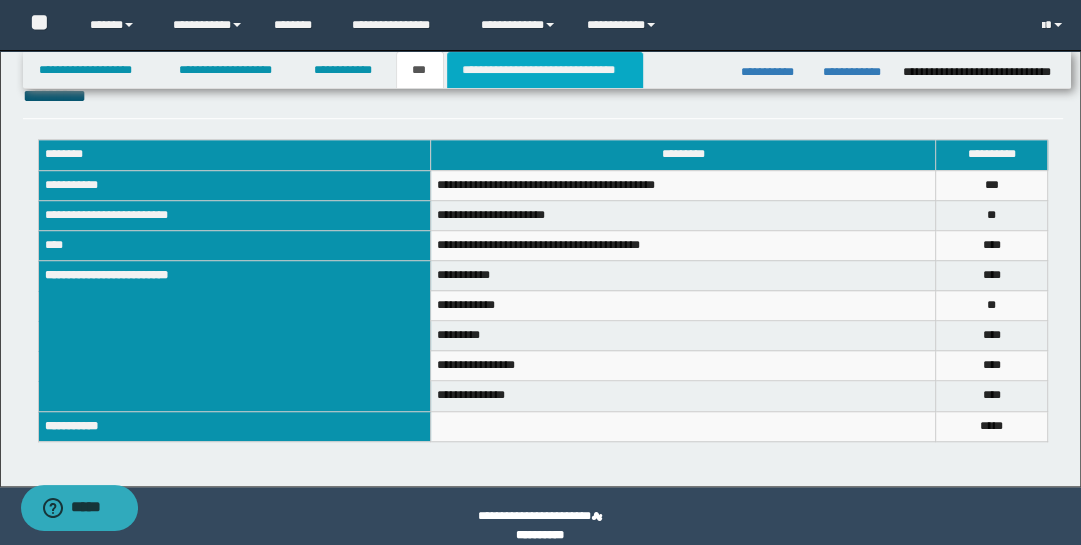 click on "**********" at bounding box center (545, 70) 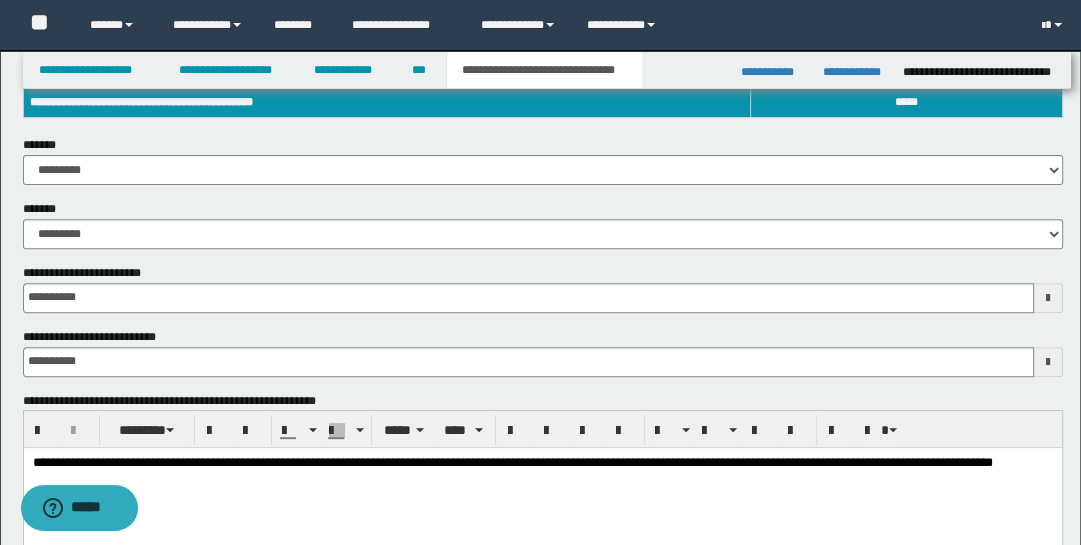 scroll, scrollTop: 584, scrollLeft: 0, axis: vertical 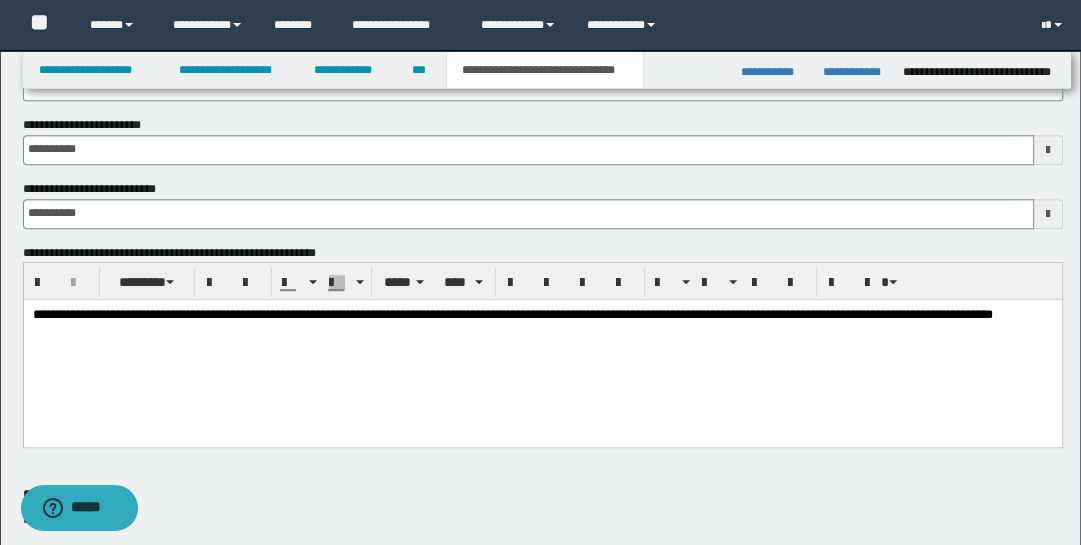 click on "**********" at bounding box center (512, 314) 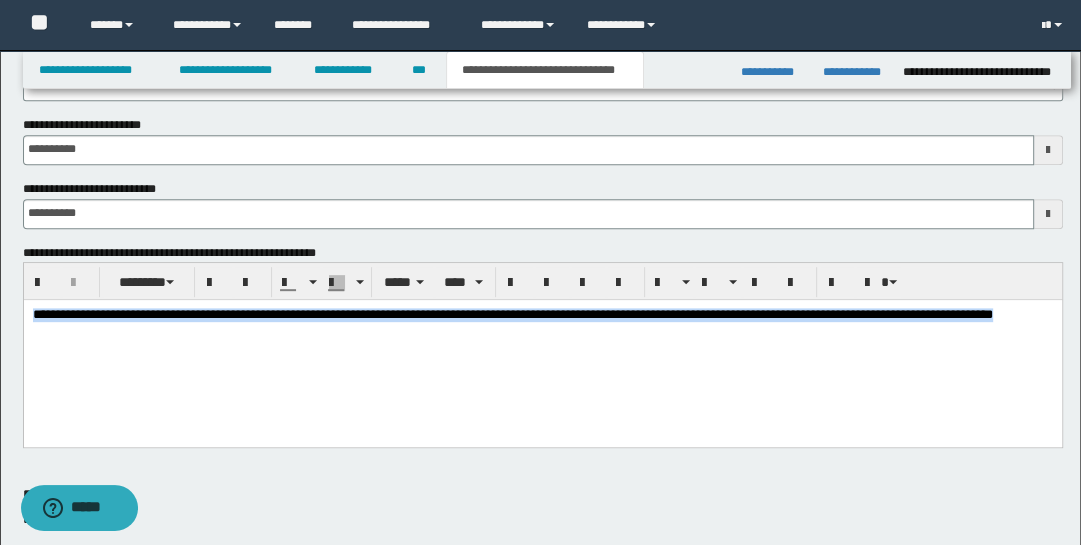 drag, startPoint x: 218, startPoint y: 329, endPoint x: 21, endPoint y: 291, distance: 200.6315 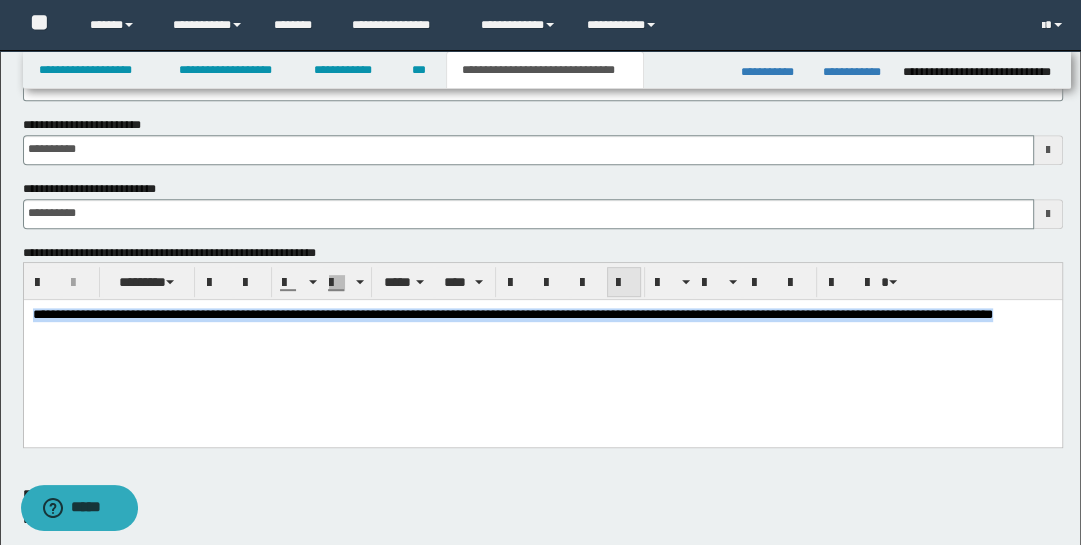 click at bounding box center (624, 283) 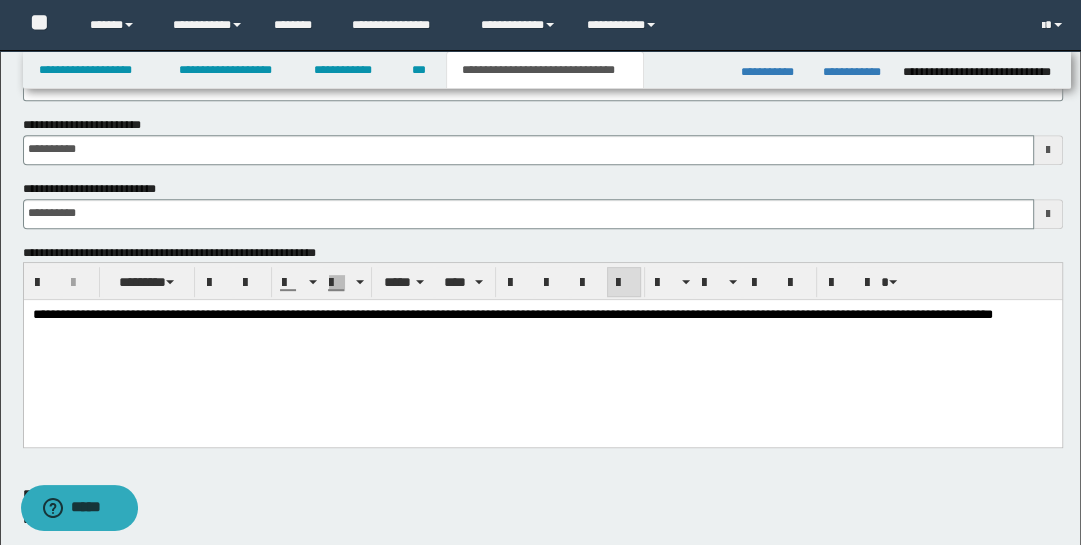 click on "**********" at bounding box center [542, 340] 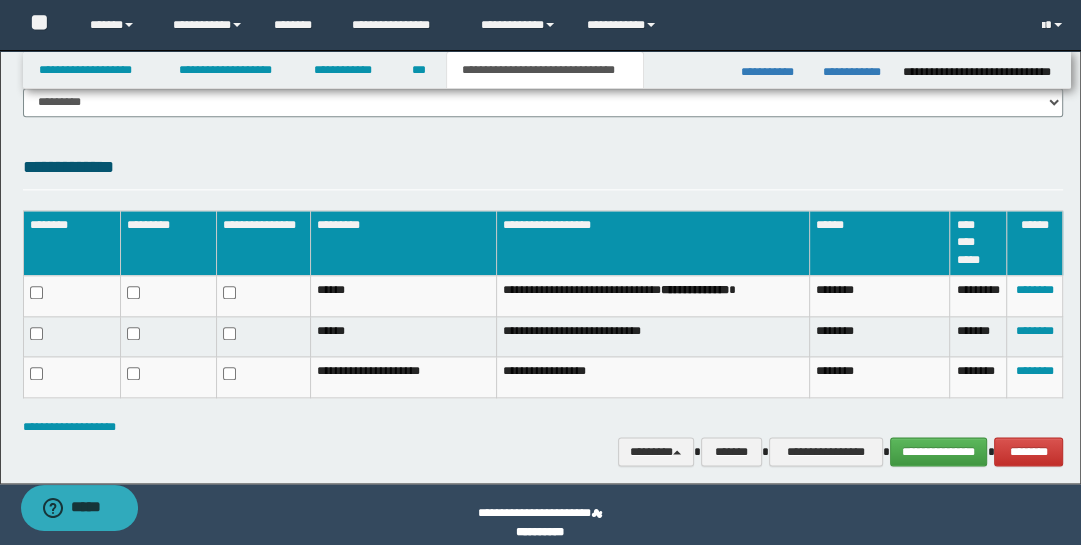 scroll, scrollTop: 1595, scrollLeft: 0, axis: vertical 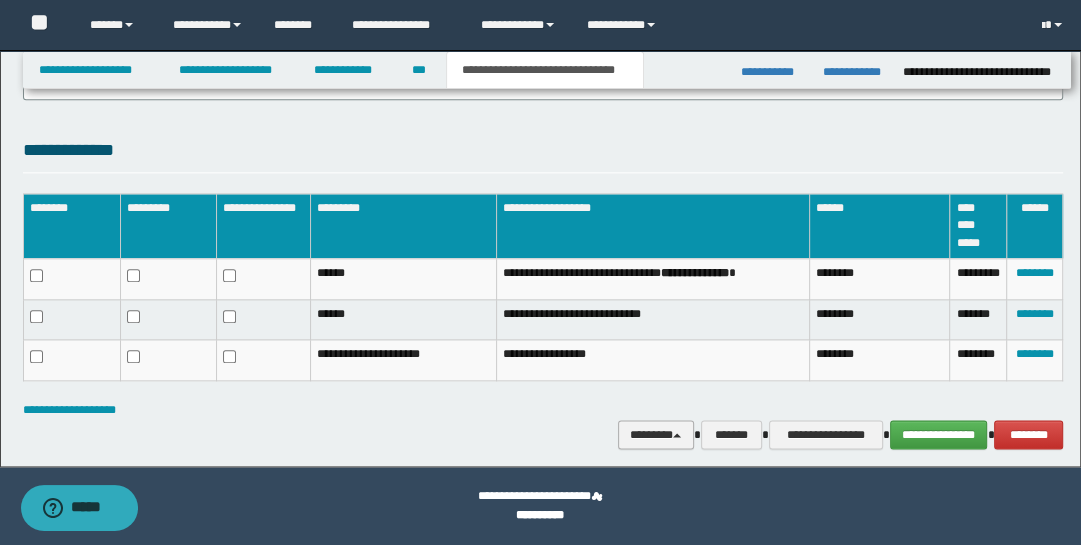 click on "********" at bounding box center [656, 434] 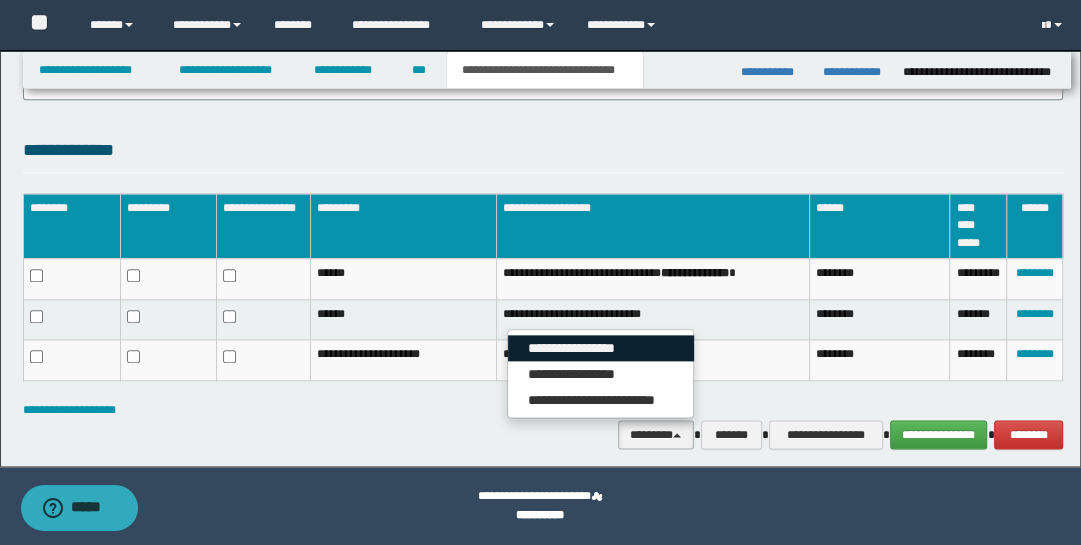 click on "**********" at bounding box center [601, 348] 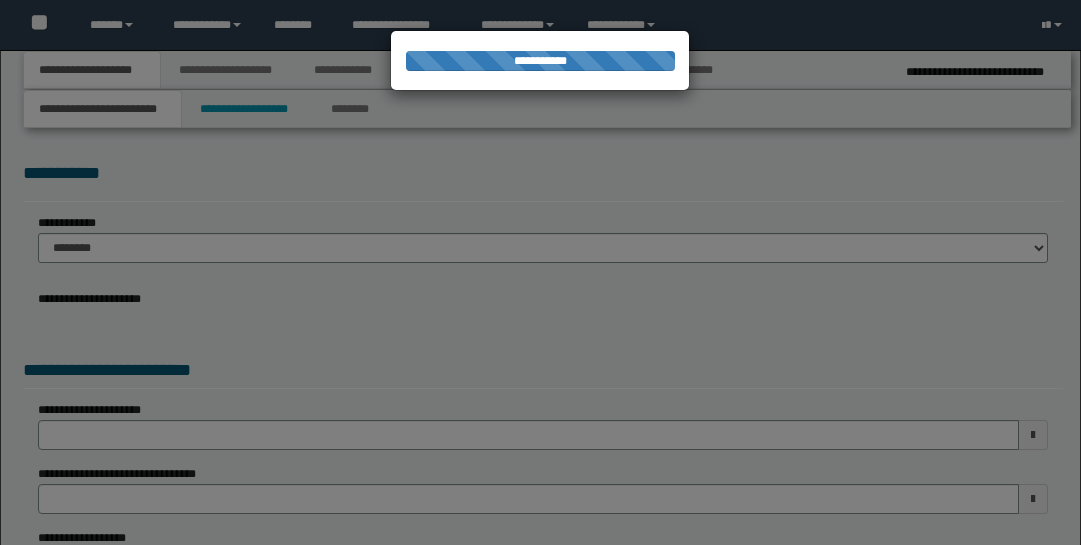 scroll, scrollTop: 0, scrollLeft: 0, axis: both 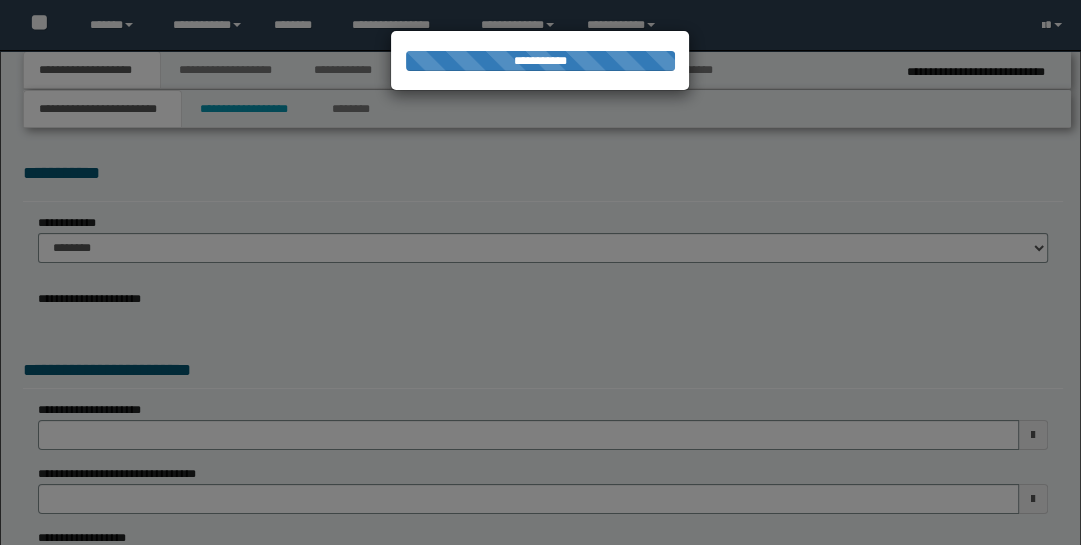 type on "**********" 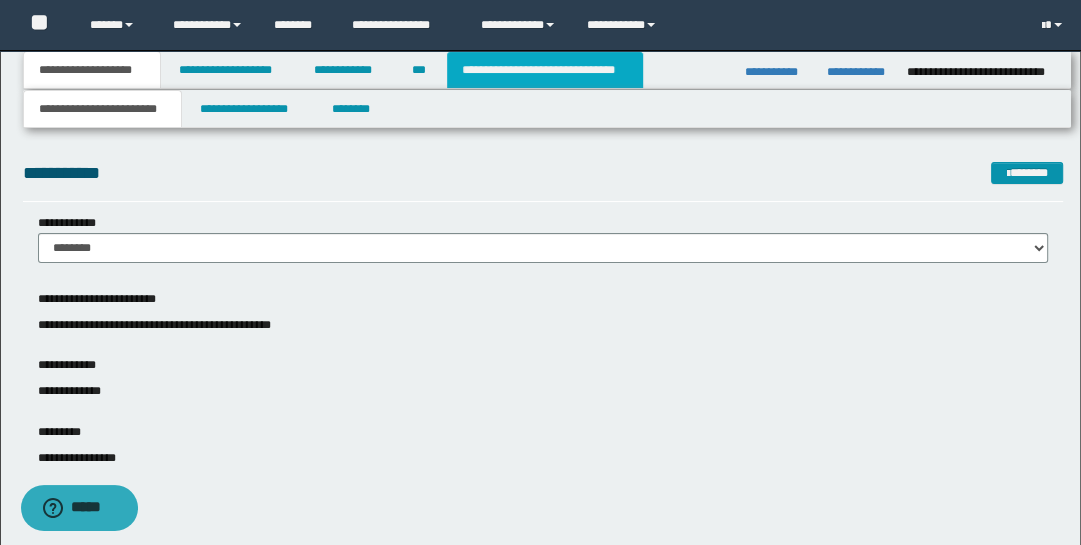click on "**********" at bounding box center (545, 70) 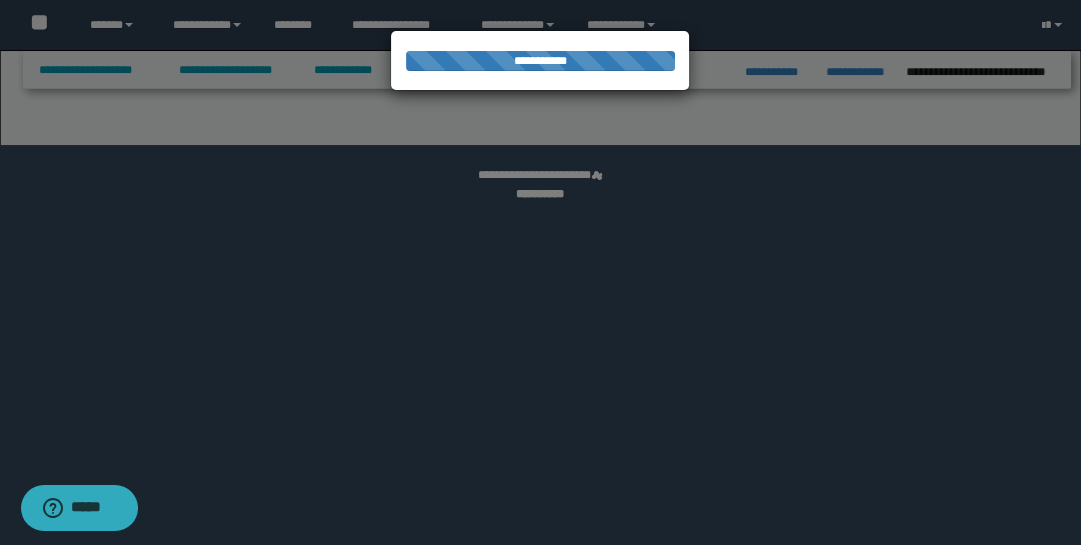 select on "*" 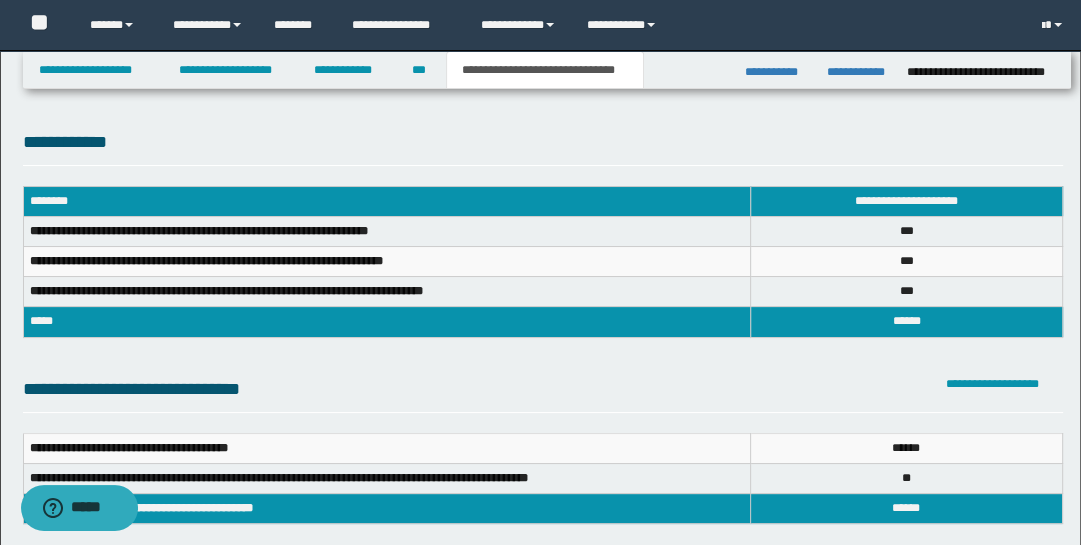 scroll, scrollTop: 0, scrollLeft: 0, axis: both 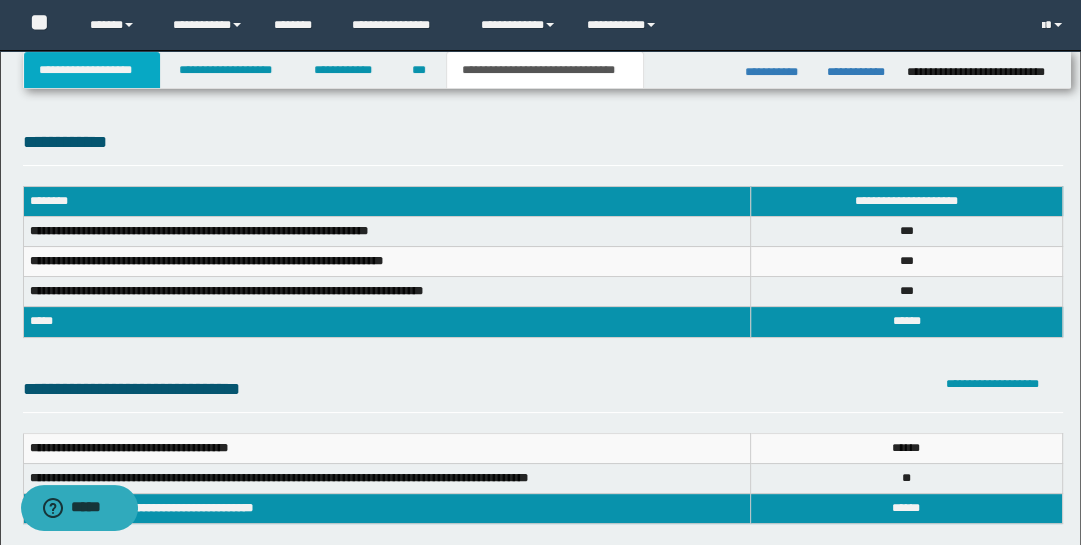 click on "**********" at bounding box center (92, 70) 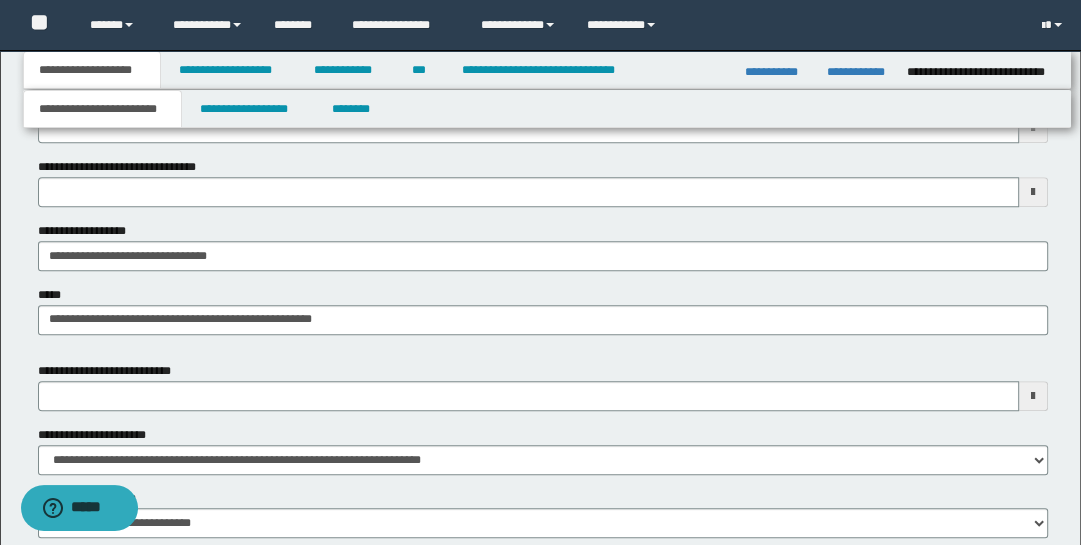 scroll, scrollTop: 793, scrollLeft: 0, axis: vertical 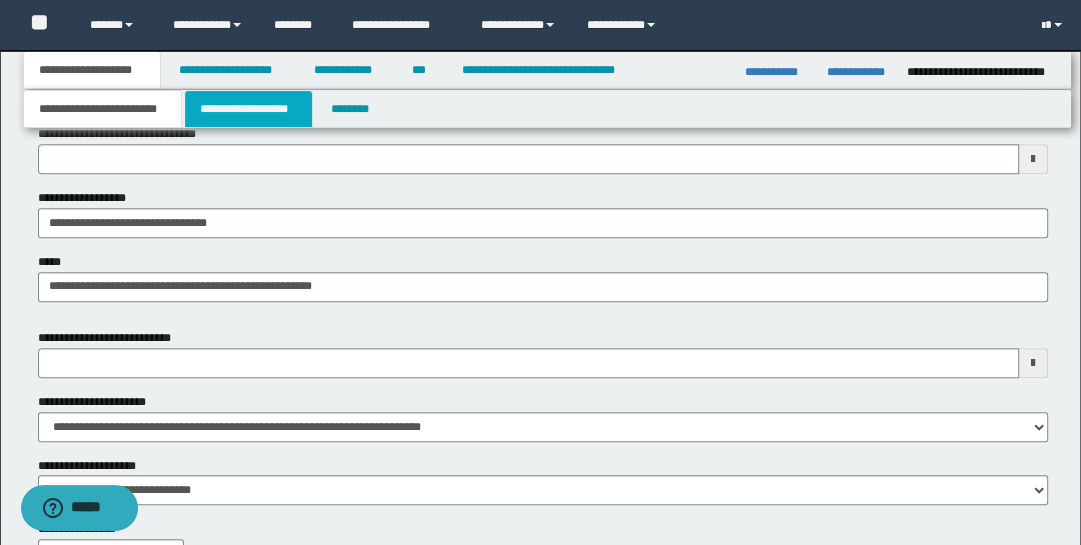 click on "**********" at bounding box center (249, 109) 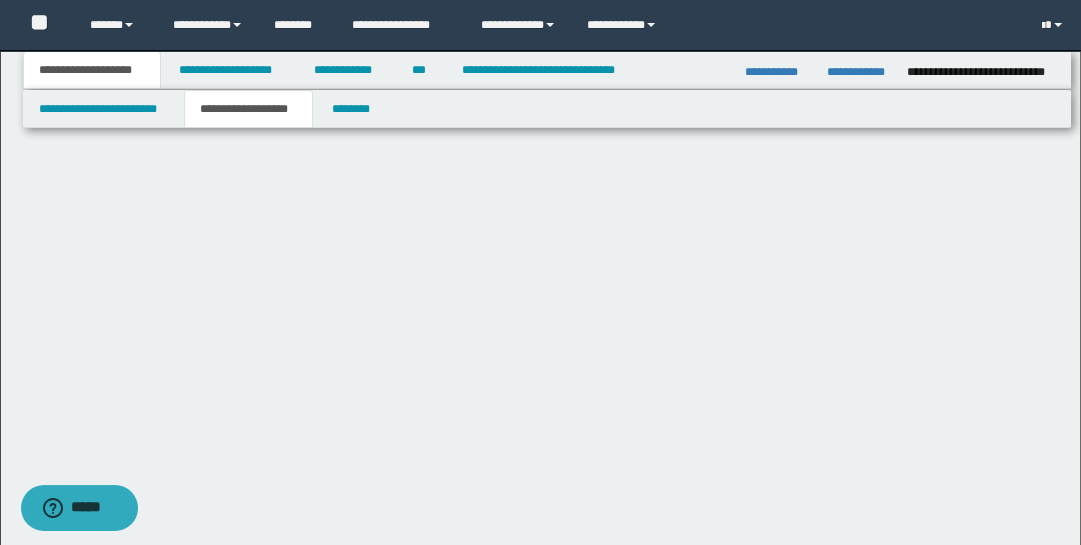 scroll, scrollTop: 0, scrollLeft: 0, axis: both 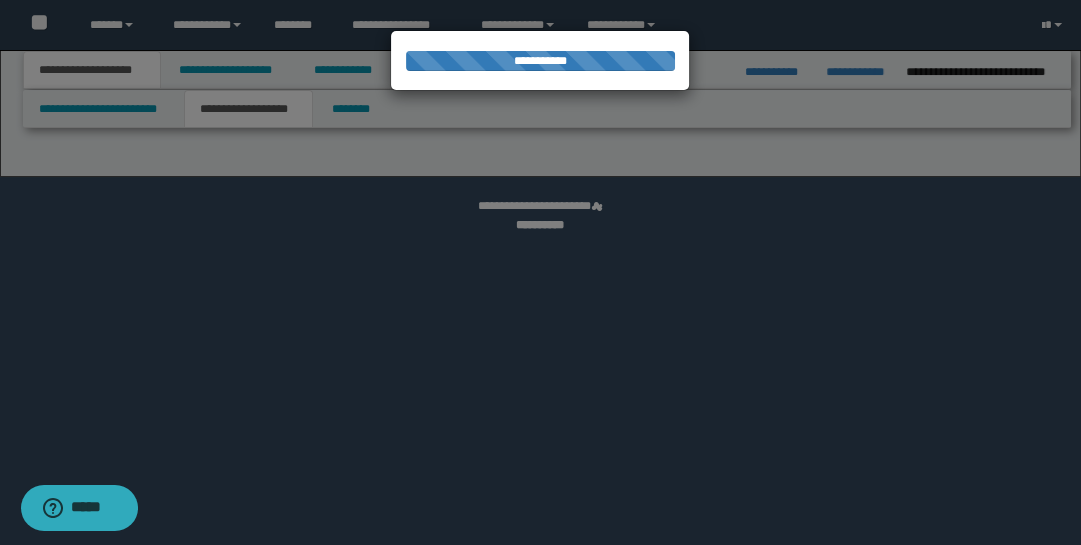 select on "*" 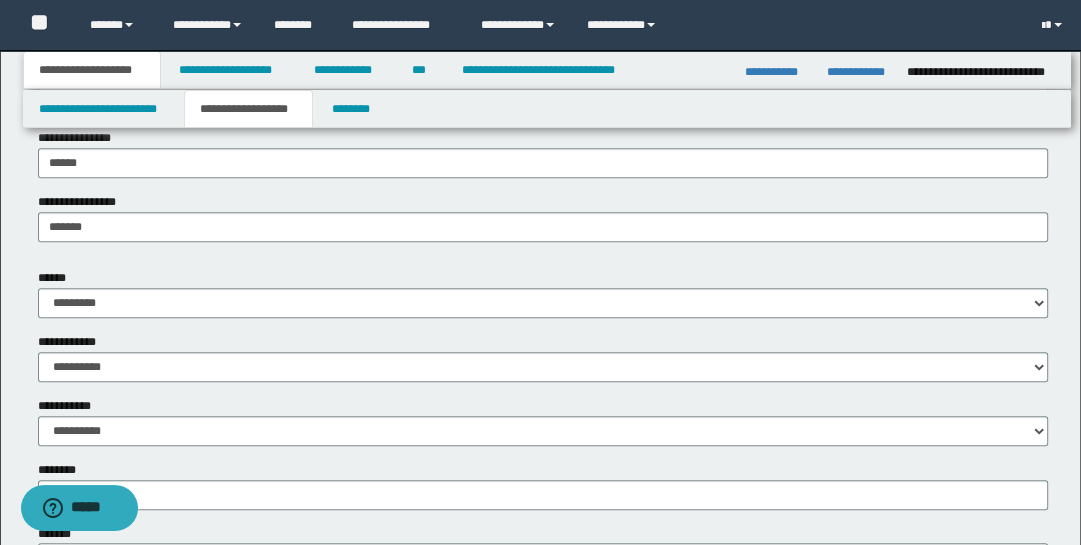 scroll, scrollTop: 618, scrollLeft: 0, axis: vertical 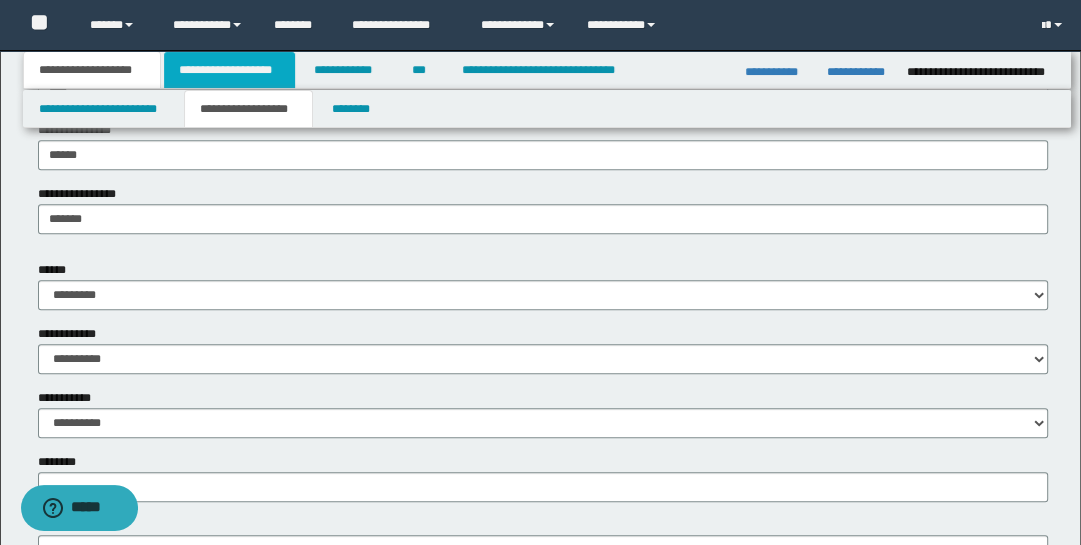 click on "**********" at bounding box center [229, 70] 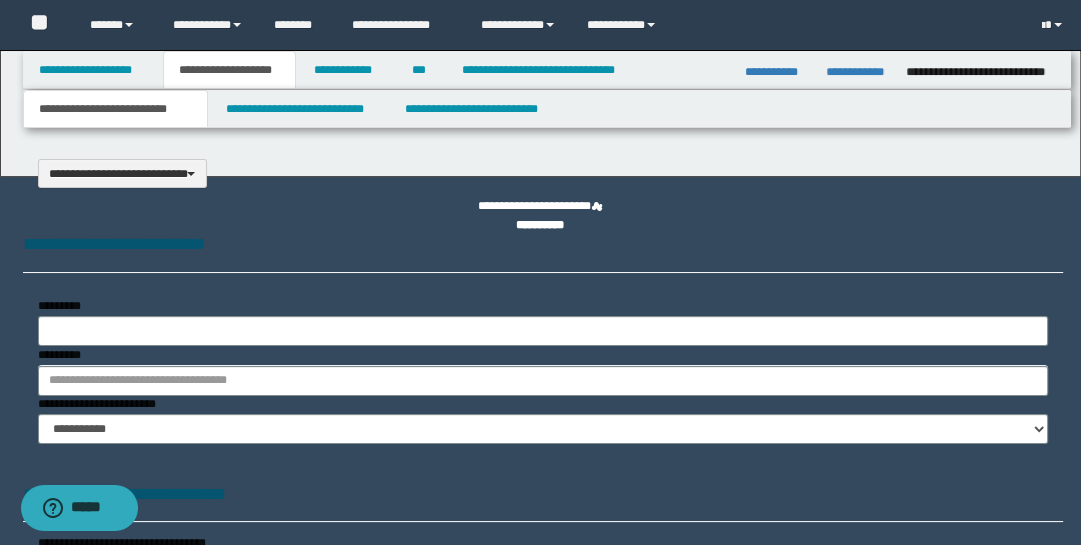 select on "*" 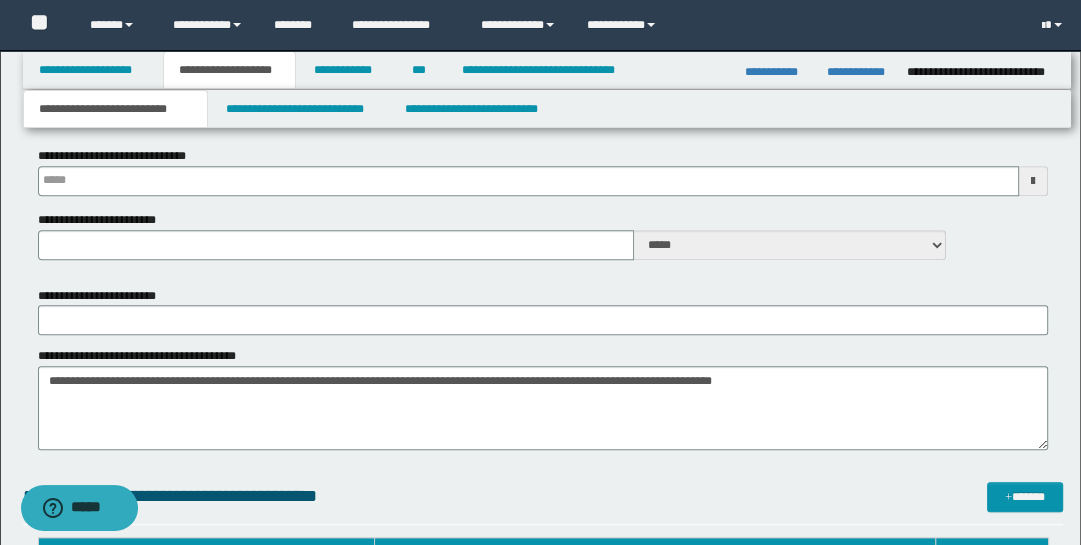 scroll, scrollTop: 521, scrollLeft: 0, axis: vertical 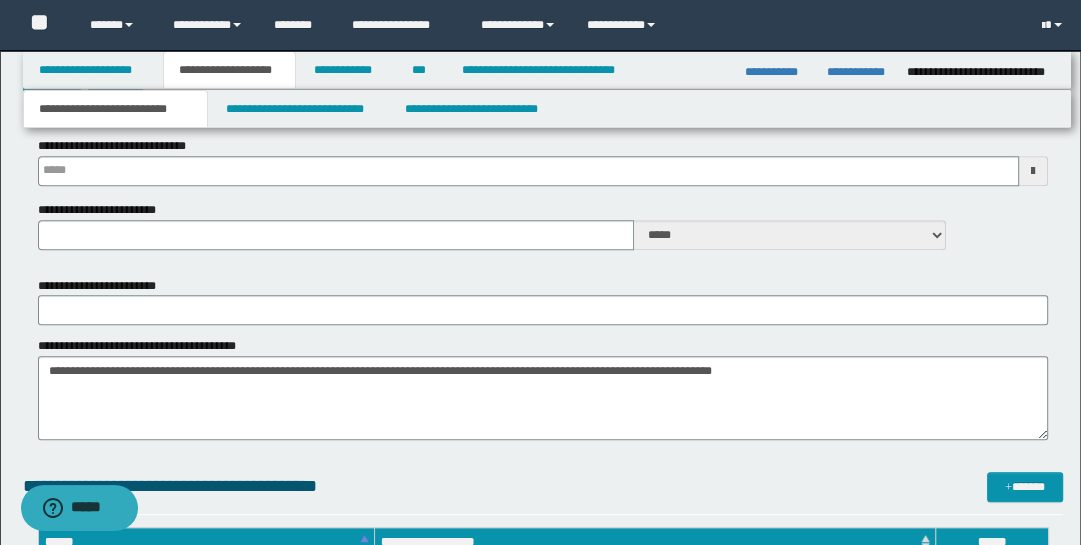 type 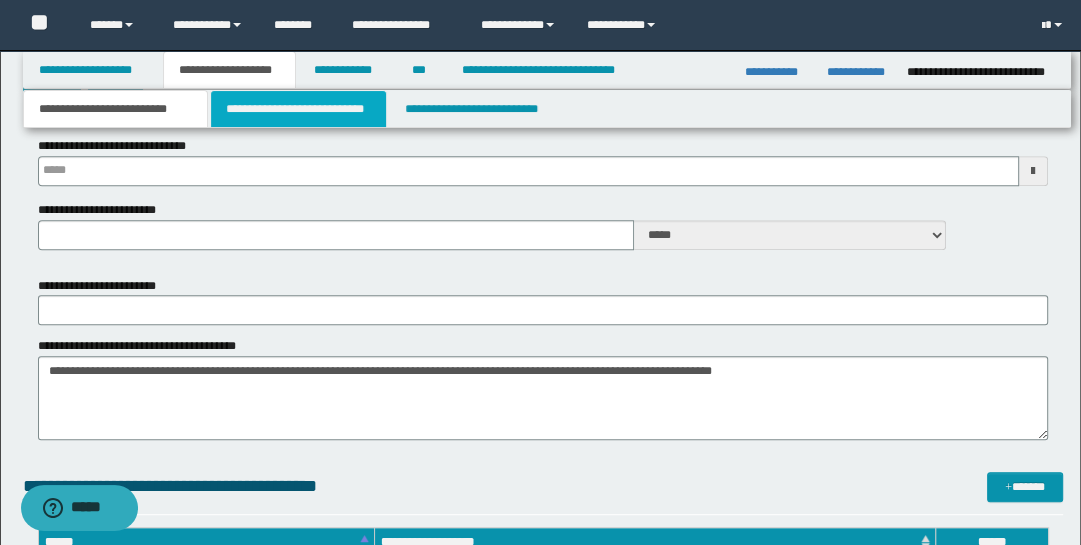 click on "**********" at bounding box center [299, 109] 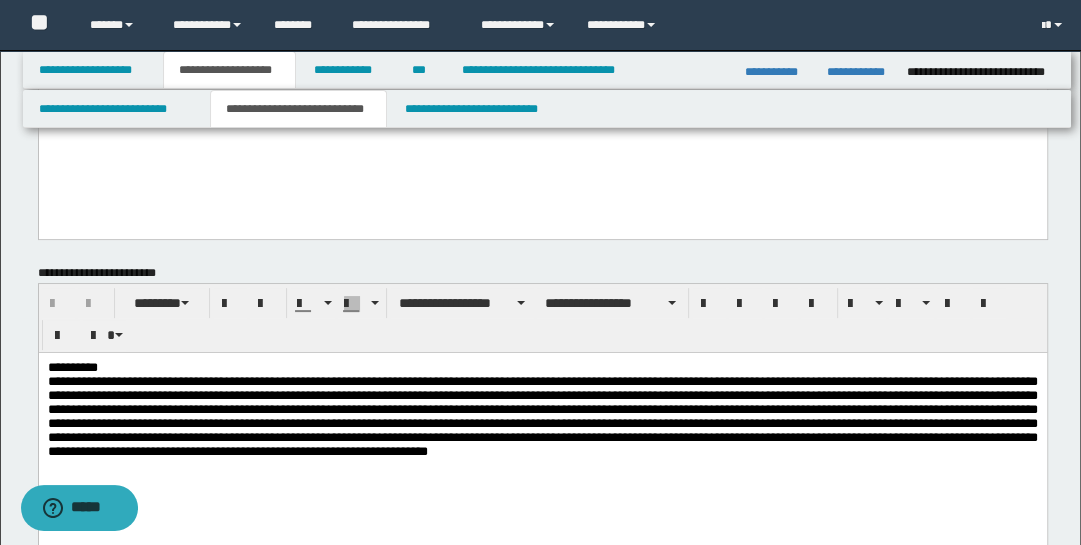 scroll, scrollTop: 250, scrollLeft: 0, axis: vertical 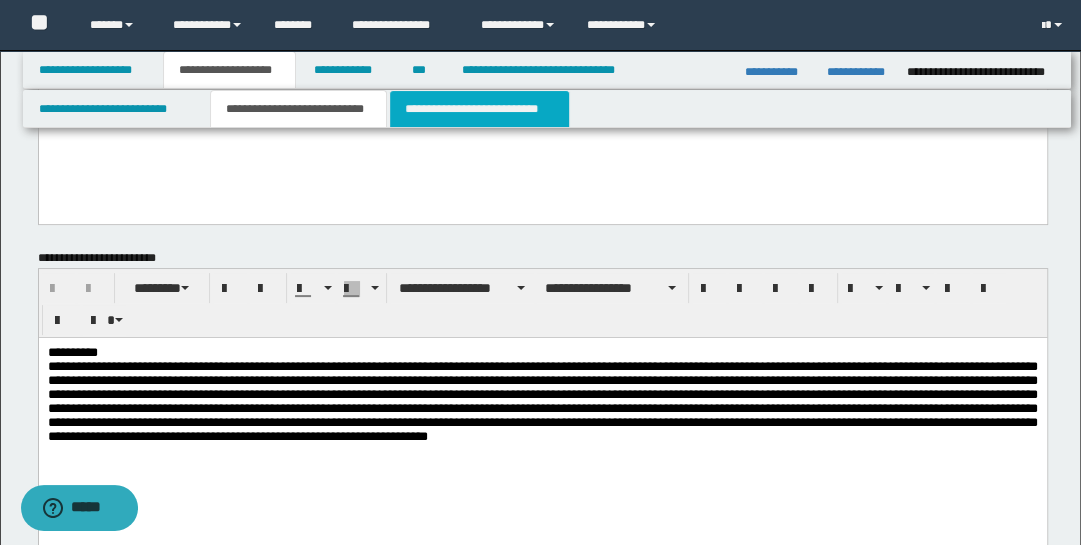 click on "**********" at bounding box center [479, 109] 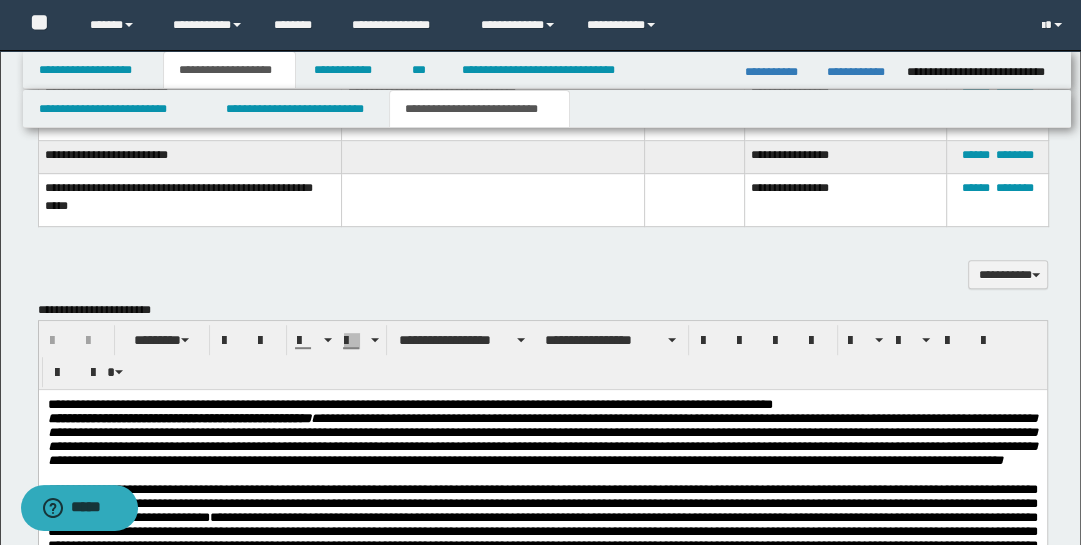 scroll, scrollTop: 936, scrollLeft: 0, axis: vertical 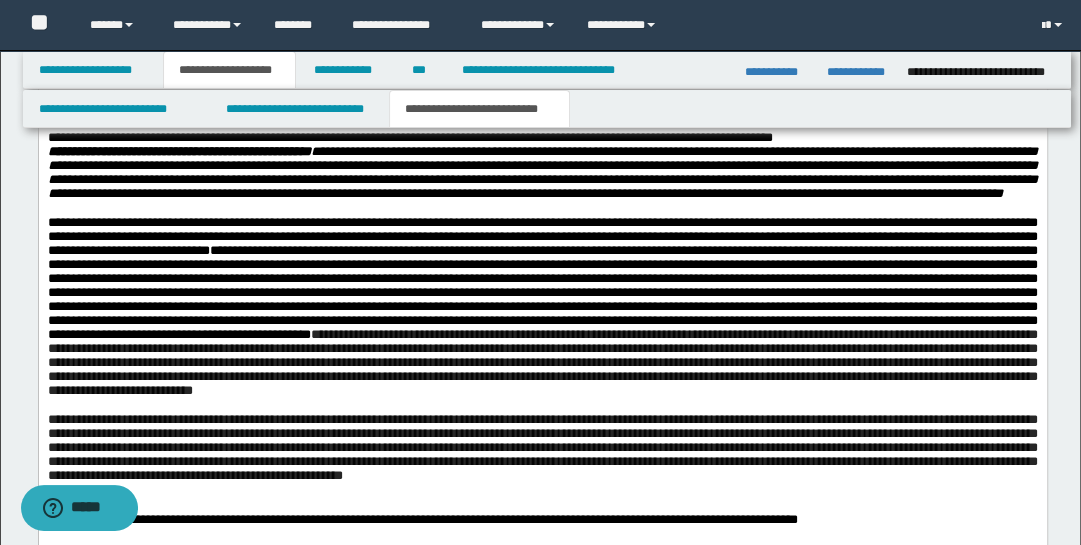 click on "**********" at bounding box center (542, 306) 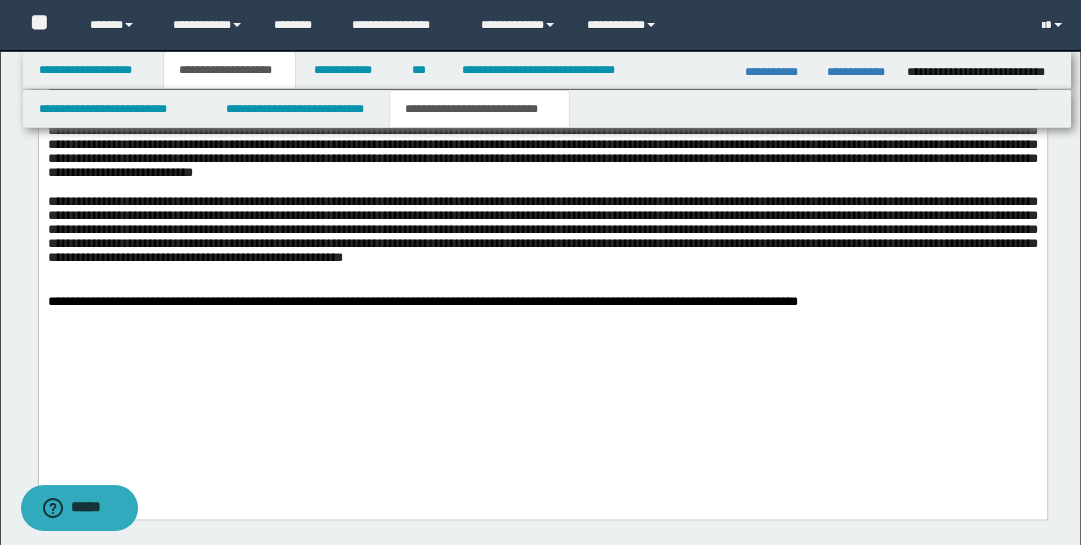 scroll, scrollTop: 1156, scrollLeft: 0, axis: vertical 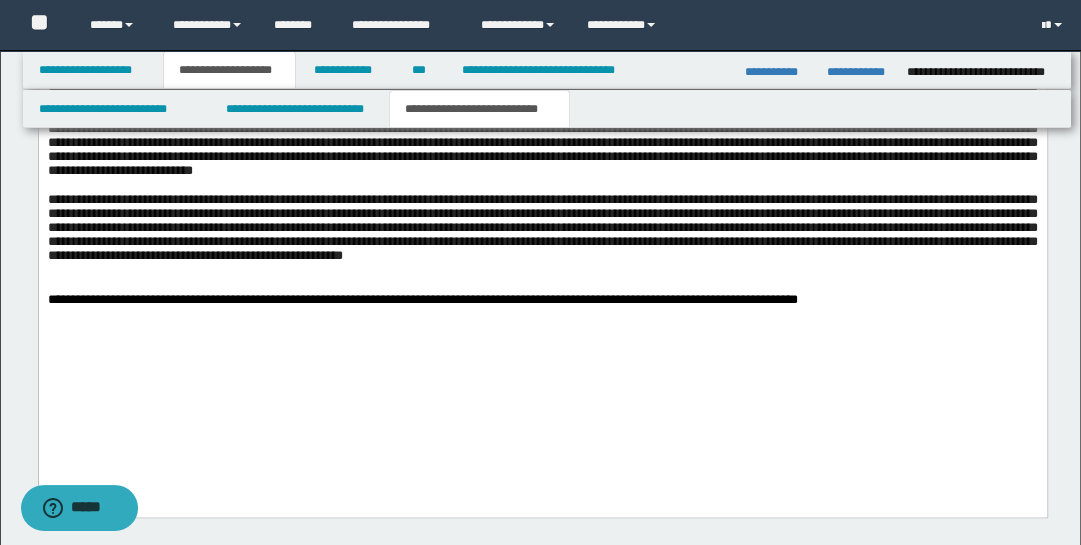 click on "**********" at bounding box center (542, 228) 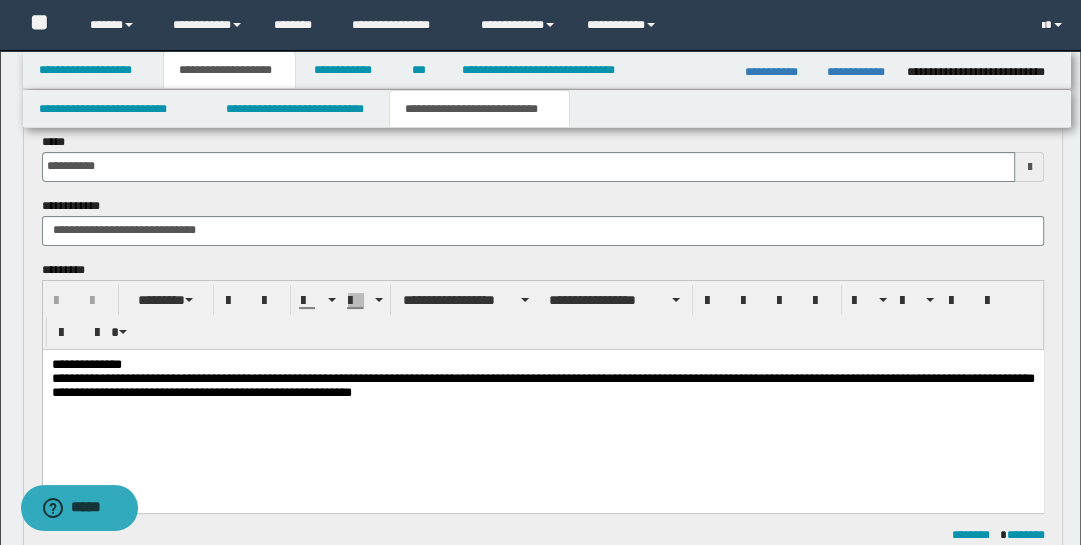 scroll, scrollTop: 0, scrollLeft: 0, axis: both 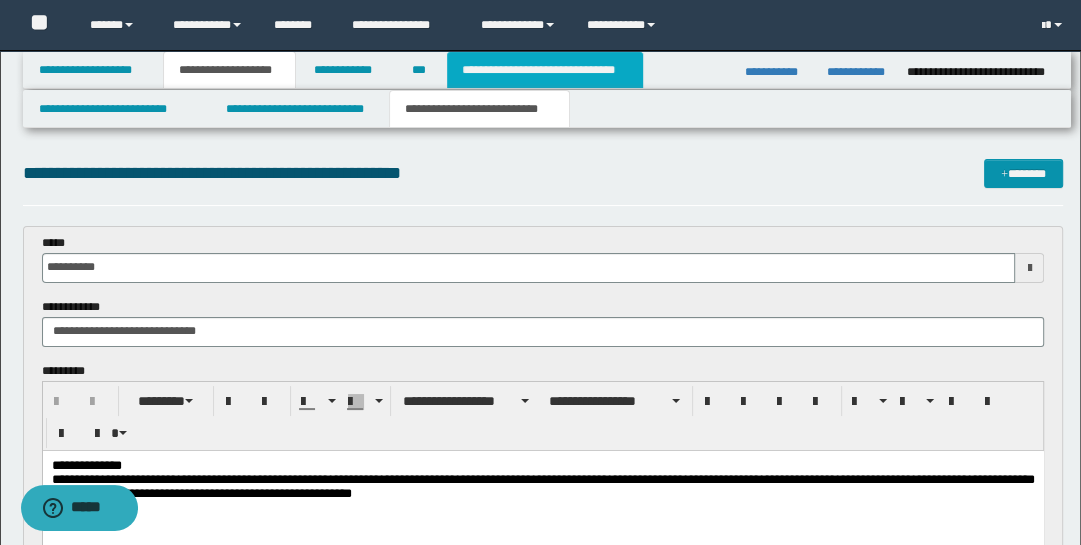 click on "**********" at bounding box center (545, 70) 